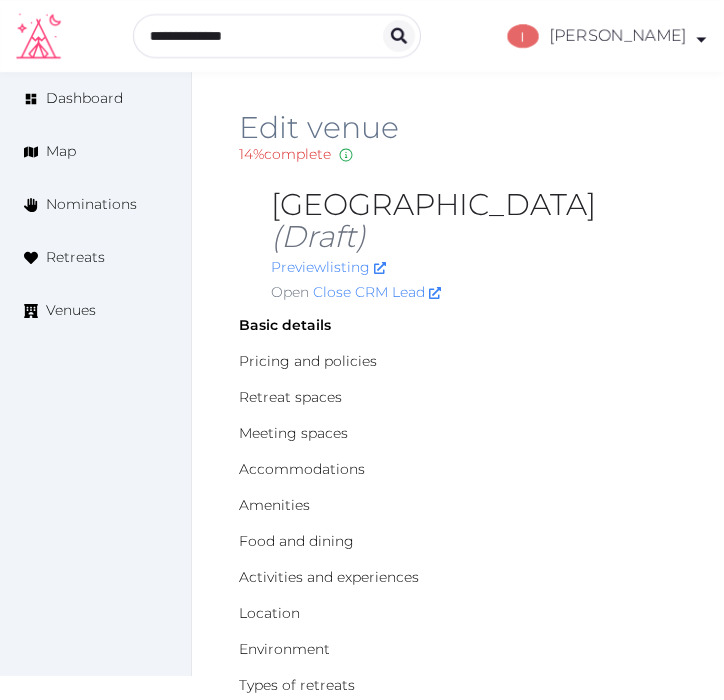scroll, scrollTop: 0, scrollLeft: 0, axis: both 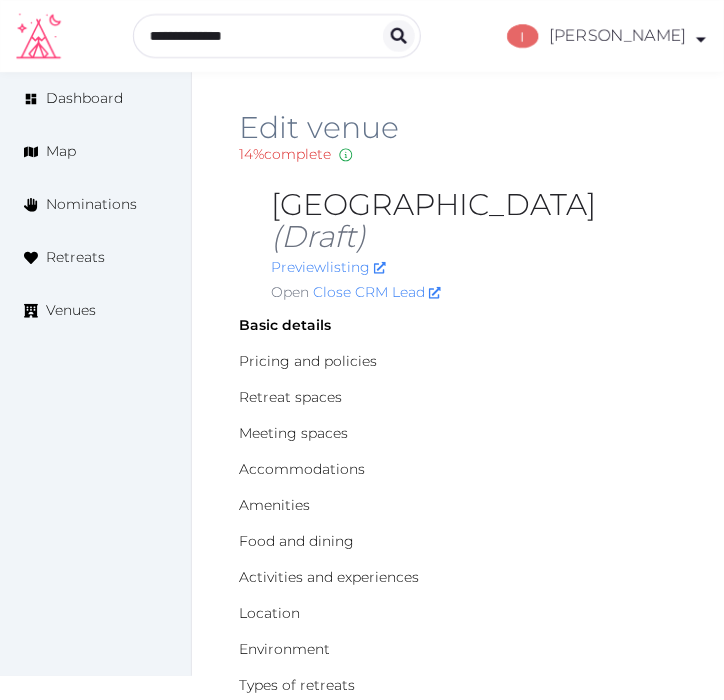 click on "Edit venue 14 %  complete Fill out all the fields in your listing to increase its completion percentage.   A higher completion percentage will make your listing more attractive and result in better matches. Maritim Airport Hotel Hannover   (Draft) Preview  listing   Open    Close CRM Lead Basic details Pricing and policies Retreat spaces Meeting spaces Accommodations Amenities Food and dining Activities and experiences Location Environment Types of retreats Brochures Notes Ownership Administration Activity Publish Fill all the fields on this page and save in order to   publish Archive Venue owned by RetreatsAndVenues Manager c.o.r.e.y.sanford@retreatsandvenues.com Copy ownership transfer link Share this link with any user to transfer ownership of this venue. Users without accounts will be directed to register. Copy update link Share this link with venue owners to encourage them to update their venue details. Copy recommended link Share this link with venue owners to let them know they have been recommended." at bounding box center (458, 1929) 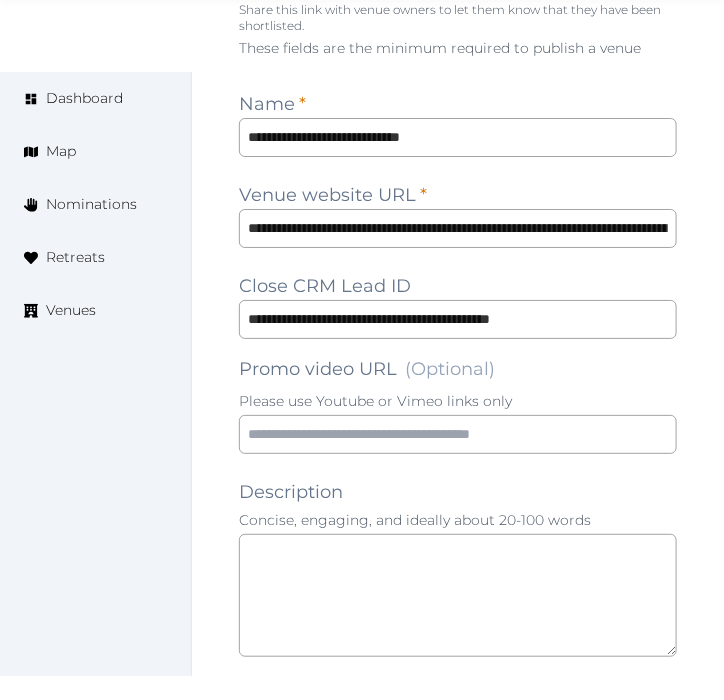scroll, scrollTop: 1666, scrollLeft: 0, axis: vertical 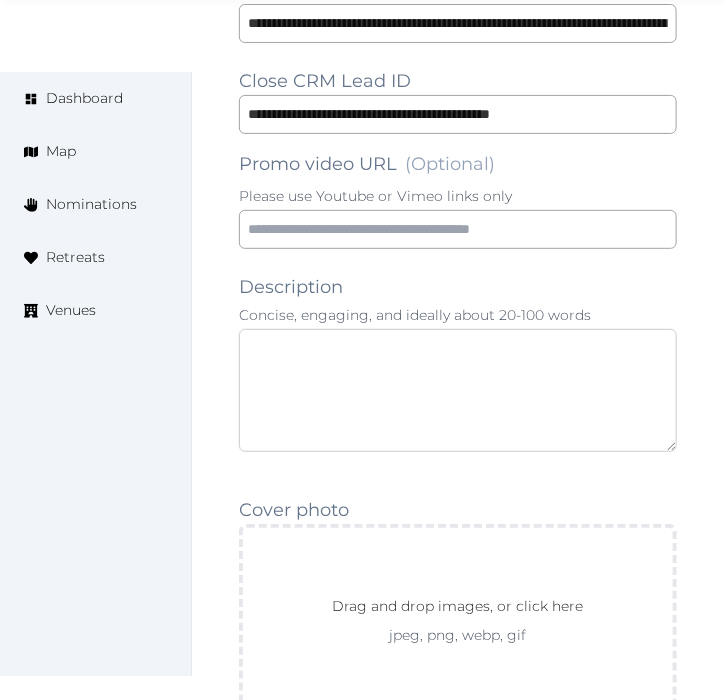 click at bounding box center [458, 390] 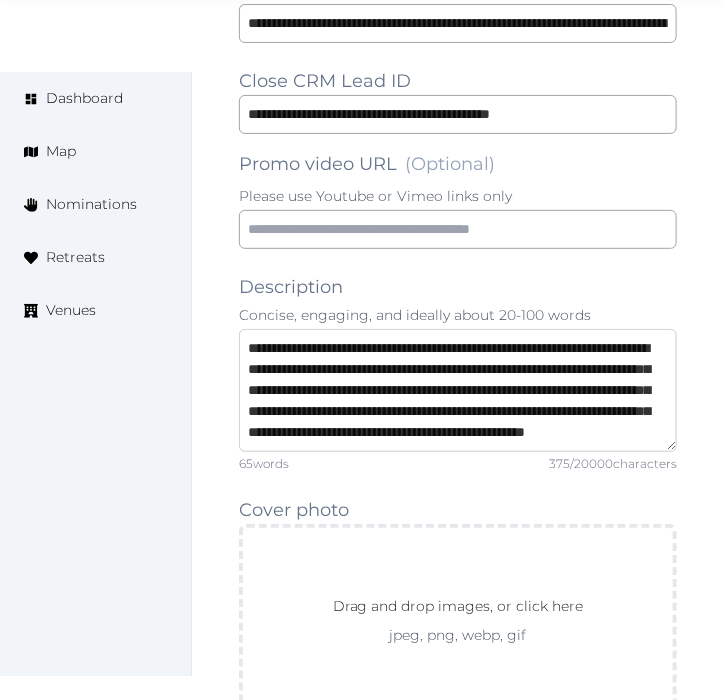 scroll, scrollTop: 73, scrollLeft: 0, axis: vertical 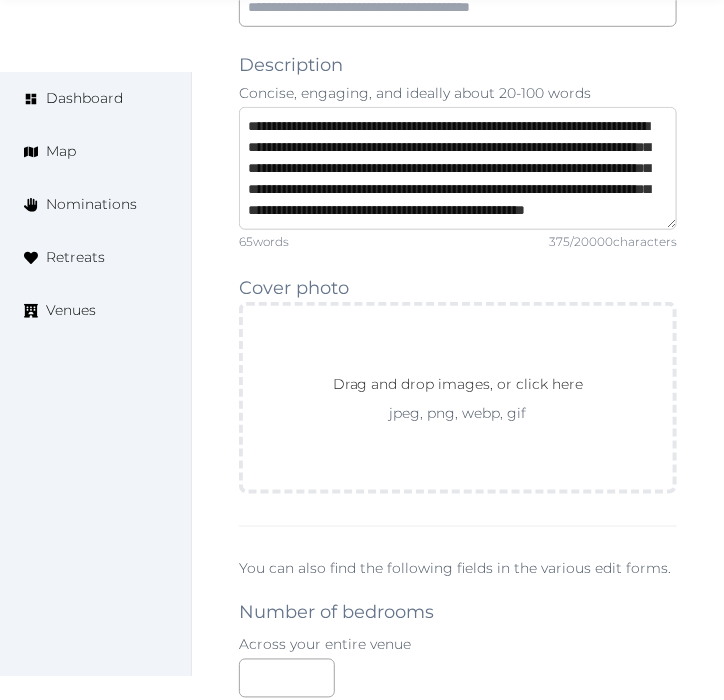 type on "**********" 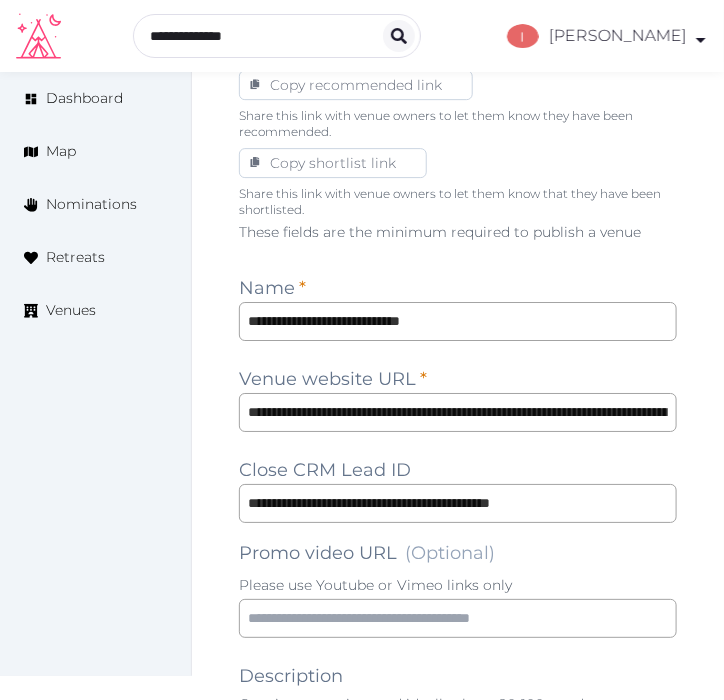 scroll, scrollTop: 1332, scrollLeft: 0, axis: vertical 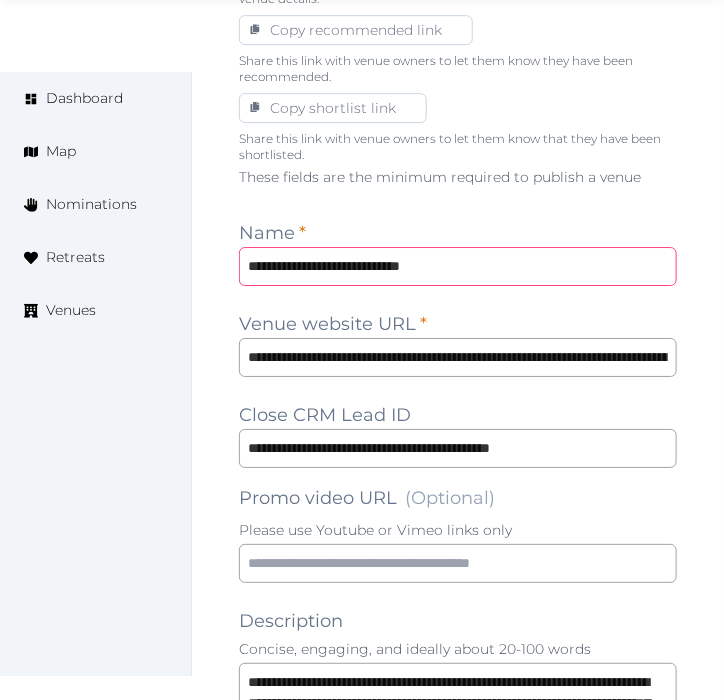 click on "**********" at bounding box center [458, 266] 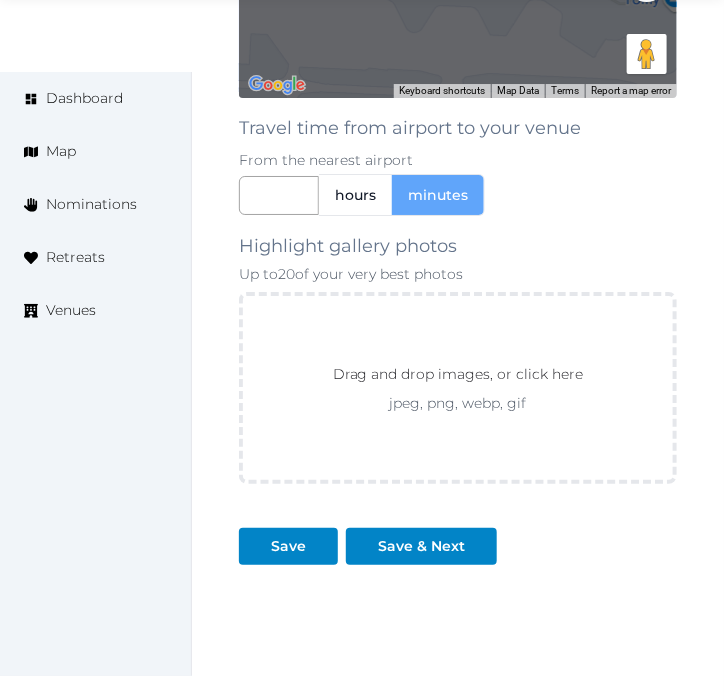 scroll, scrollTop: 3201, scrollLeft: 0, axis: vertical 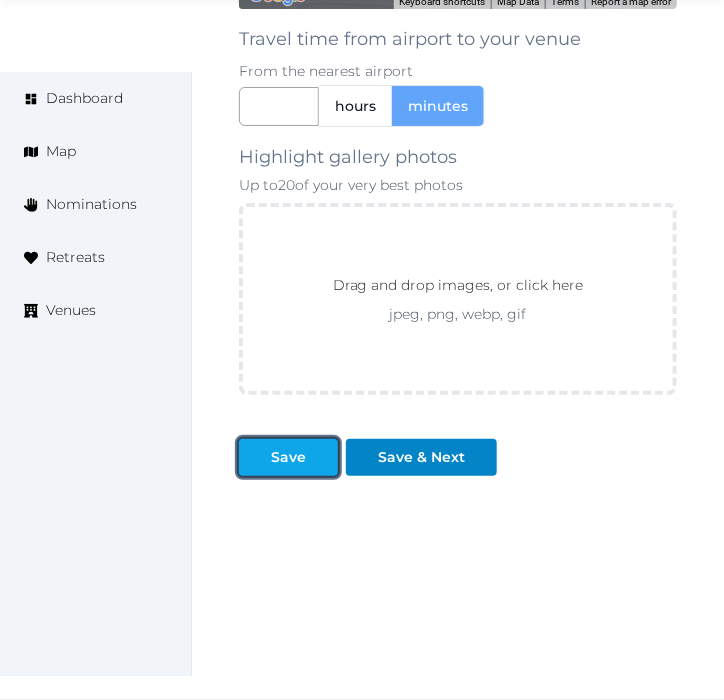 click on "Save" at bounding box center [288, 457] 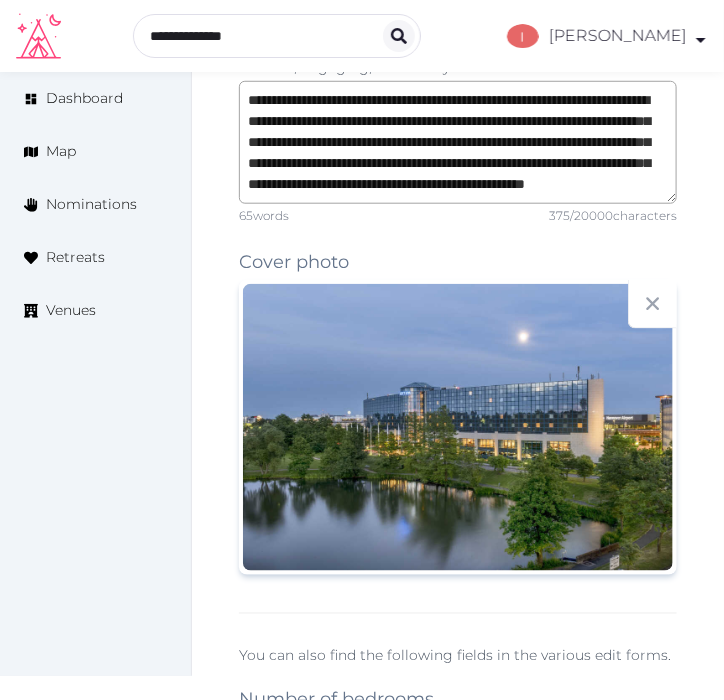 scroll, scrollTop: 1645, scrollLeft: 0, axis: vertical 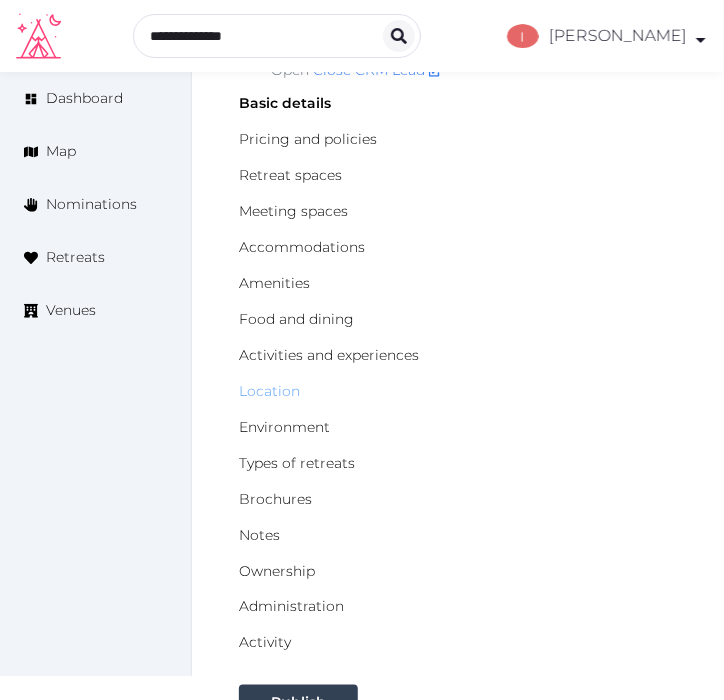 click on "Location" at bounding box center [269, 391] 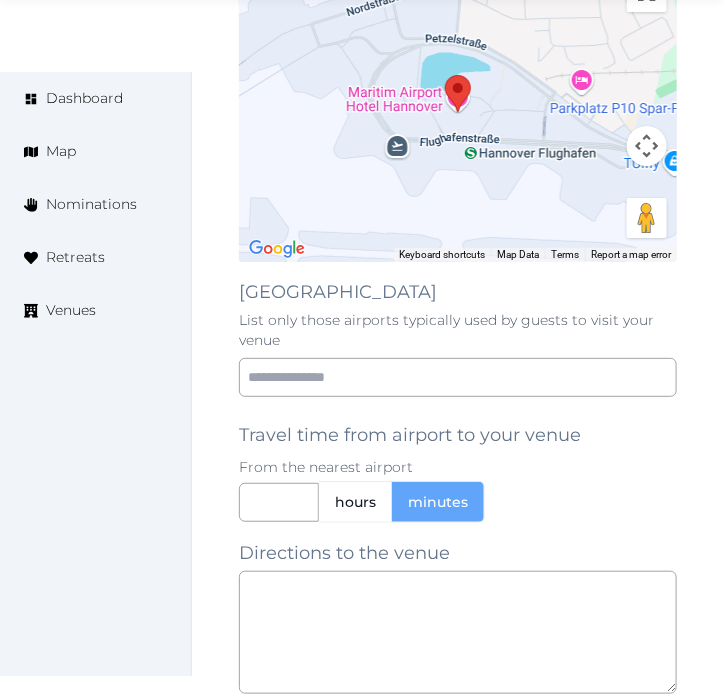 scroll, scrollTop: 1555, scrollLeft: 0, axis: vertical 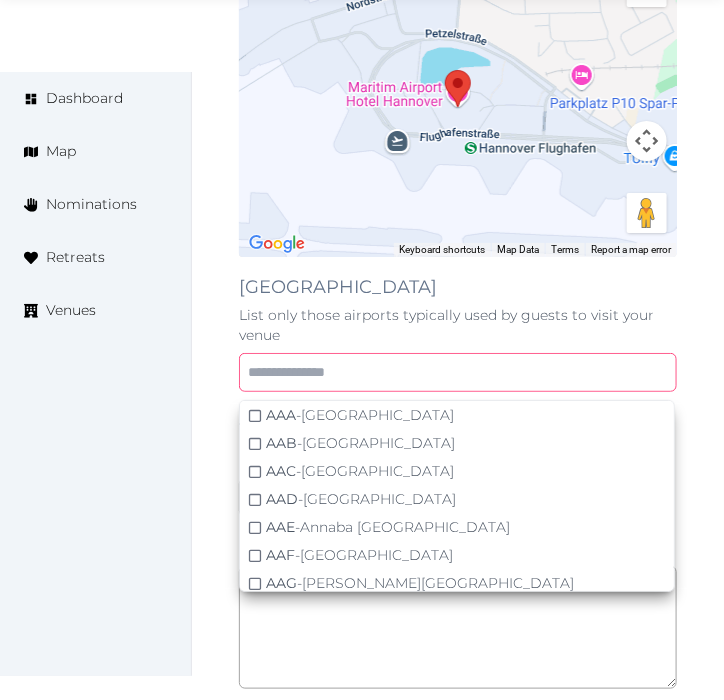 click at bounding box center [458, 372] 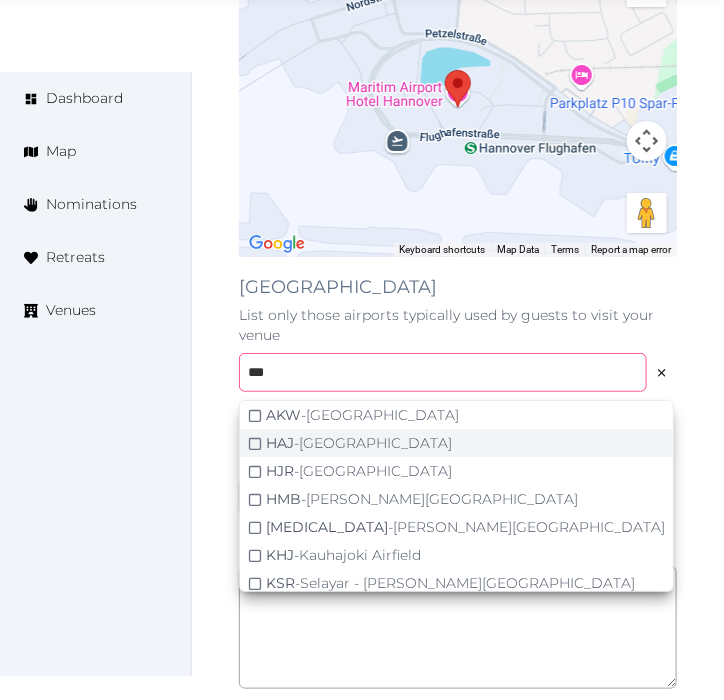type on "***" 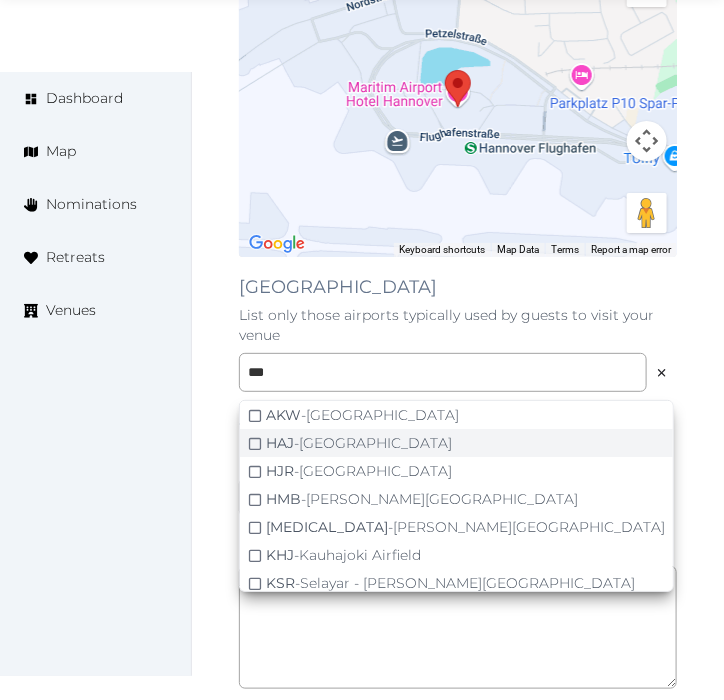 click 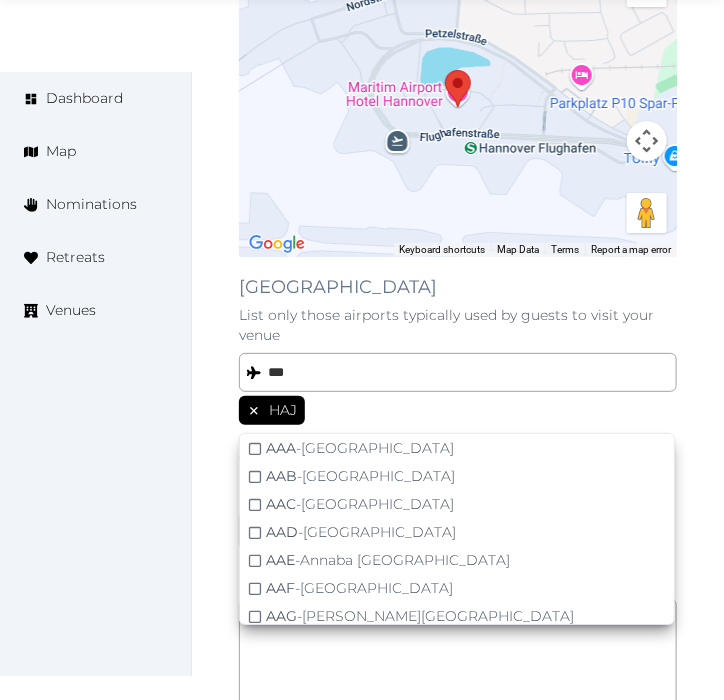drag, startPoint x: 161, startPoint y: 376, endPoint x: 368, endPoint y: 345, distance: 209.30838 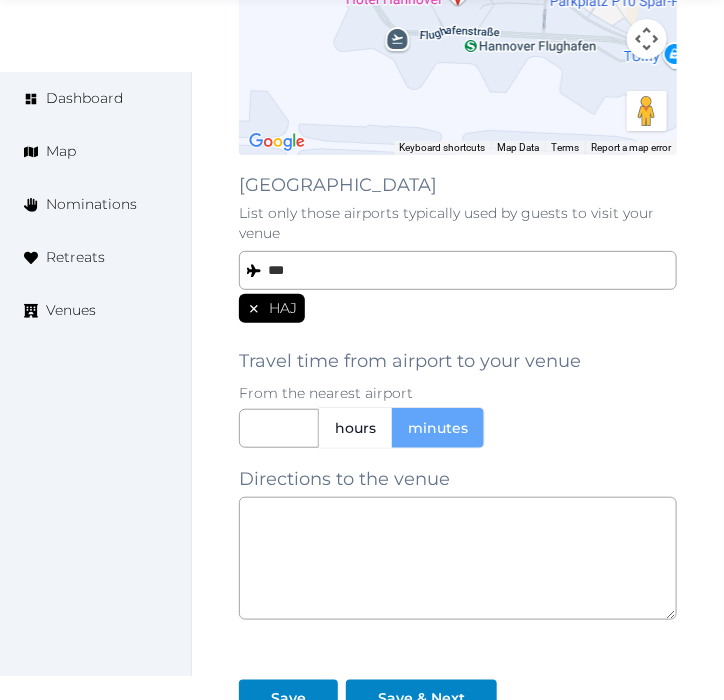 scroll, scrollTop: 1898, scrollLeft: 0, axis: vertical 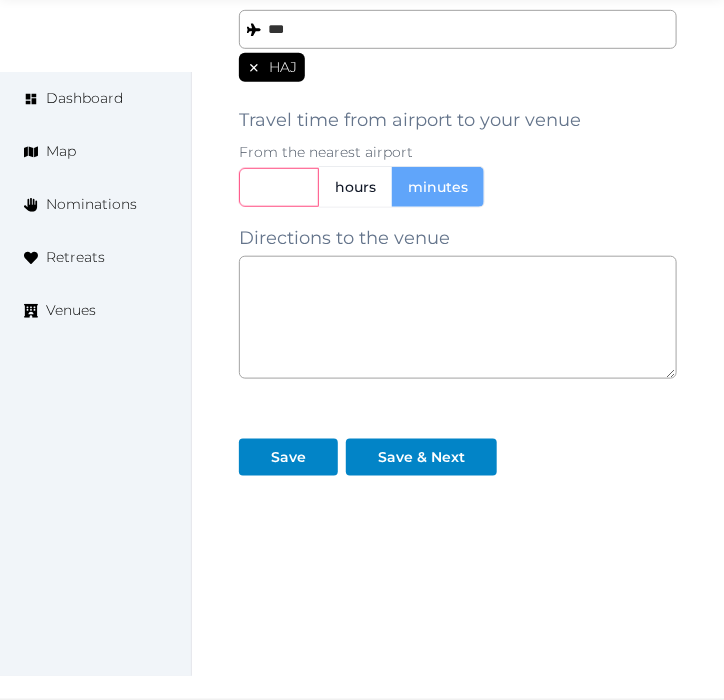 click at bounding box center [279, 187] 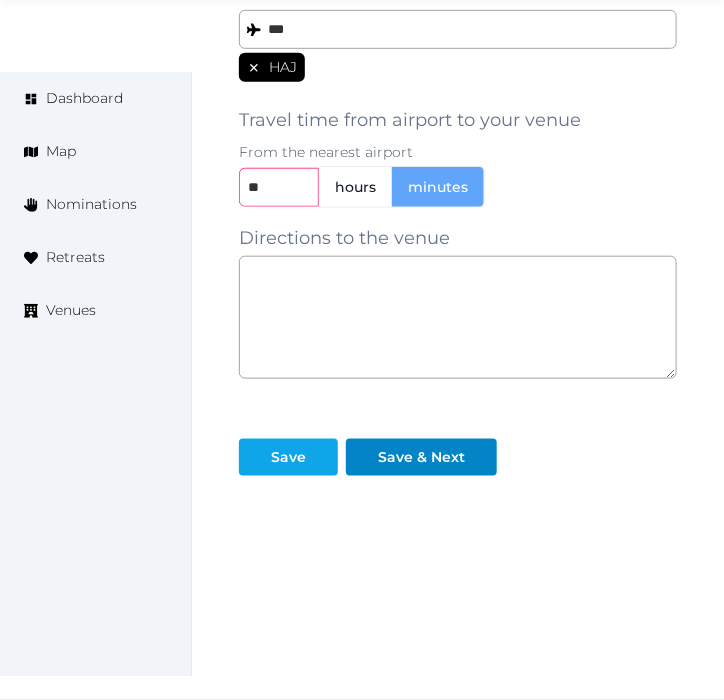 type on "**" 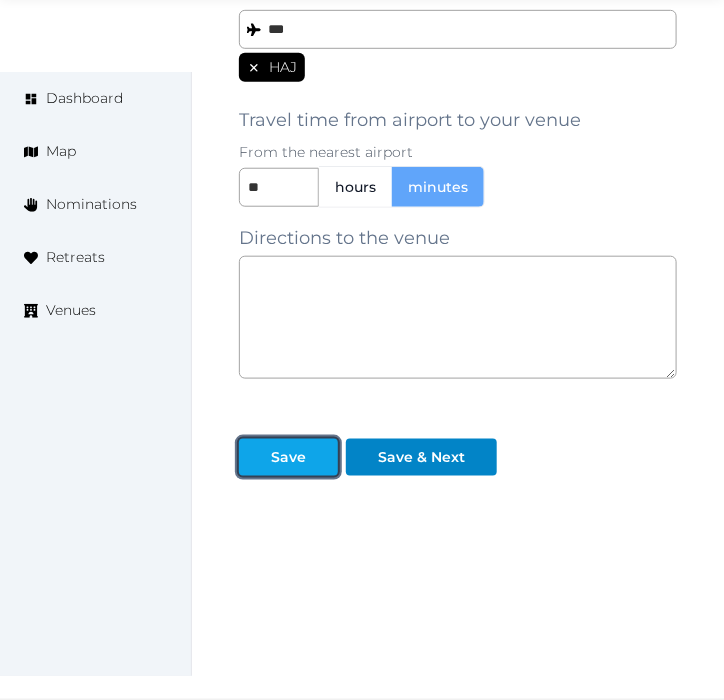click on "Save" at bounding box center [288, 457] 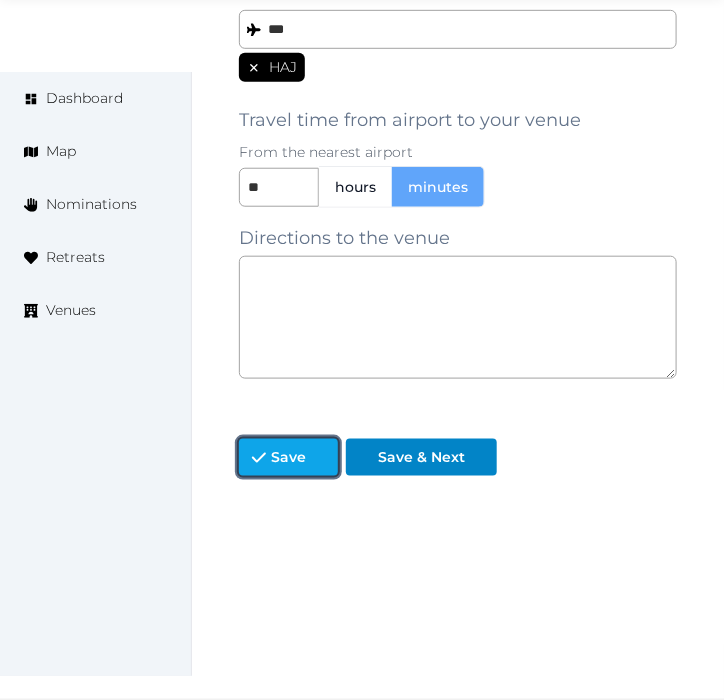 click on "Save" at bounding box center (288, 457) 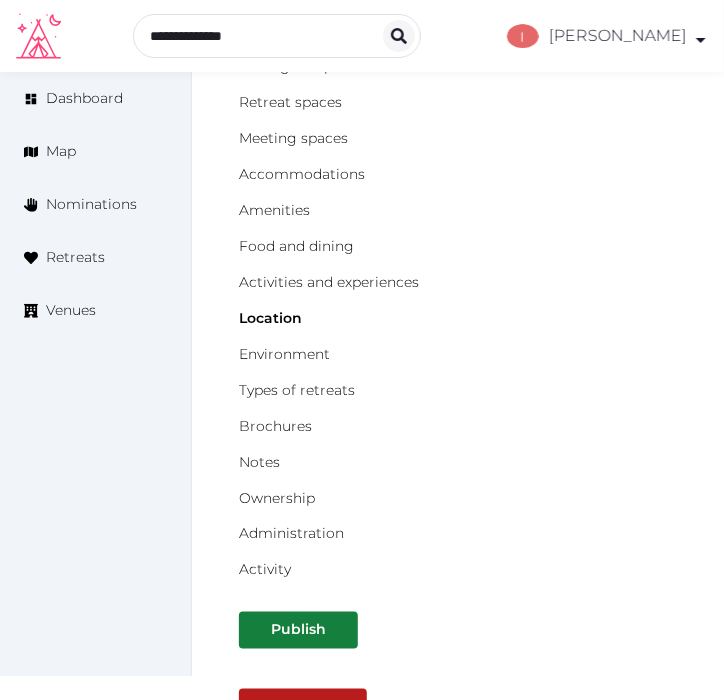 scroll, scrollTop: 0, scrollLeft: 0, axis: both 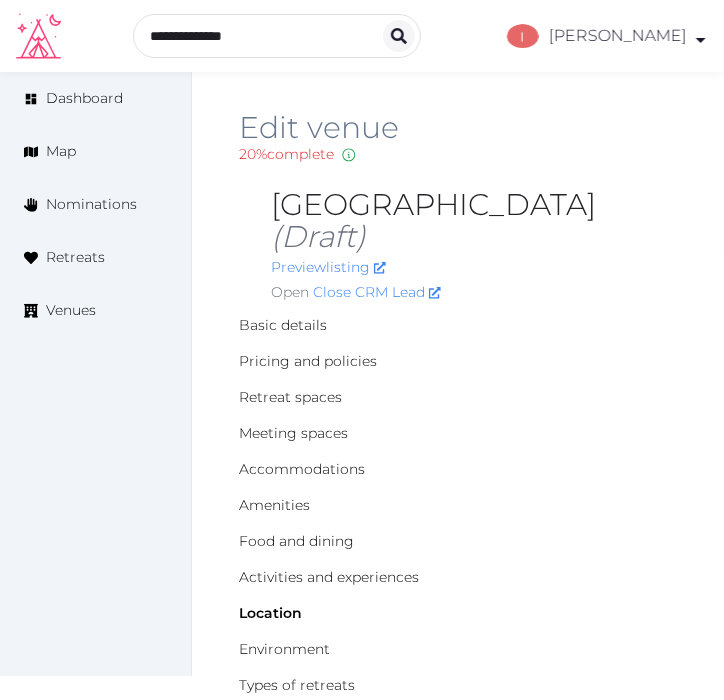 drag, startPoint x: 413, startPoint y: 225, endPoint x: 268, endPoint y: 225, distance: 145 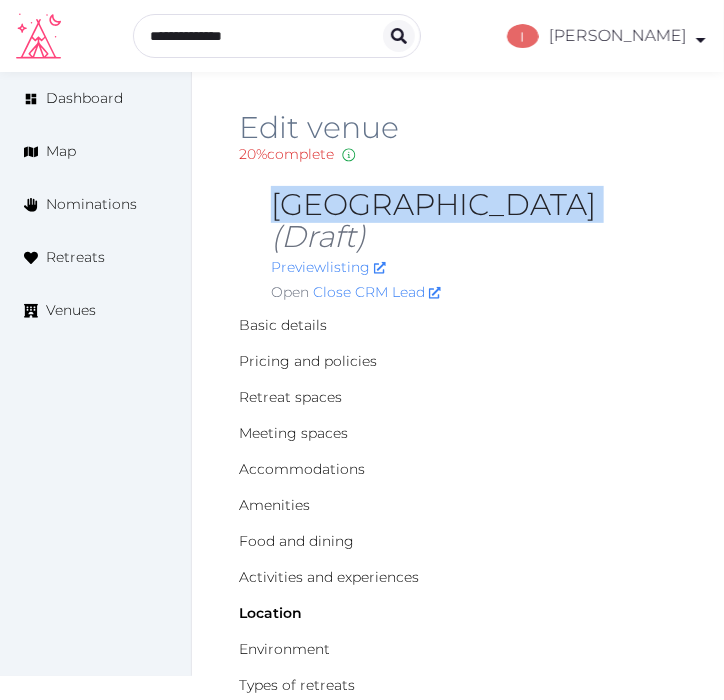 drag, startPoint x: 263, startPoint y: 206, endPoint x: 426, endPoint y: 236, distance: 165.73775 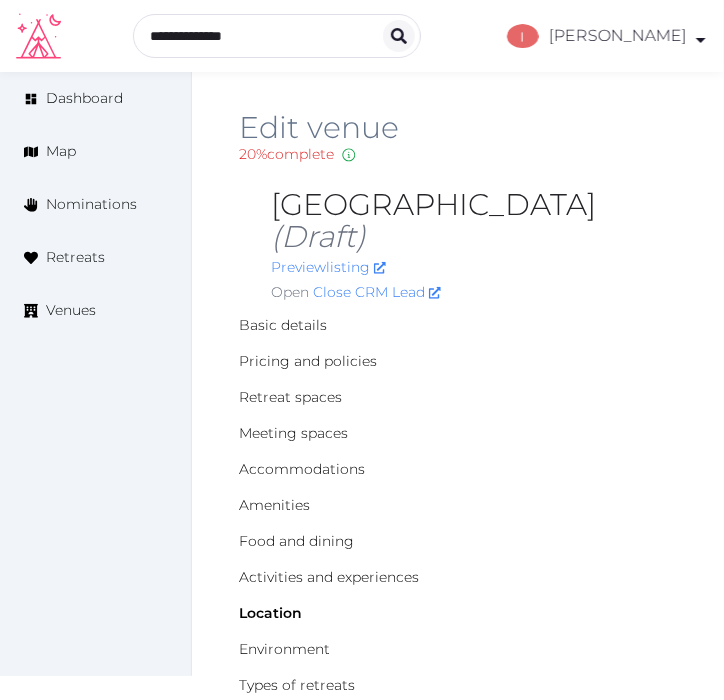drag, startPoint x: 417, startPoint y: 235, endPoint x: 276, endPoint y: 205, distance: 144.15616 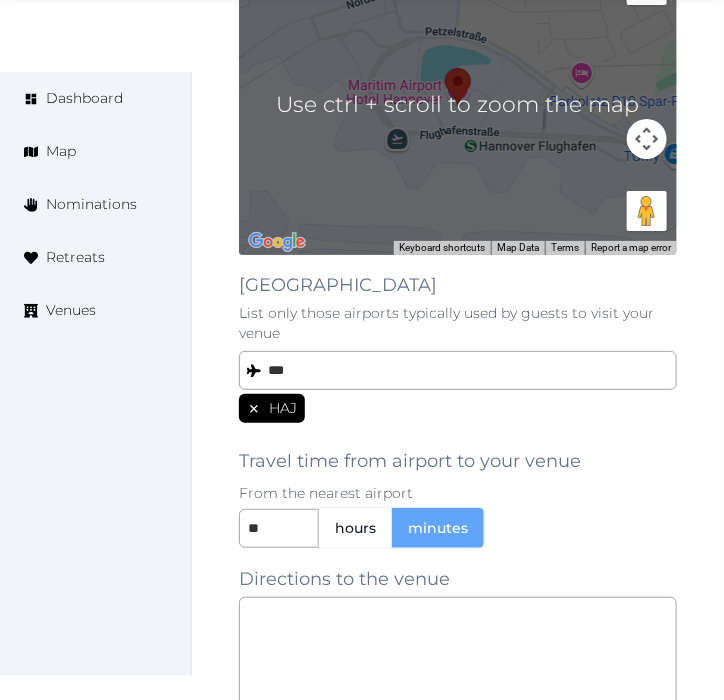 scroll, scrollTop: 1666, scrollLeft: 0, axis: vertical 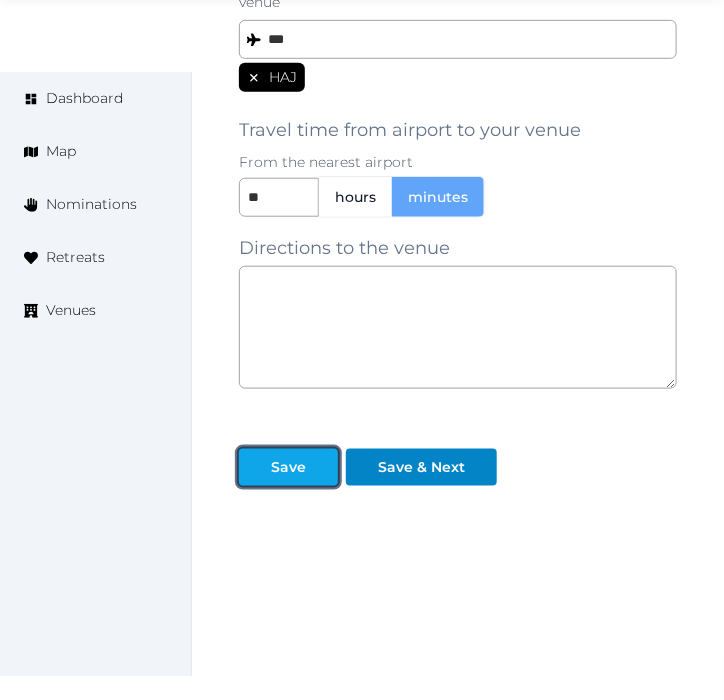 click on "Save" at bounding box center [288, 467] 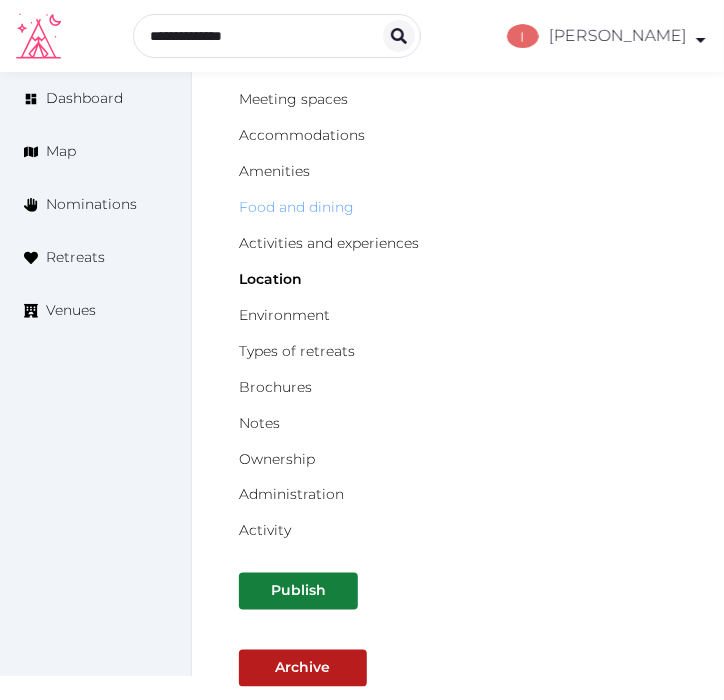 scroll, scrollTop: 333, scrollLeft: 0, axis: vertical 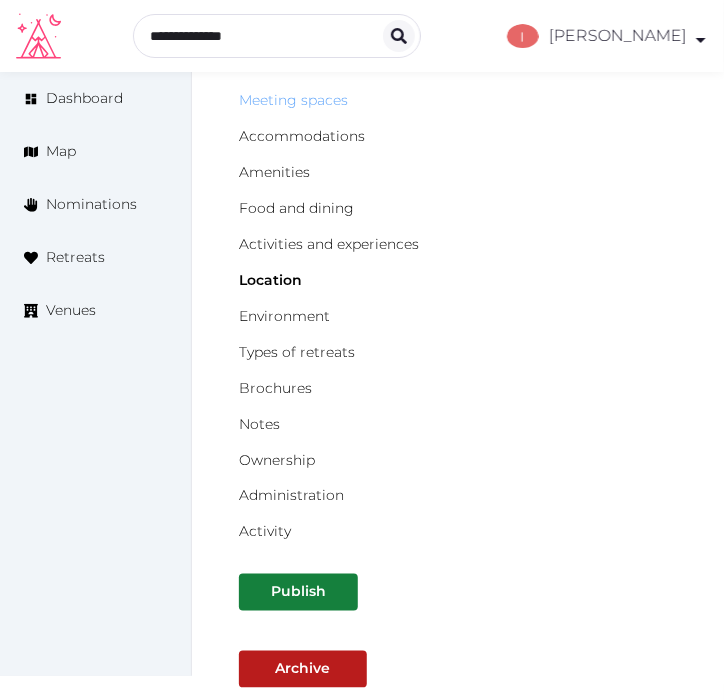 click on "Meeting spaces" at bounding box center [293, 100] 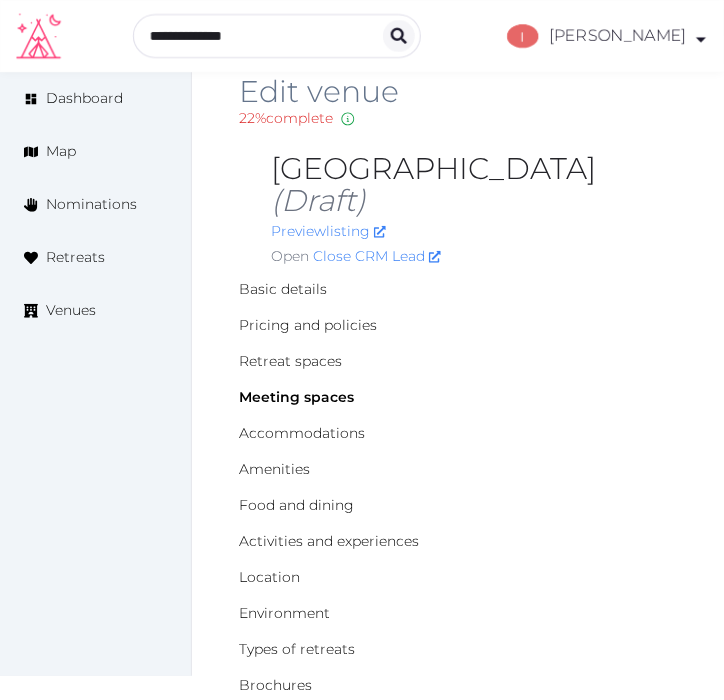 scroll, scrollTop: 0, scrollLeft: 0, axis: both 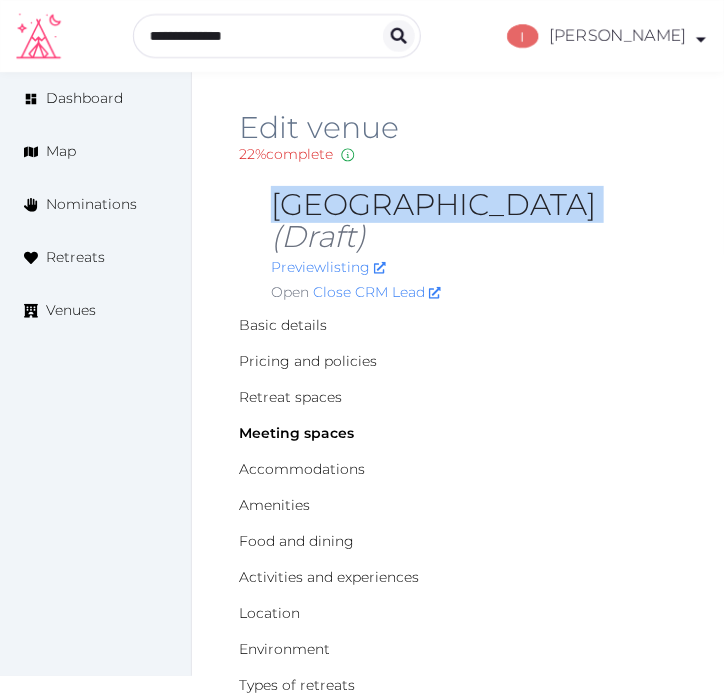 drag, startPoint x: 421, startPoint y: 245, endPoint x: 263, endPoint y: 213, distance: 161.20795 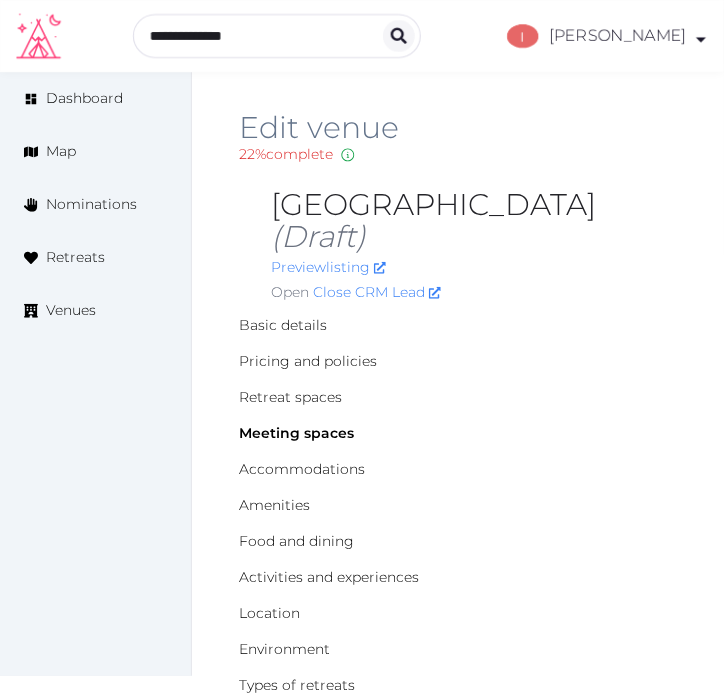 click on "Edit venue" at bounding box center [458, 128] 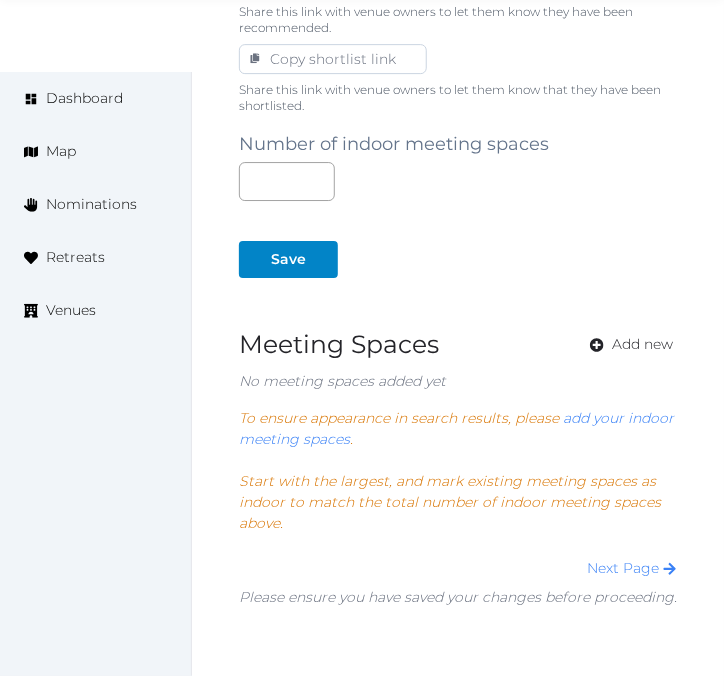 scroll, scrollTop: 1490, scrollLeft: 0, axis: vertical 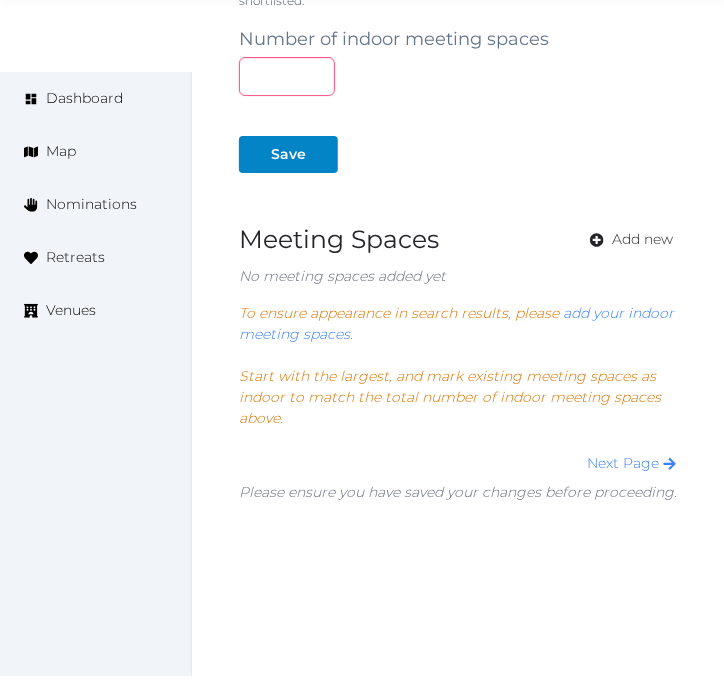 drag, startPoint x: 262, startPoint y: 51, endPoint x: 210, endPoint y: 41, distance: 52.95281 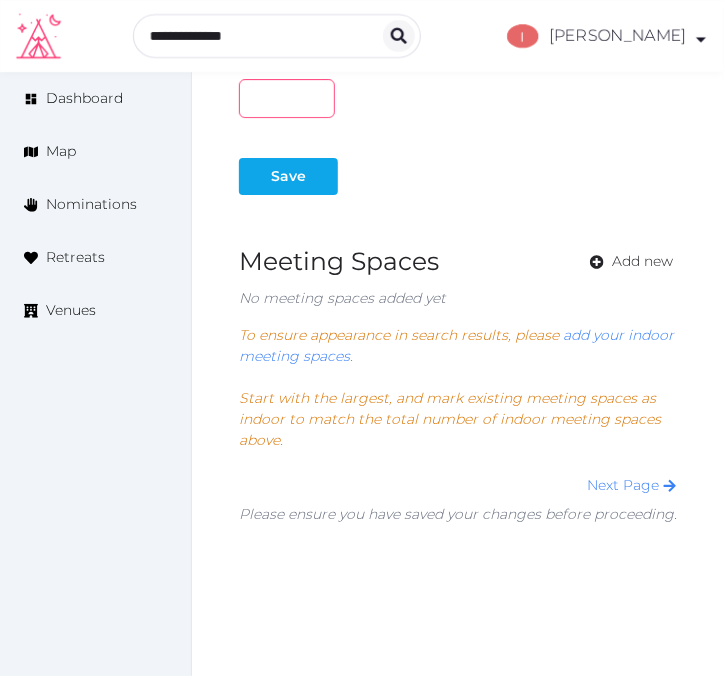 type on "**" 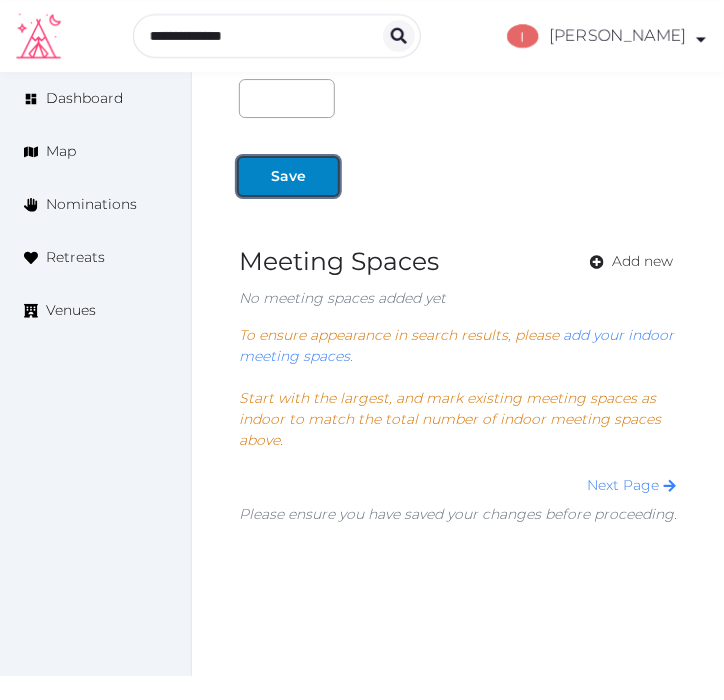 drag, startPoint x: 274, startPoint y: 171, endPoint x: 708, endPoint y: 48, distance: 451.0931 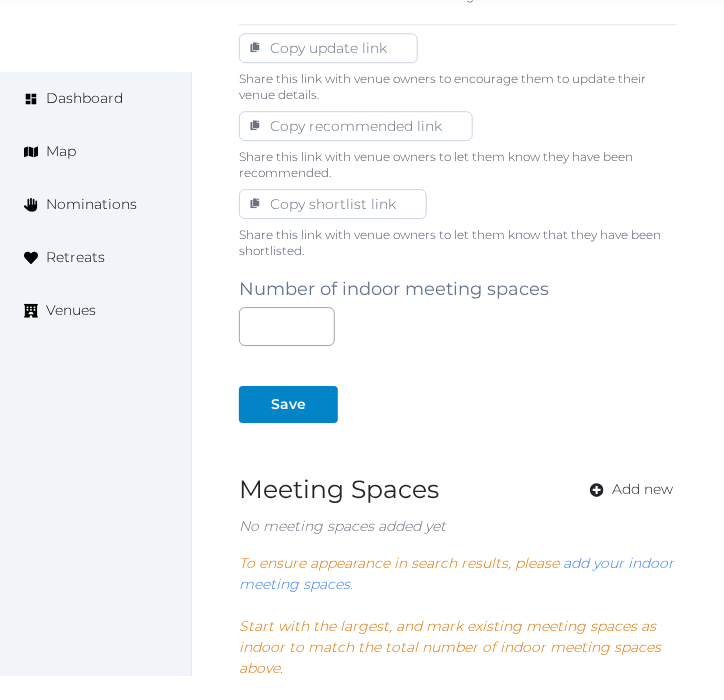 scroll, scrollTop: 1333, scrollLeft: 0, axis: vertical 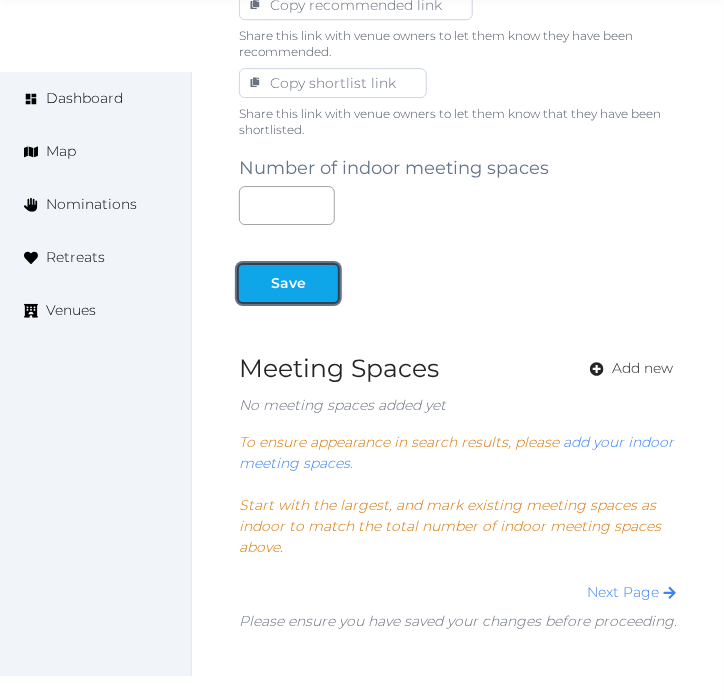 click on "Save" at bounding box center (288, 283) 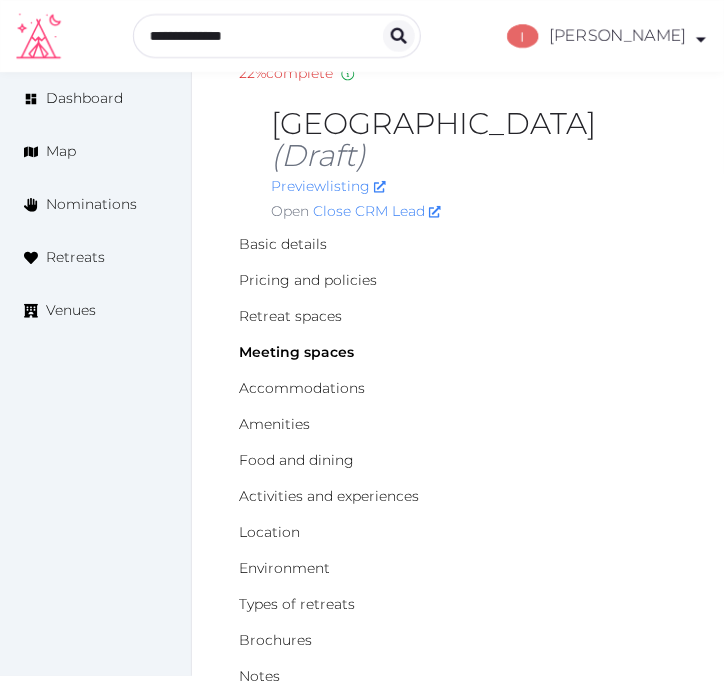 scroll, scrollTop: 0, scrollLeft: 0, axis: both 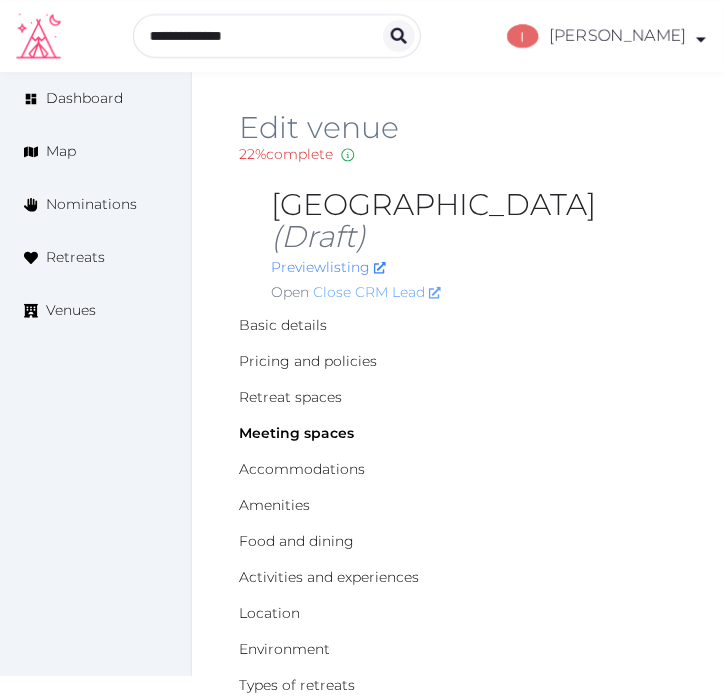 click on "Close CRM Lead" at bounding box center [377, 292] 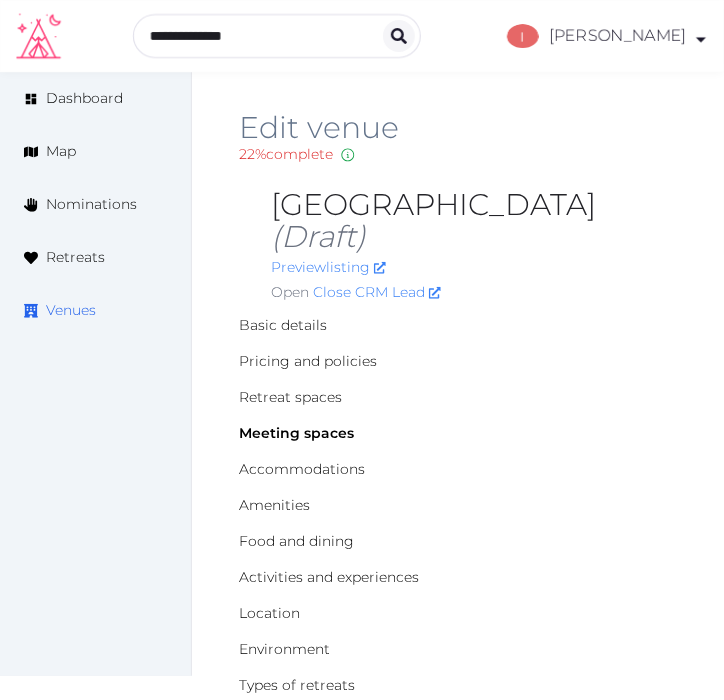 click on "Venues" at bounding box center (71, 310) 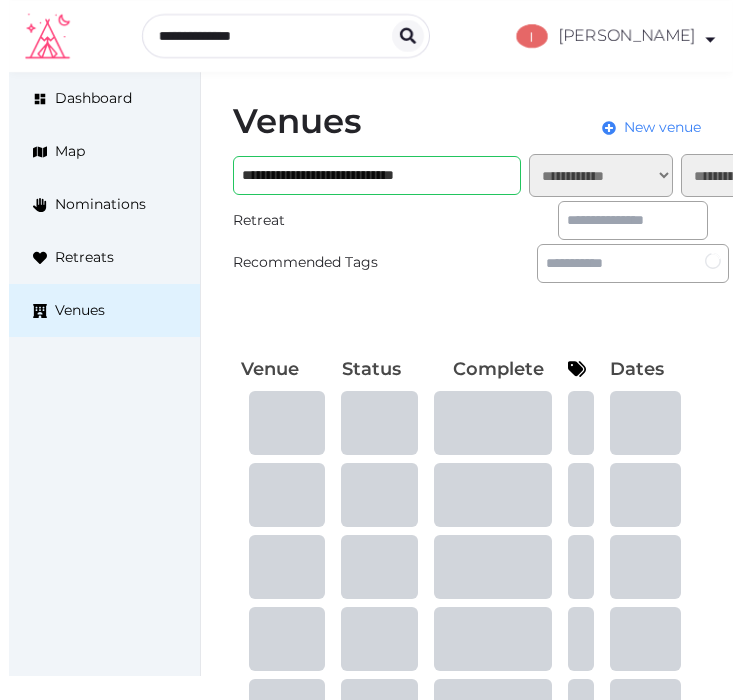 scroll, scrollTop: 0, scrollLeft: 0, axis: both 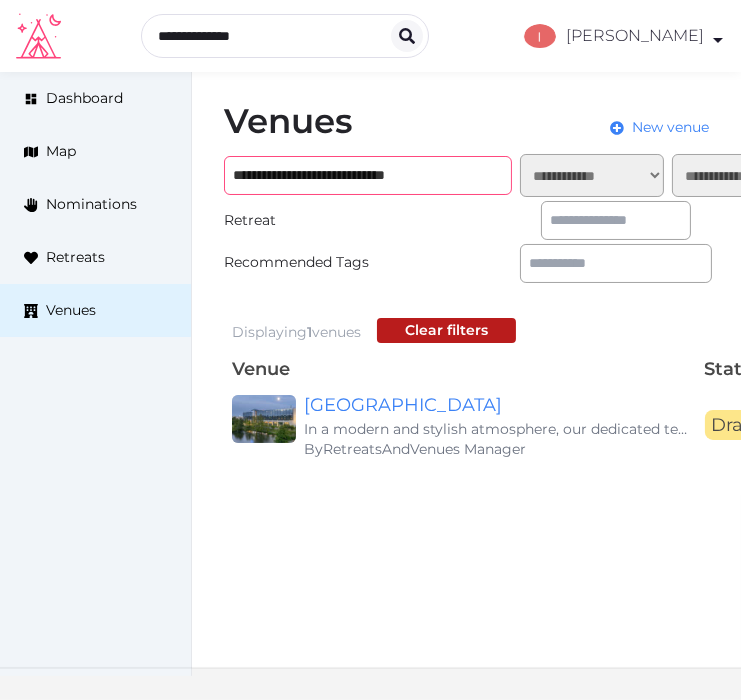 click on "**********" at bounding box center (368, 175) 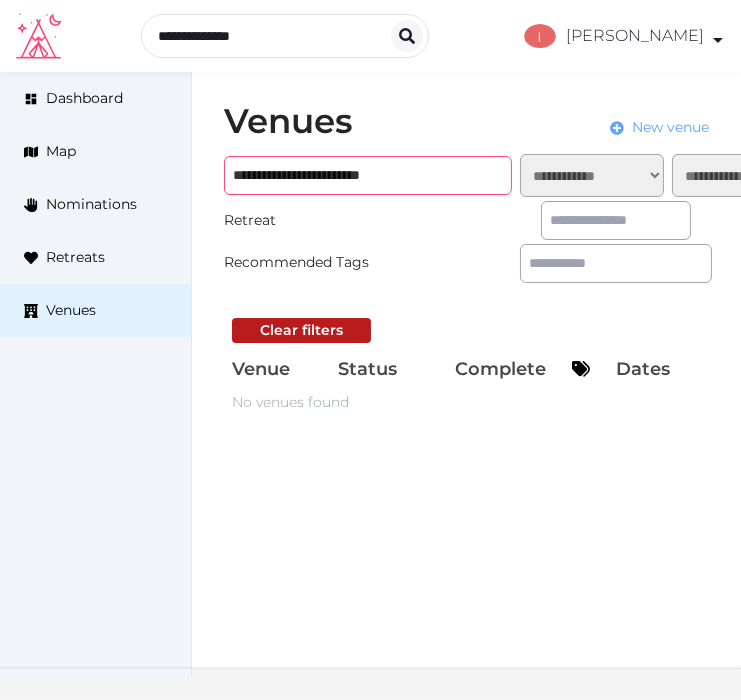 type on "**********" 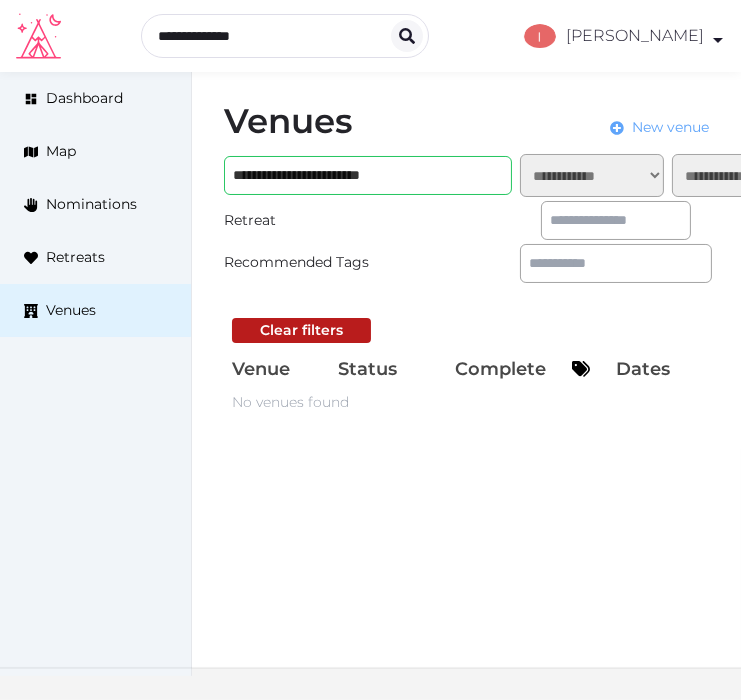 click on "New venue" at bounding box center [670, 127] 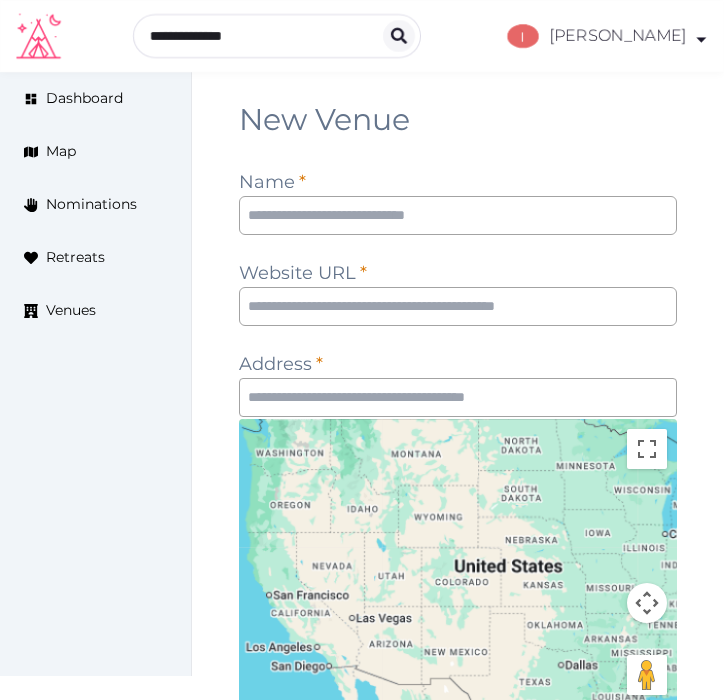 scroll, scrollTop: 0, scrollLeft: 0, axis: both 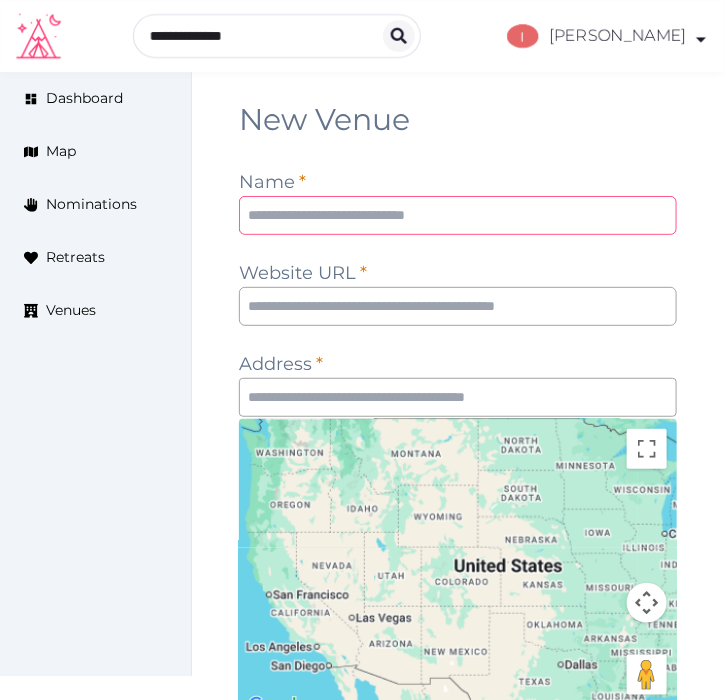 click at bounding box center (458, 215) 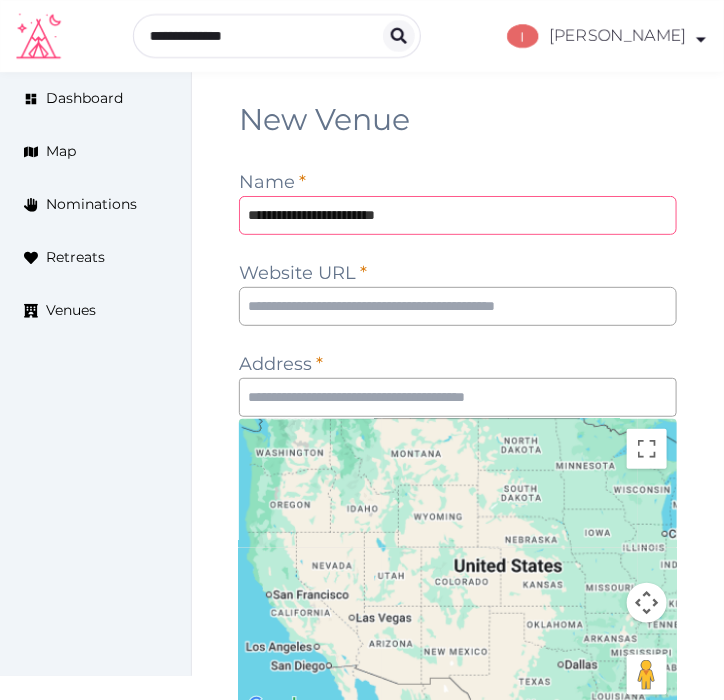 type on "**********" 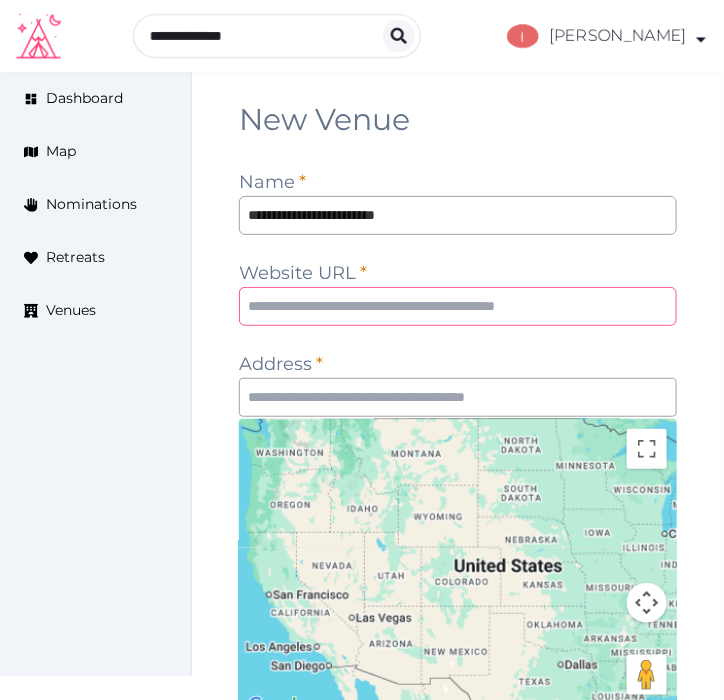 click at bounding box center [458, 306] 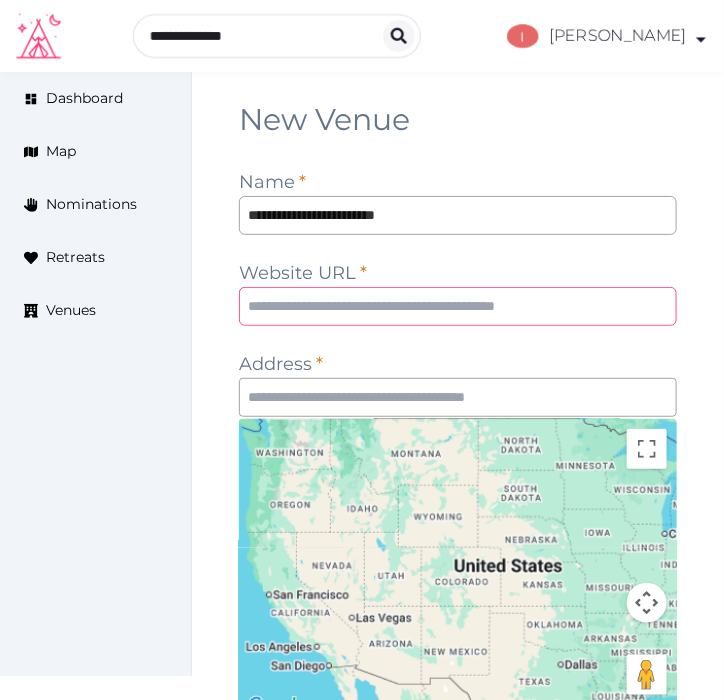 click at bounding box center [458, 306] 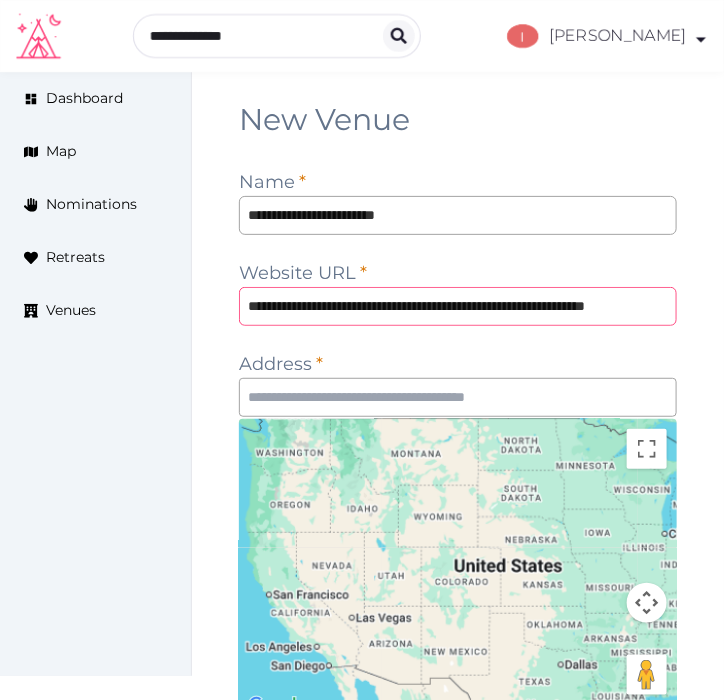 scroll, scrollTop: 0, scrollLeft: 77, axis: horizontal 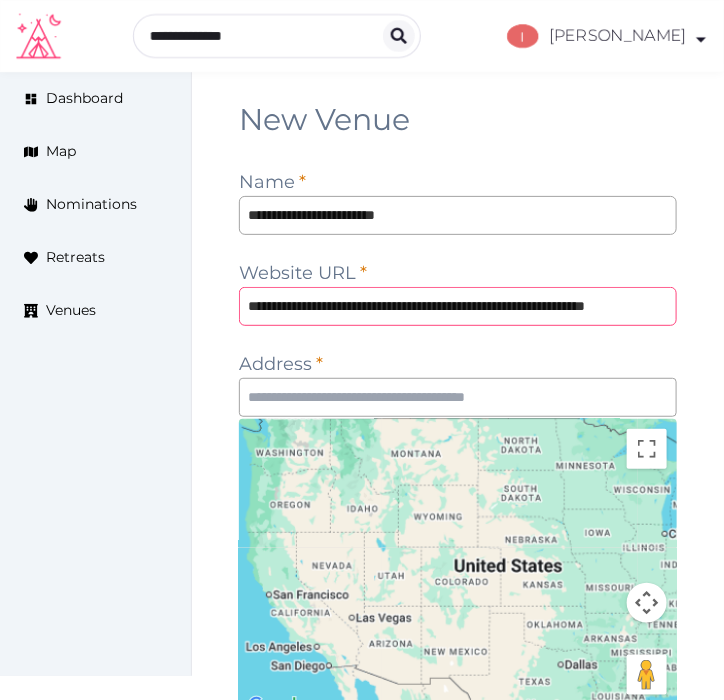type on "**********" 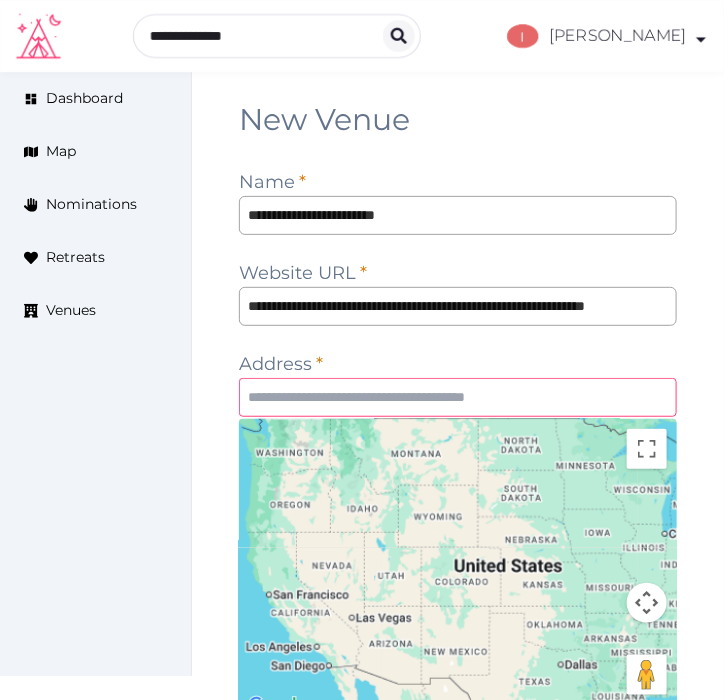 scroll, scrollTop: 0, scrollLeft: 0, axis: both 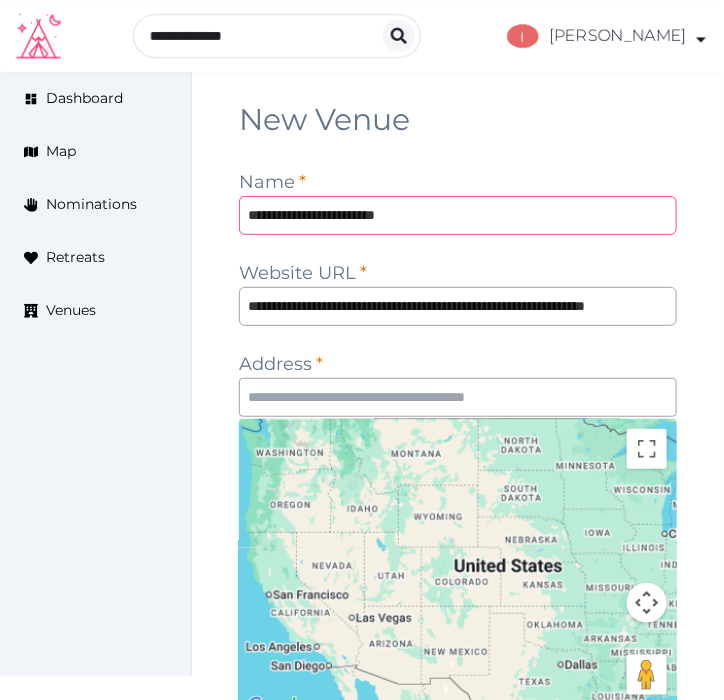 click on "**********" at bounding box center (458, 215) 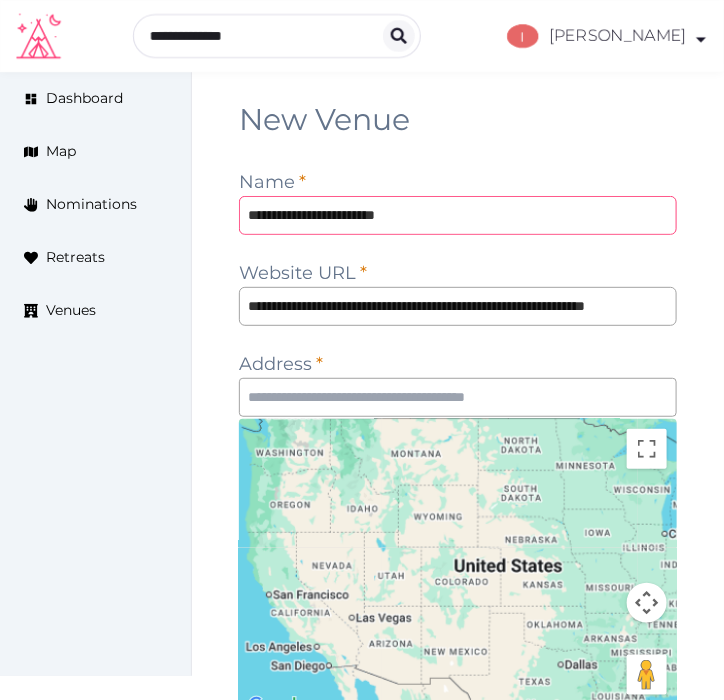 click on "**********" at bounding box center [458, 215] 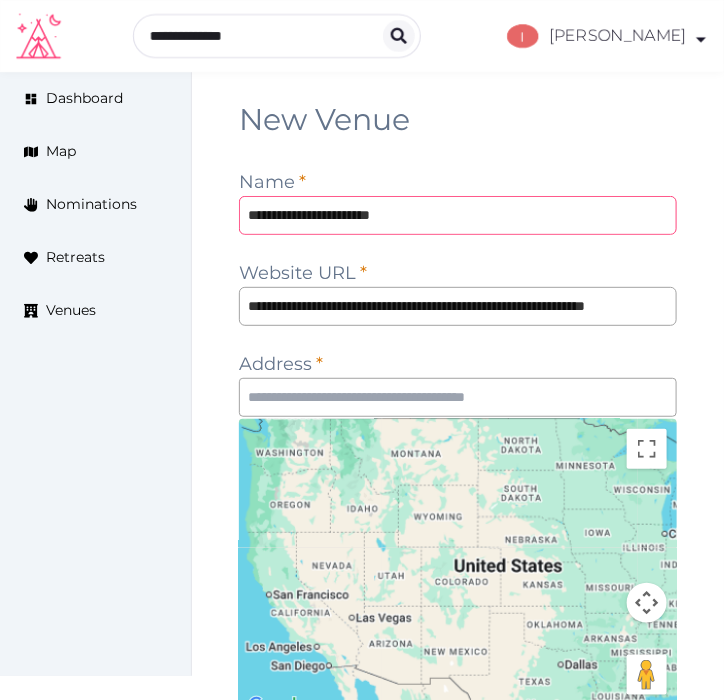 type on "**********" 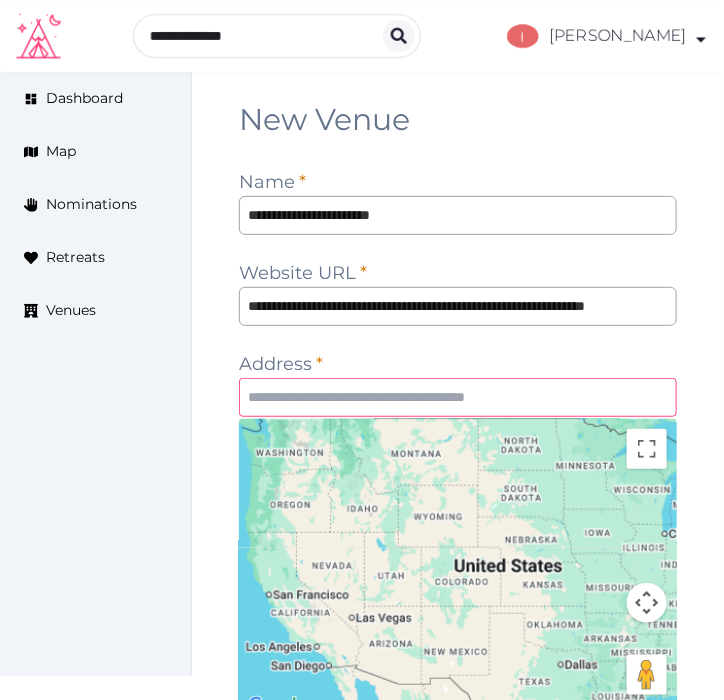 click at bounding box center [458, 397] 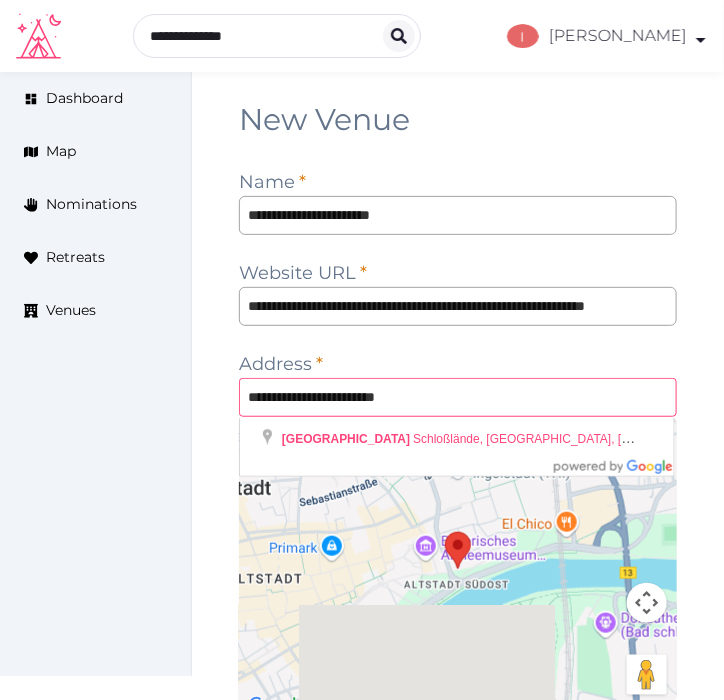 type on "**********" 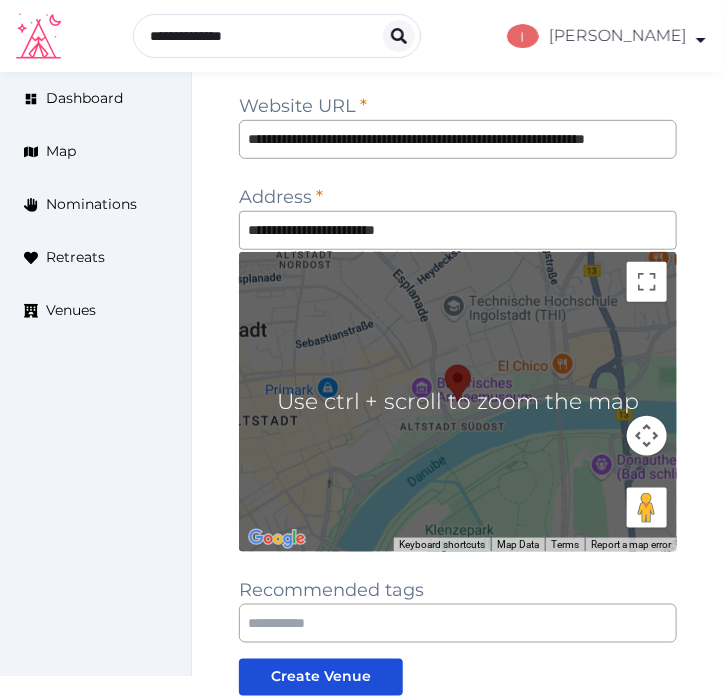 scroll, scrollTop: 222, scrollLeft: 0, axis: vertical 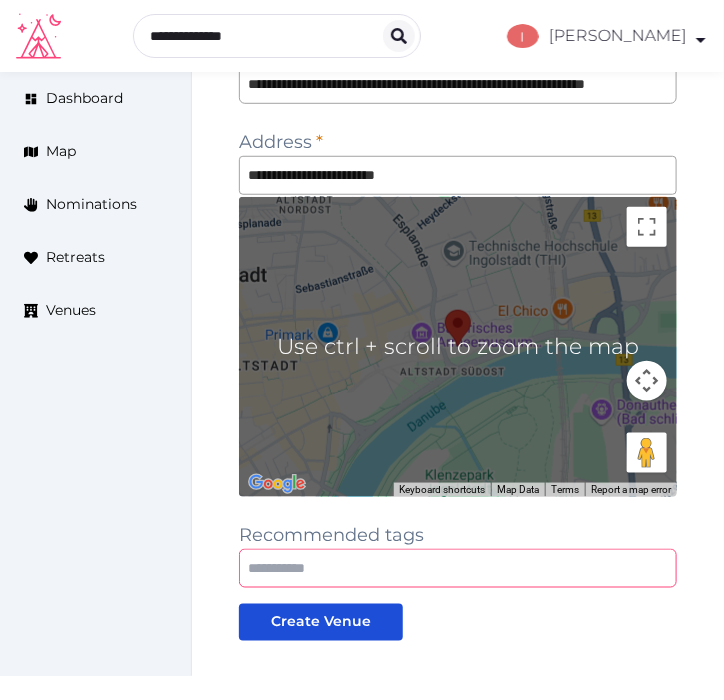 click at bounding box center (458, 568) 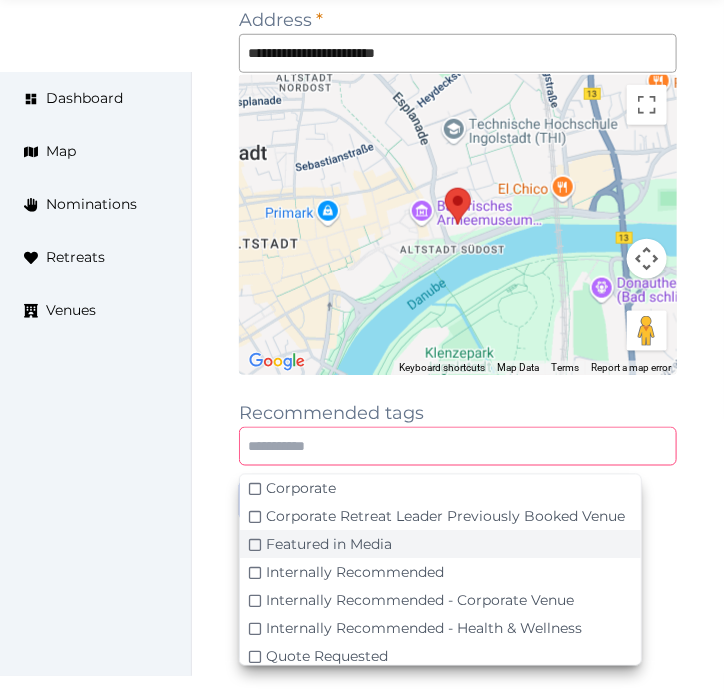 scroll, scrollTop: 355, scrollLeft: 0, axis: vertical 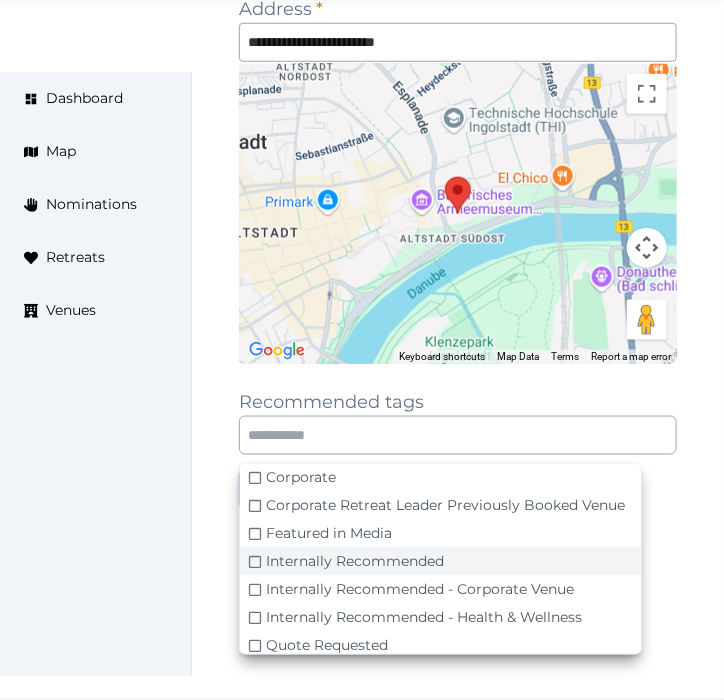 click on "Internally Recommended - Corporate Venue" at bounding box center [420, 590] 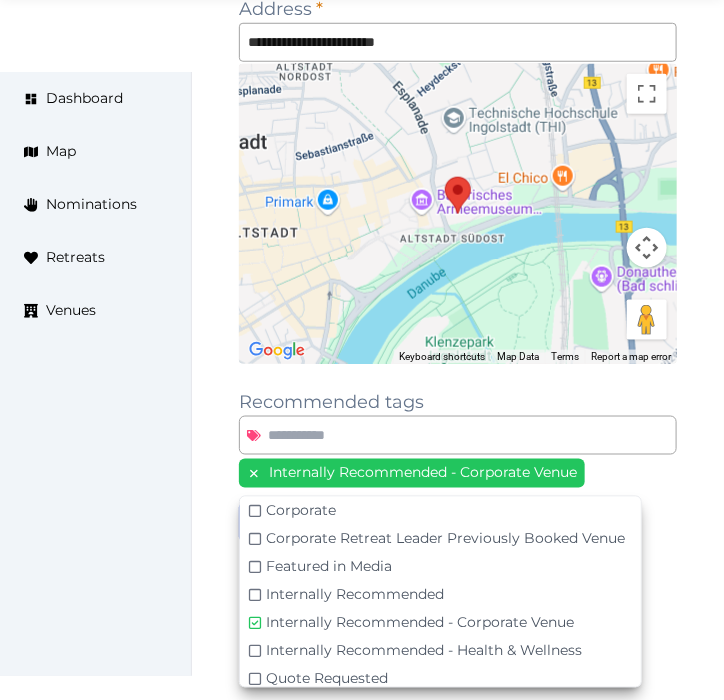 click on "**********" at bounding box center (458, 225) 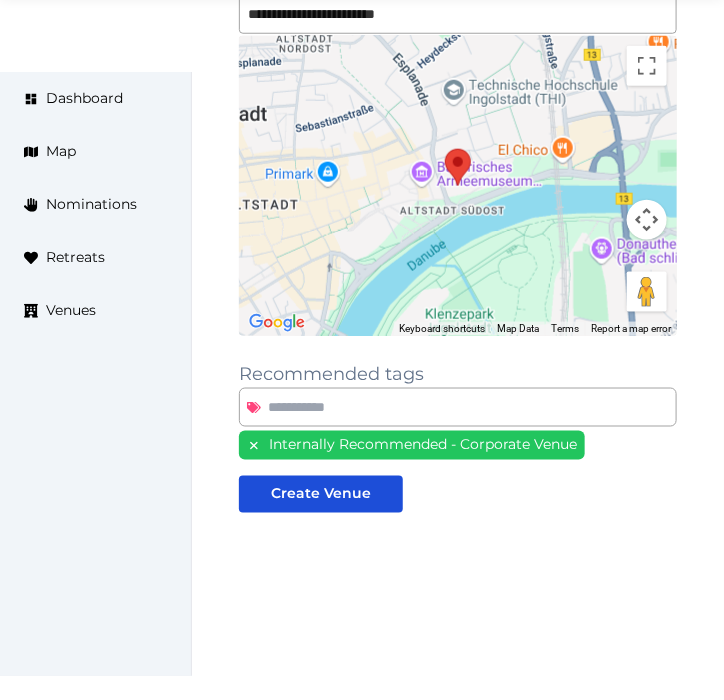 scroll, scrollTop: 388, scrollLeft: 0, axis: vertical 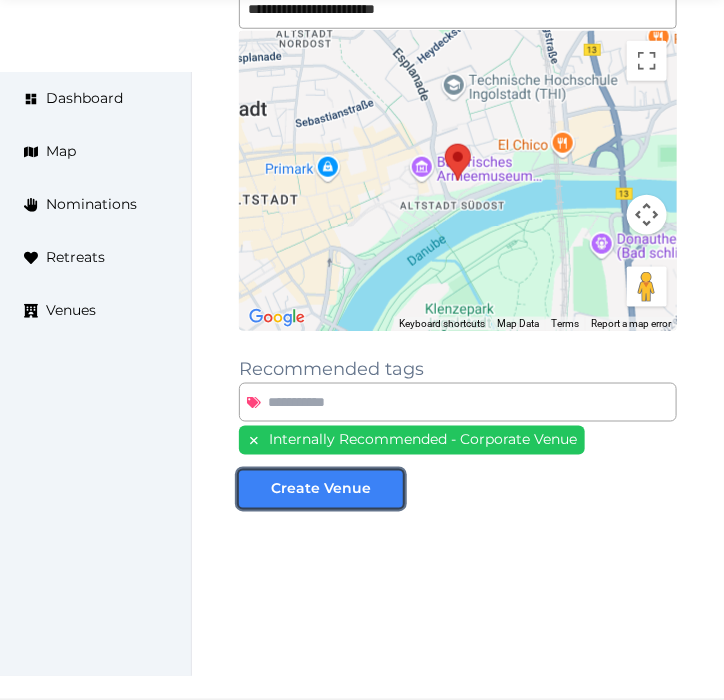 click on "Create Venue" at bounding box center [321, 489] 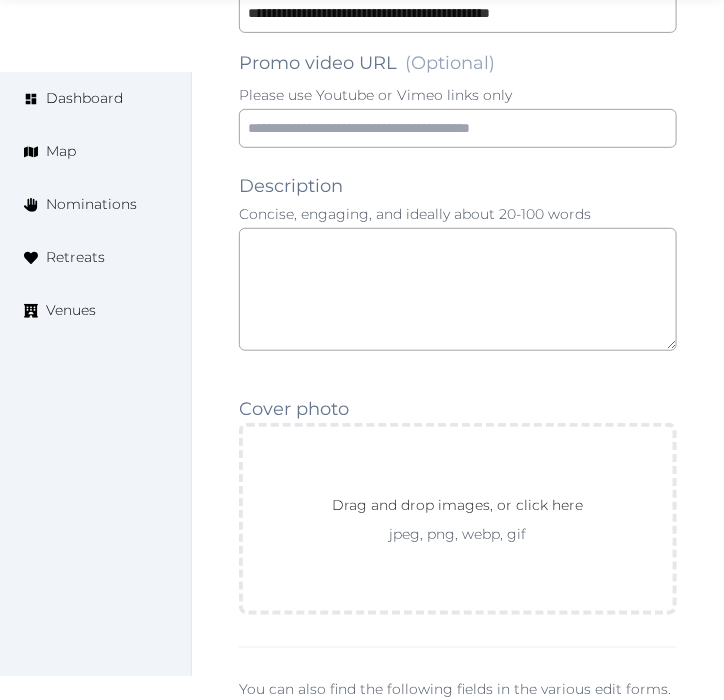 scroll, scrollTop: 1777, scrollLeft: 0, axis: vertical 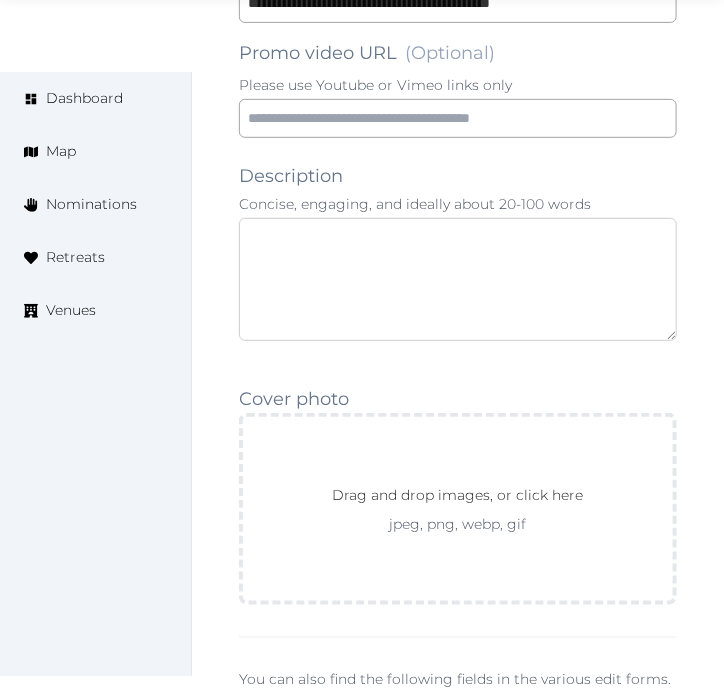 click at bounding box center [458, 279] 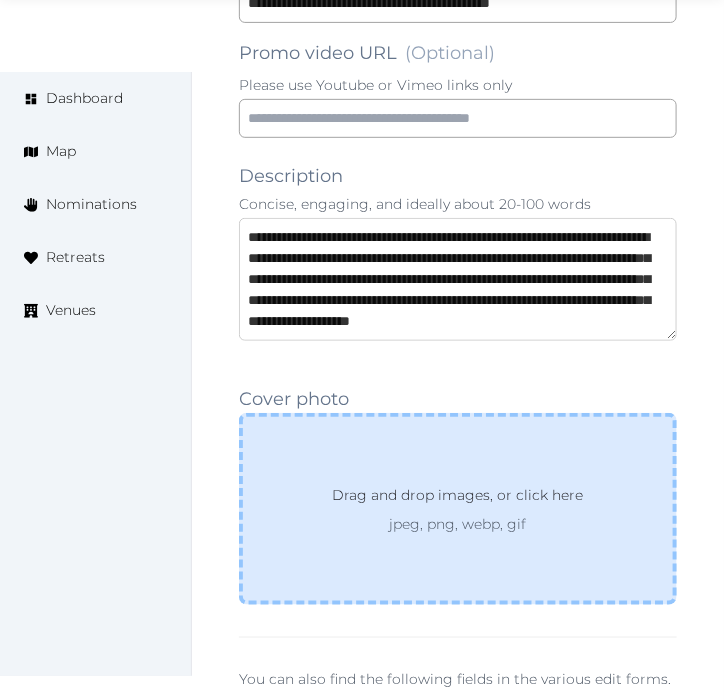 scroll, scrollTop: 53, scrollLeft: 0, axis: vertical 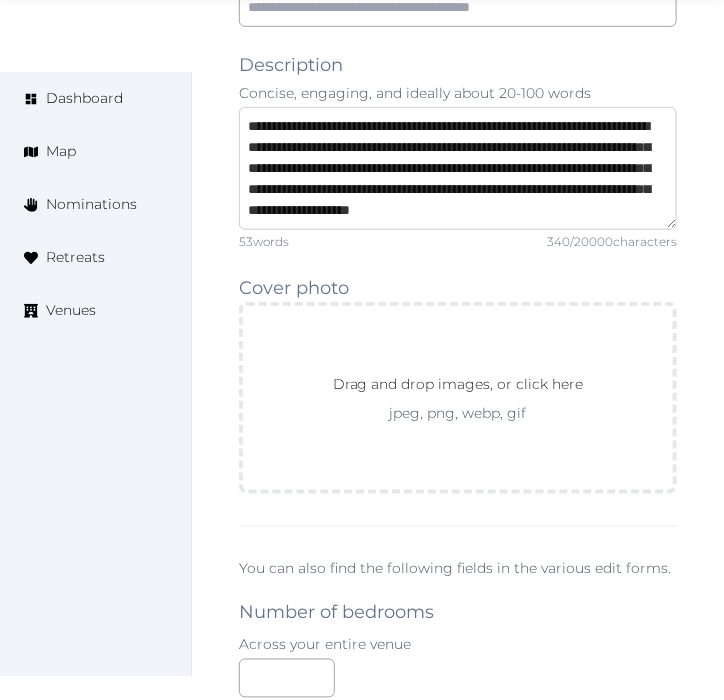 type on "**********" 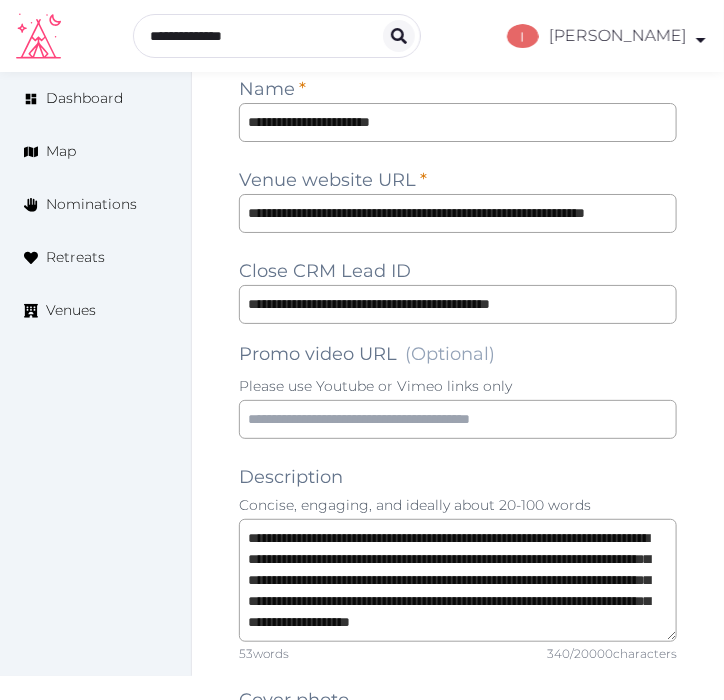 scroll, scrollTop: 1444, scrollLeft: 0, axis: vertical 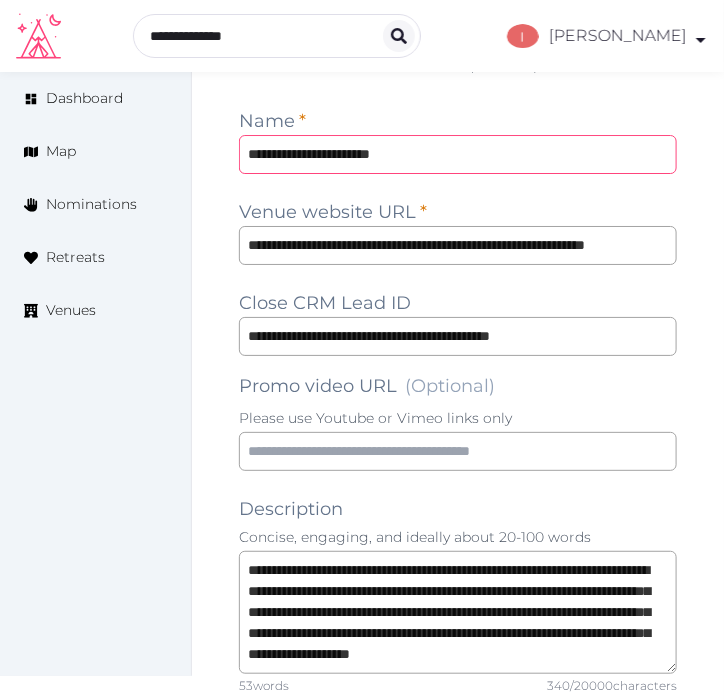 click on "**********" at bounding box center (458, 154) 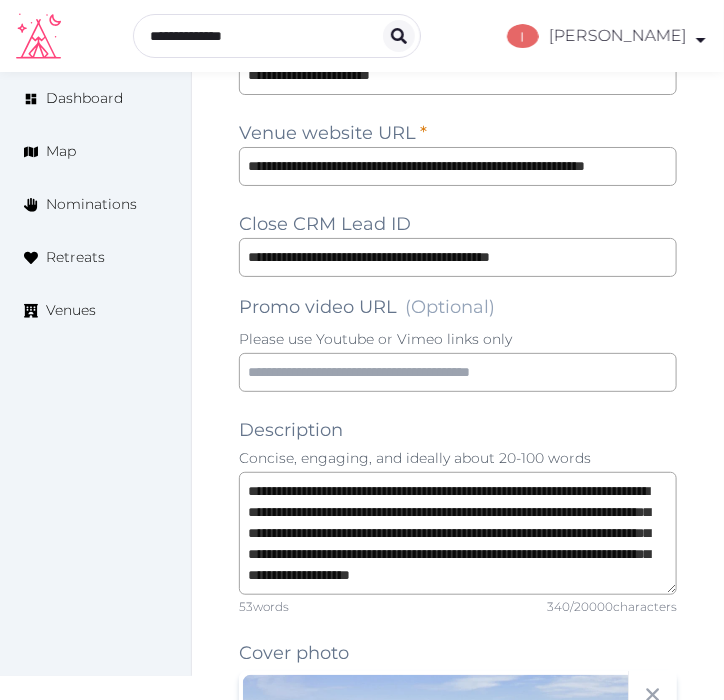 scroll, scrollTop: 1333, scrollLeft: 0, axis: vertical 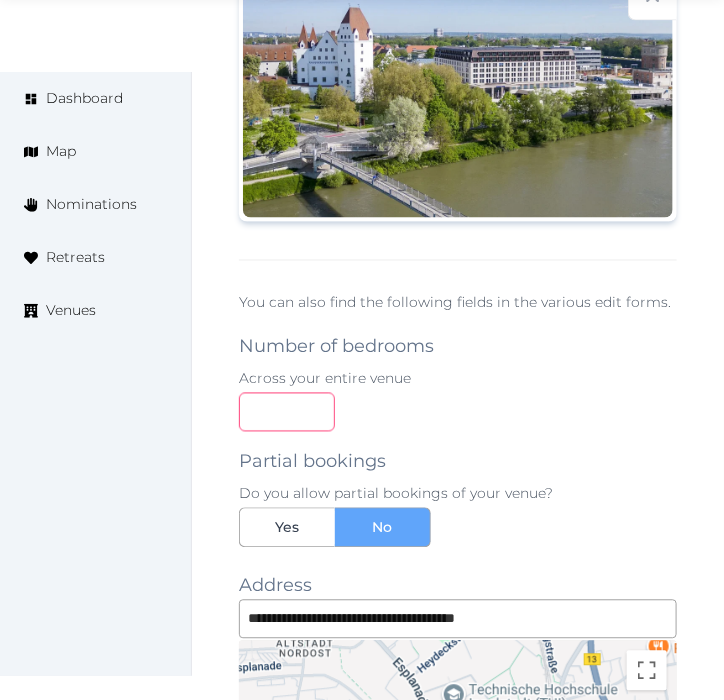 click at bounding box center [287, 412] 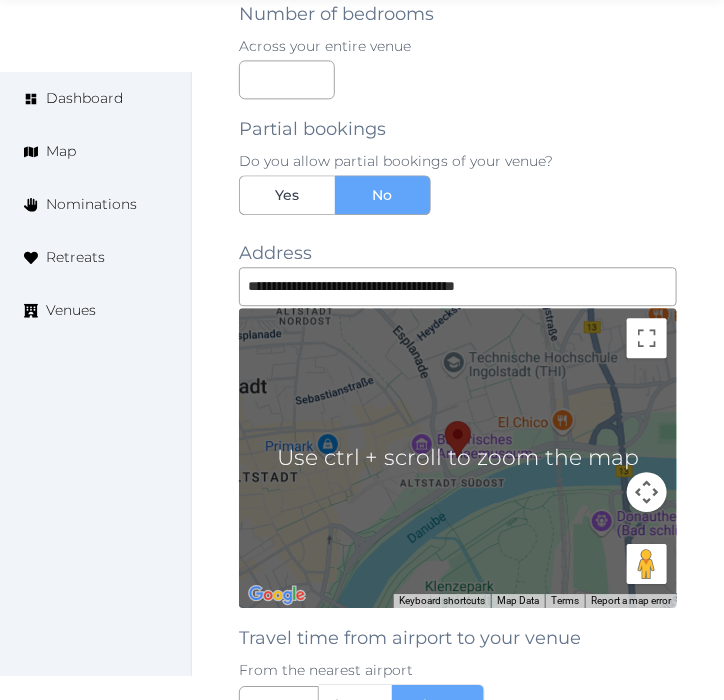 scroll, scrollTop: 2888, scrollLeft: 0, axis: vertical 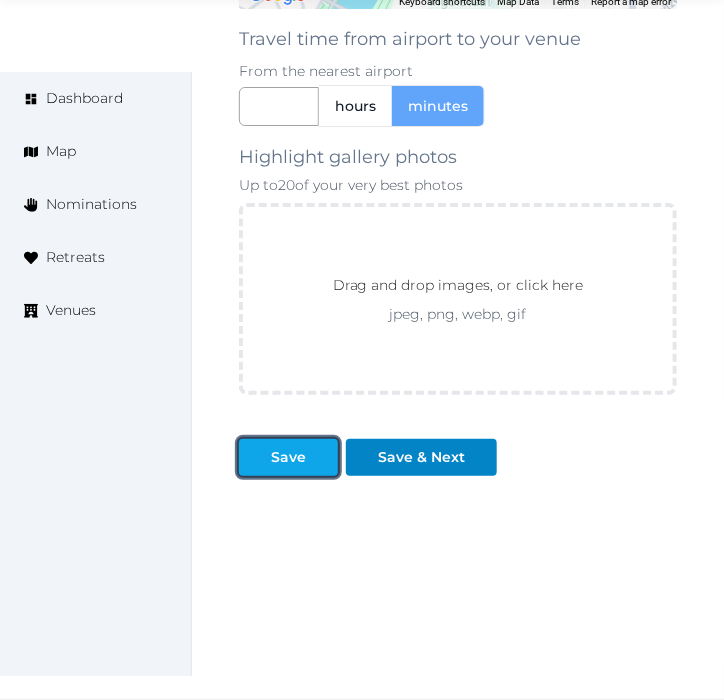 click at bounding box center (322, 457) 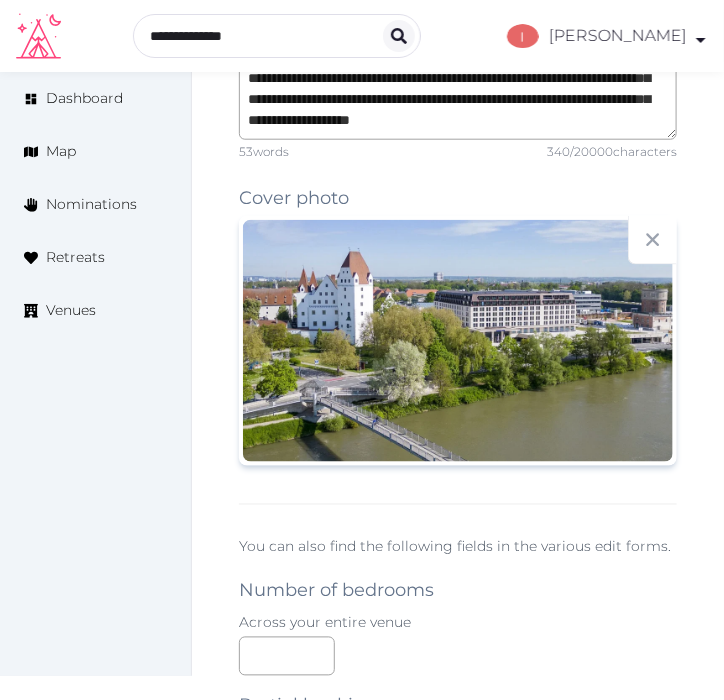 scroll, scrollTop: 1712, scrollLeft: 0, axis: vertical 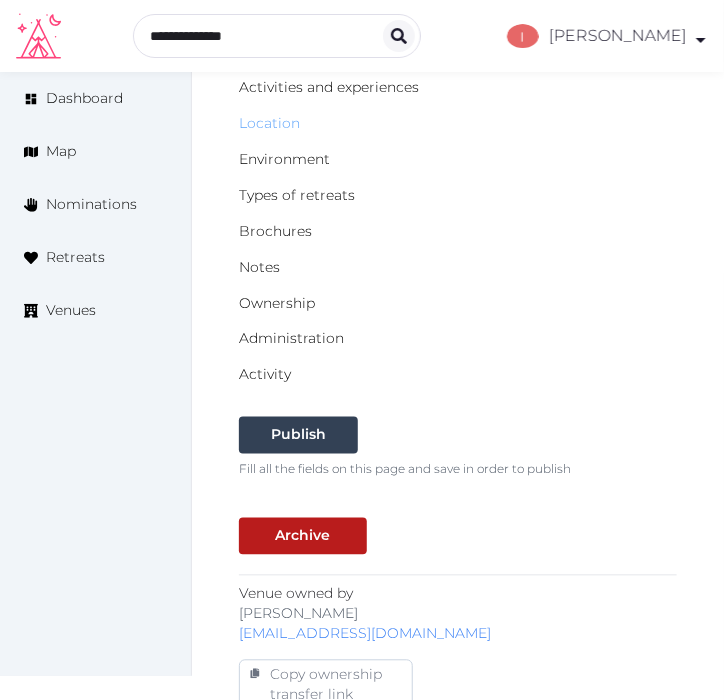 click on "Location" at bounding box center (269, 123) 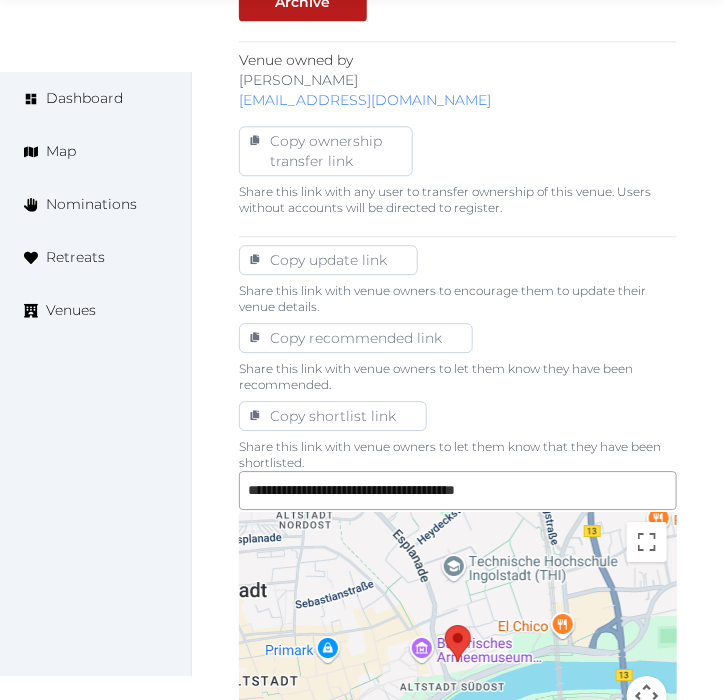 scroll, scrollTop: 1333, scrollLeft: 0, axis: vertical 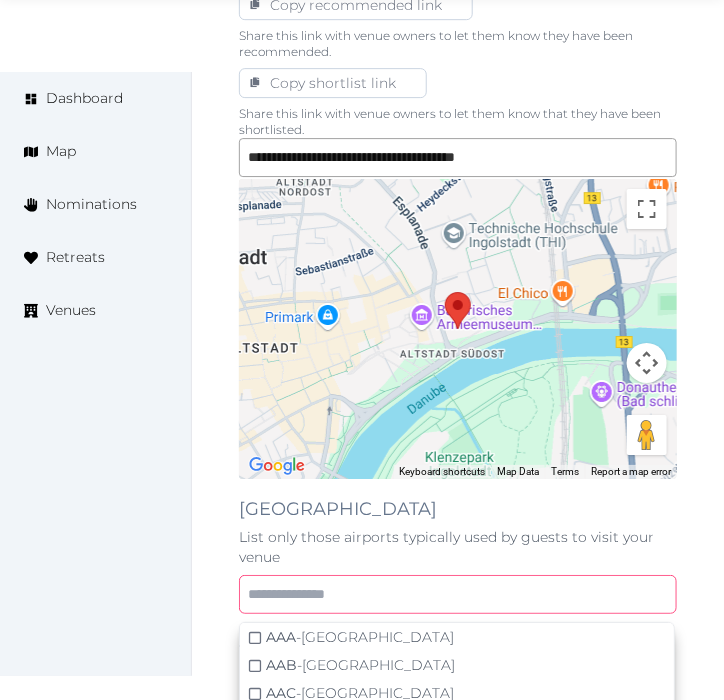 click at bounding box center [458, 594] 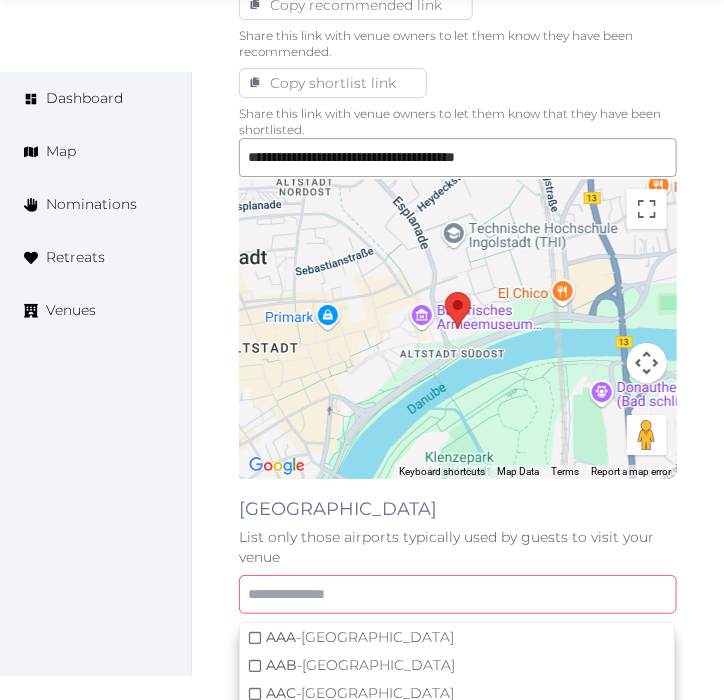 paste on "***" 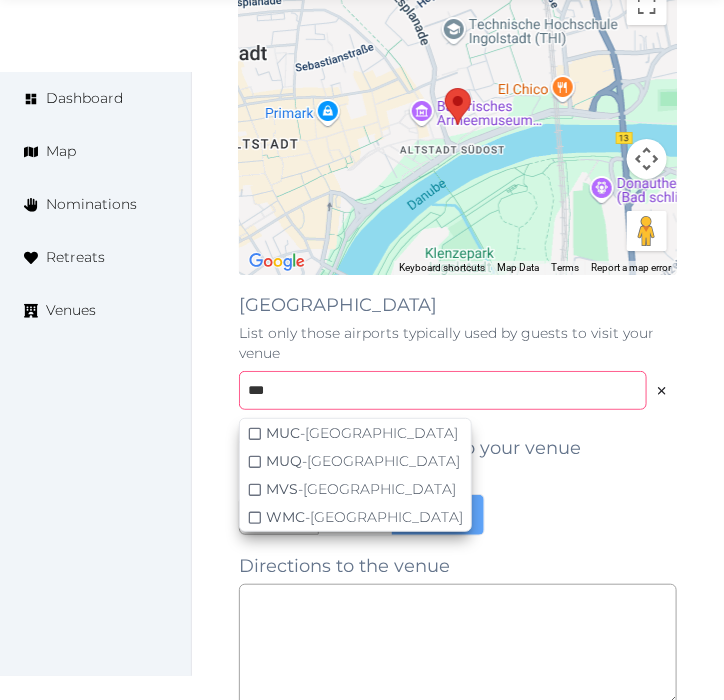 scroll, scrollTop: 1555, scrollLeft: 0, axis: vertical 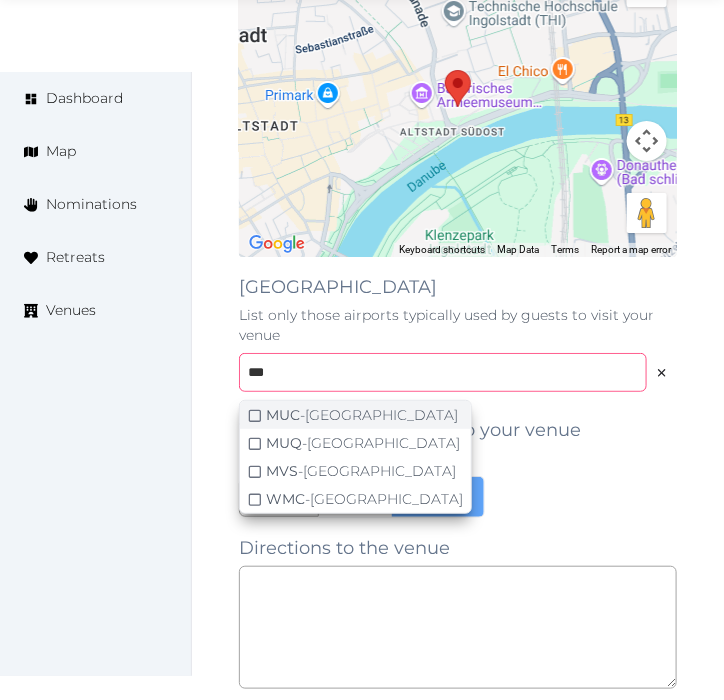 type on "***" 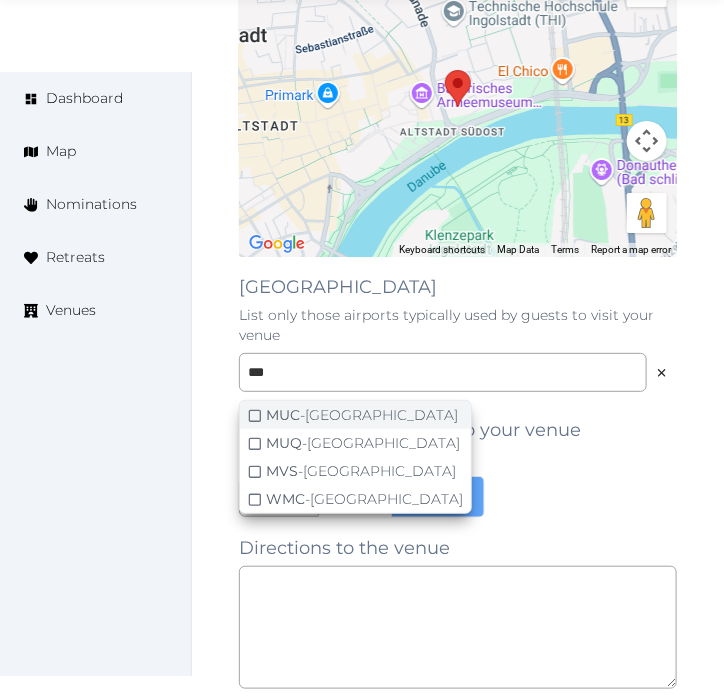 click 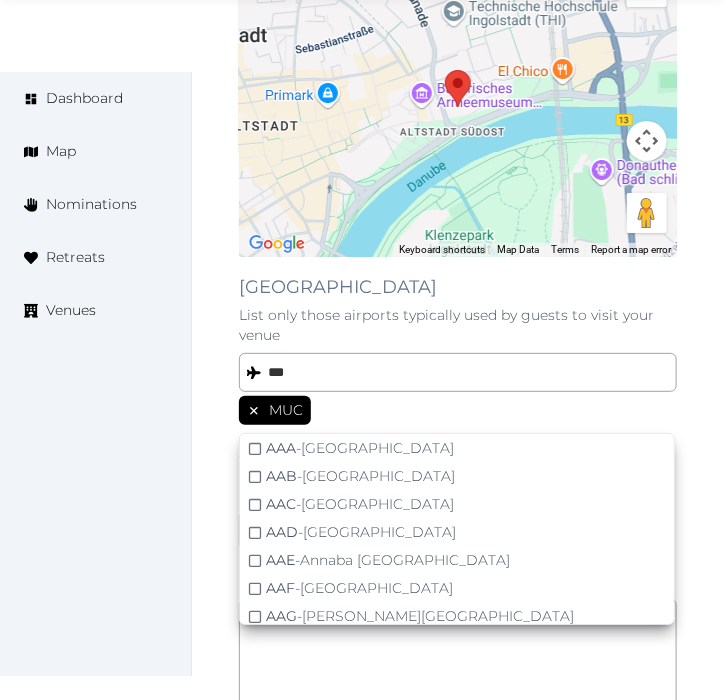 click on "AAC  -  El Arish International Airport" at bounding box center [457, 504] 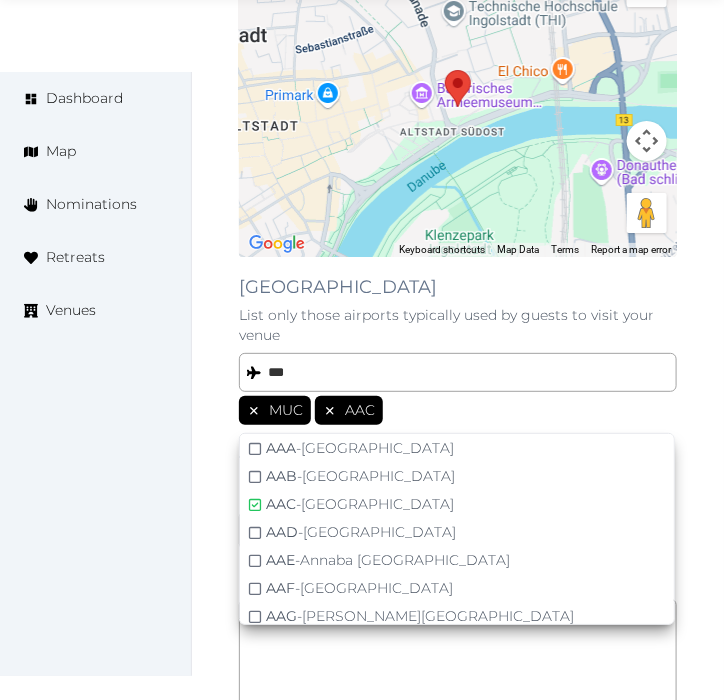 click 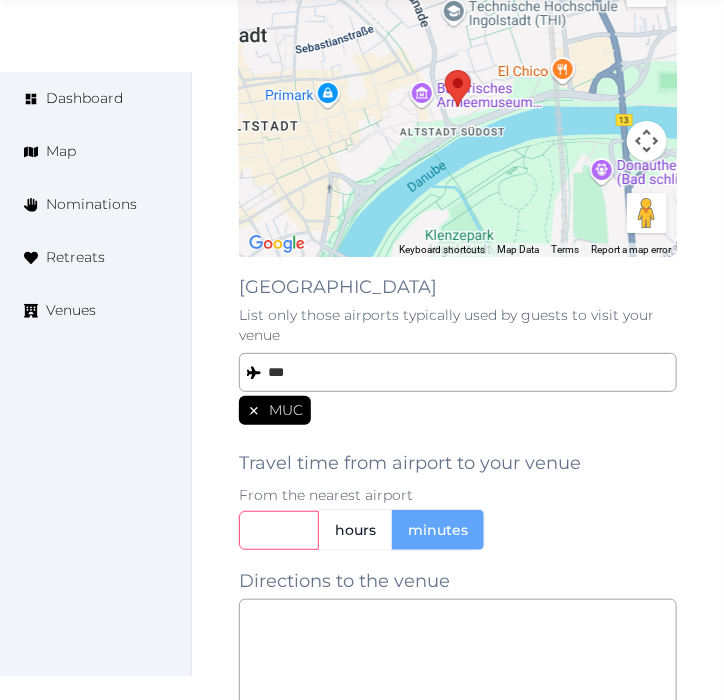 click at bounding box center (279, 530) 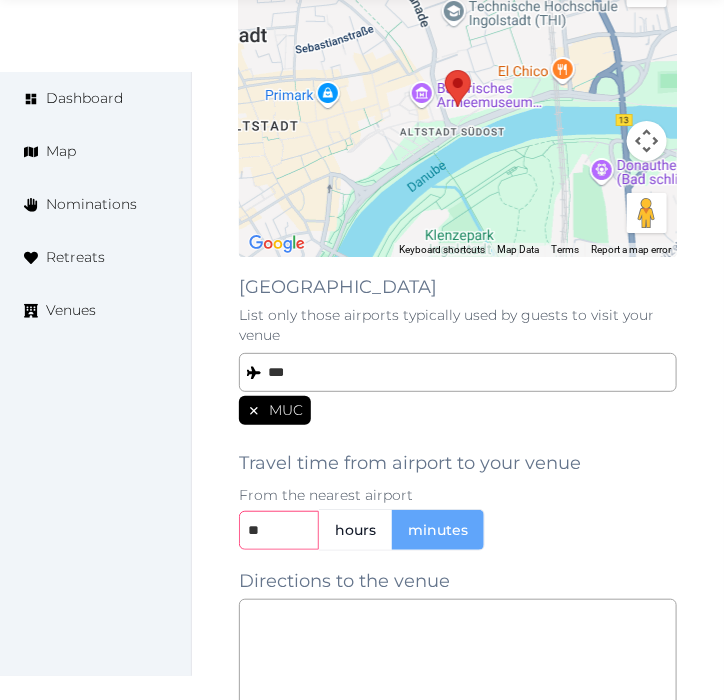 type on "**" 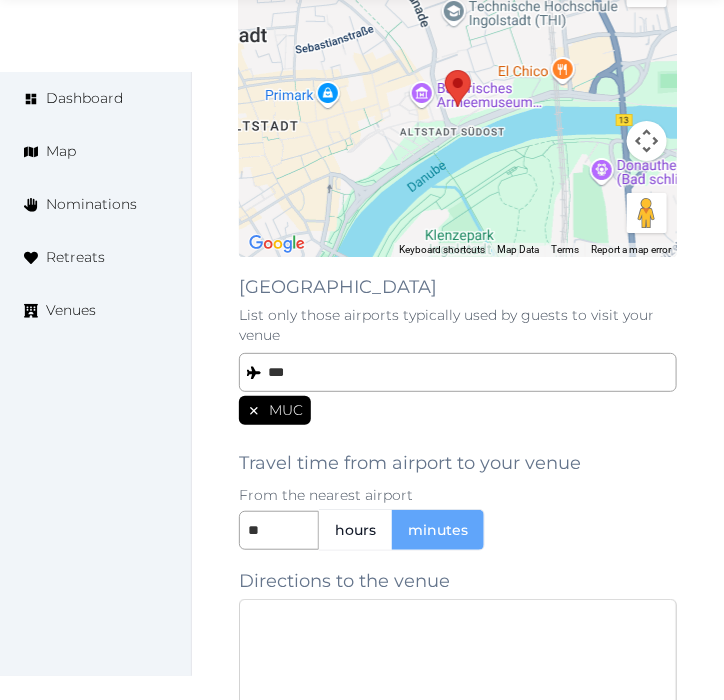 paste on "**********" 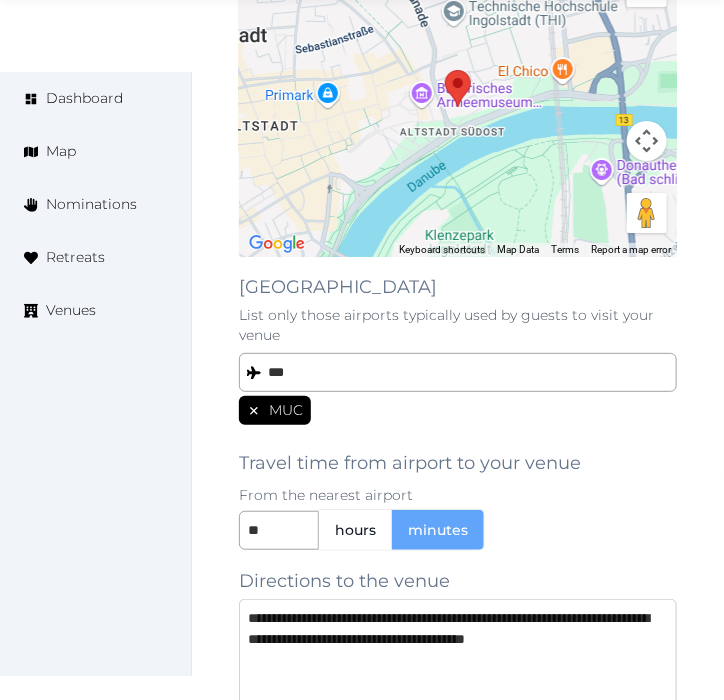 click on "**********" at bounding box center (458, 660) 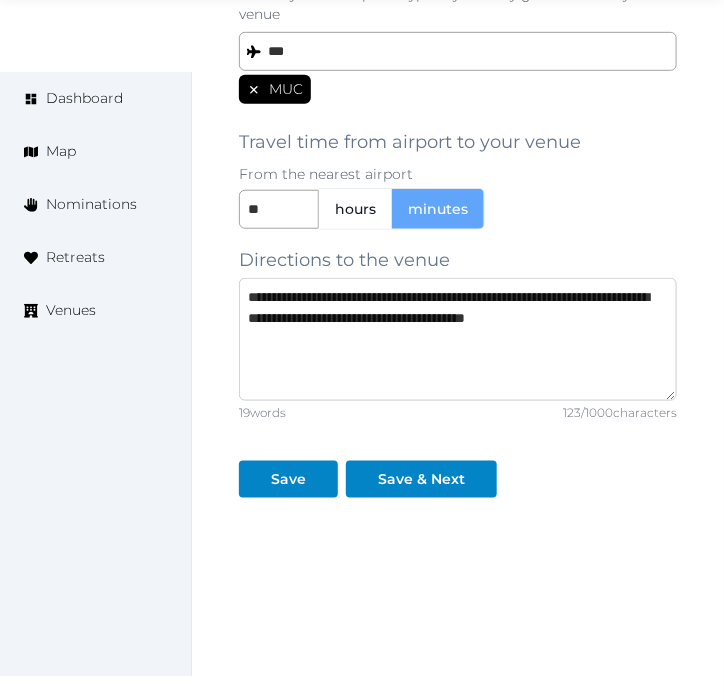 scroll, scrollTop: 1888, scrollLeft: 0, axis: vertical 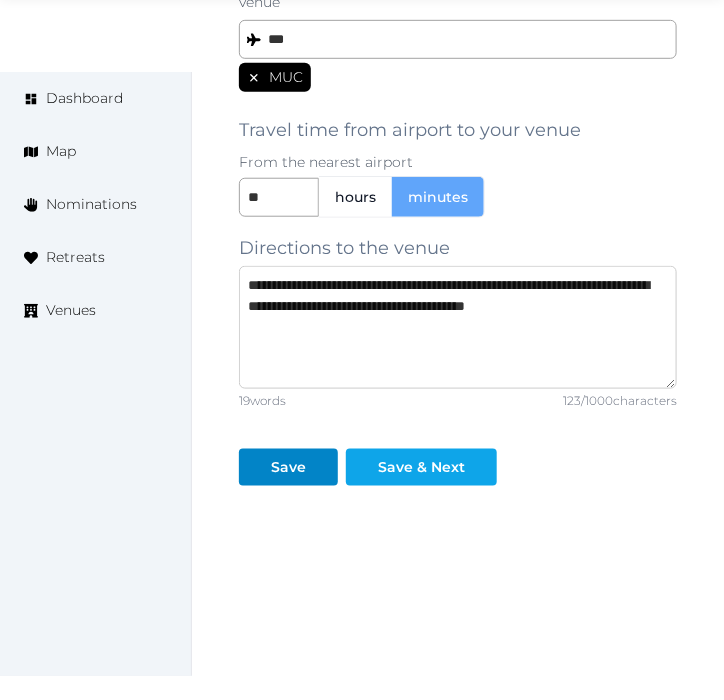 type on "**********" 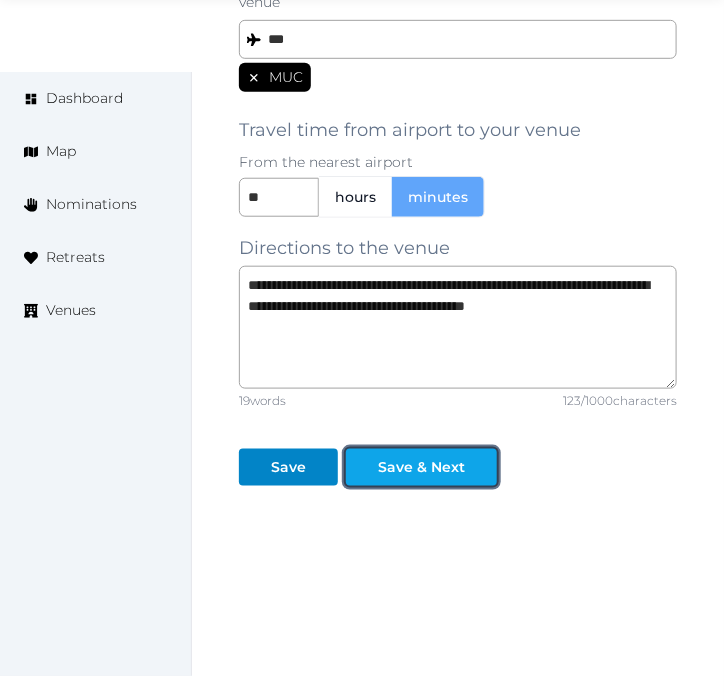 click on "Save & Next" at bounding box center [421, 467] 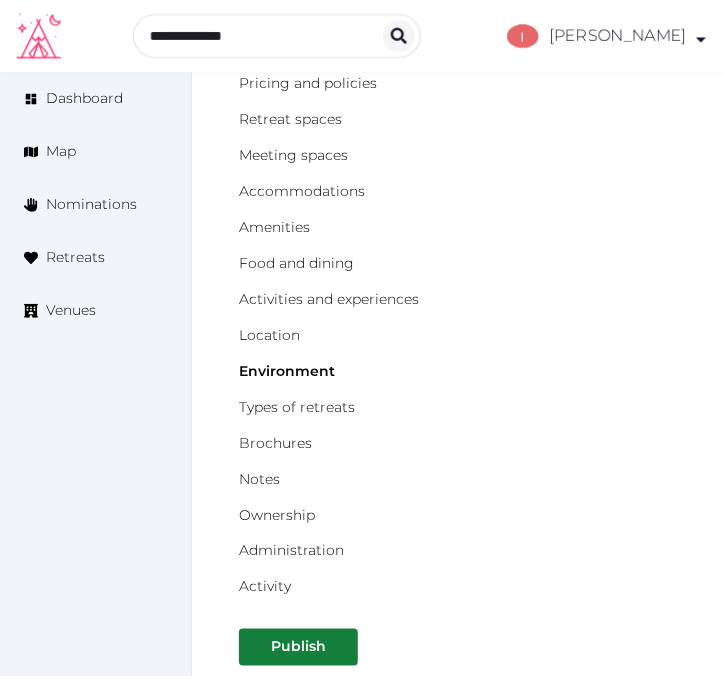 scroll, scrollTop: 333, scrollLeft: 0, axis: vertical 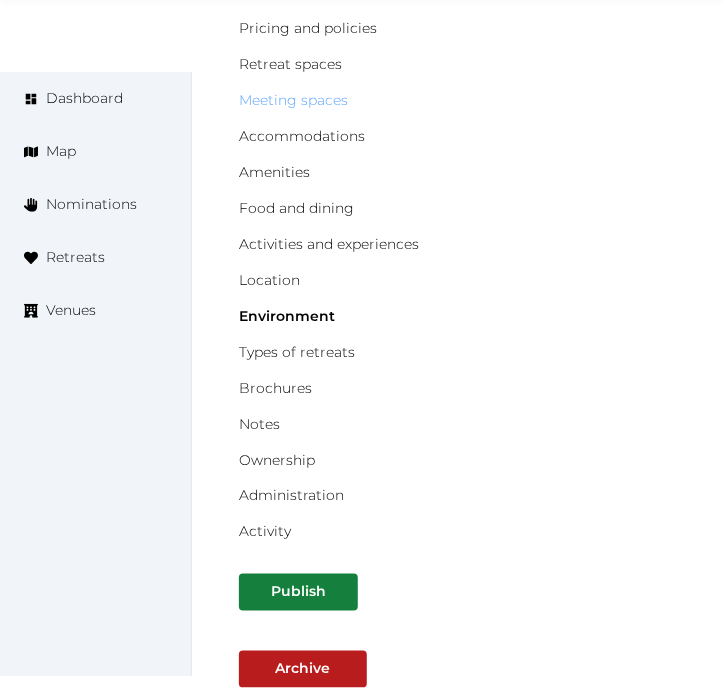 click on "Meeting spaces" at bounding box center [293, 100] 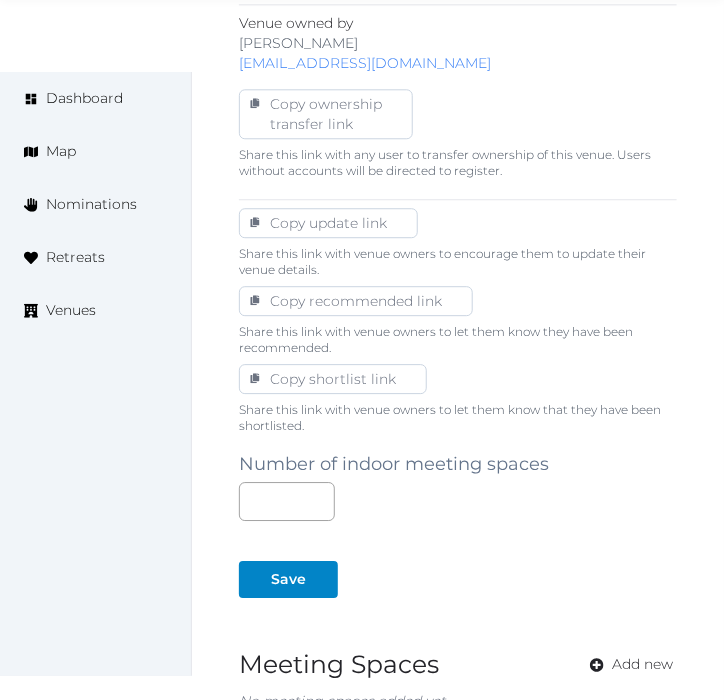 scroll, scrollTop: 1111, scrollLeft: 0, axis: vertical 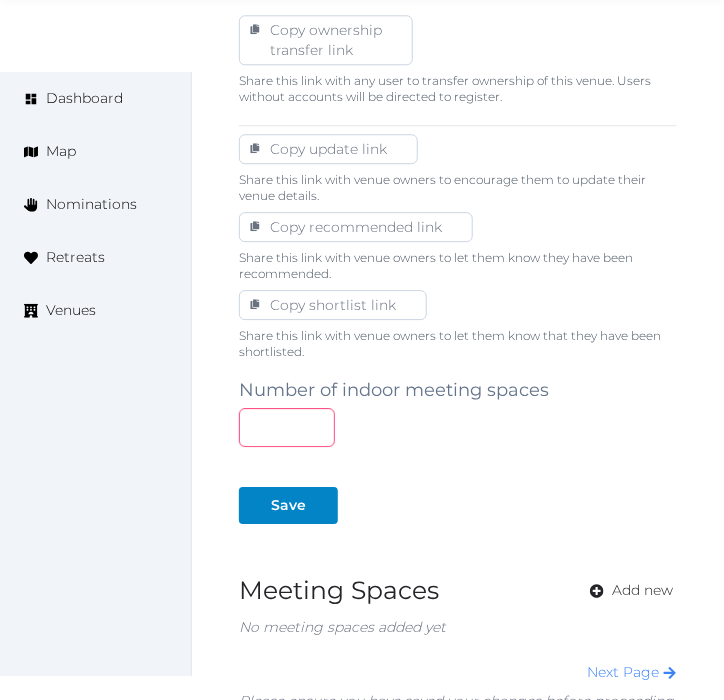 click at bounding box center [287, 427] 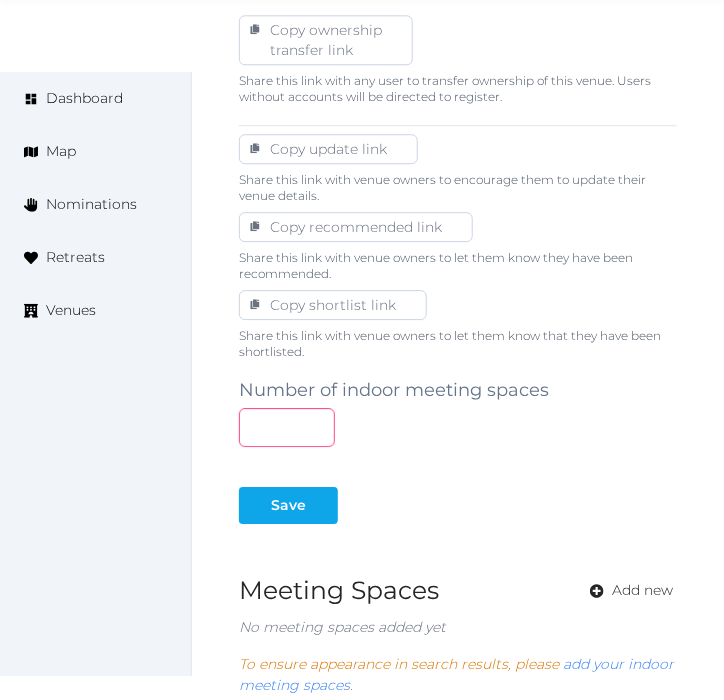 type on "**" 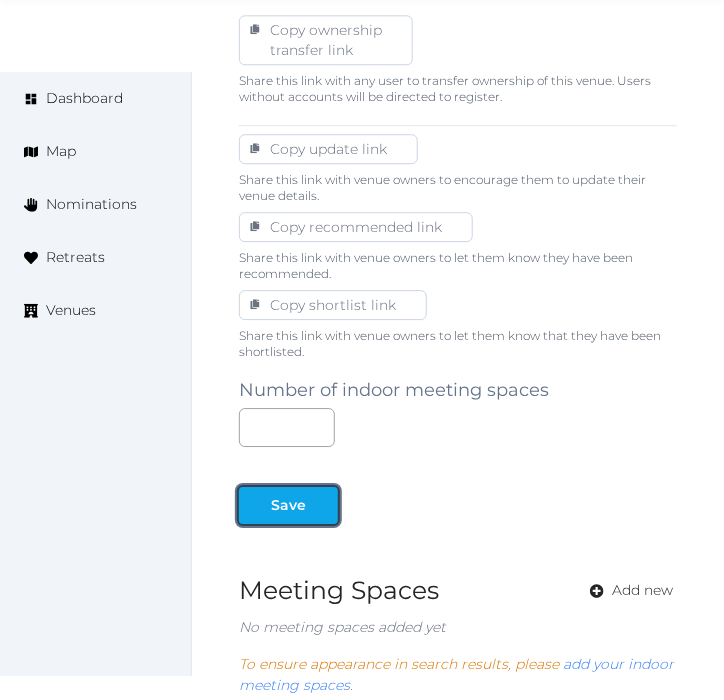 click on "Save" at bounding box center (288, 505) 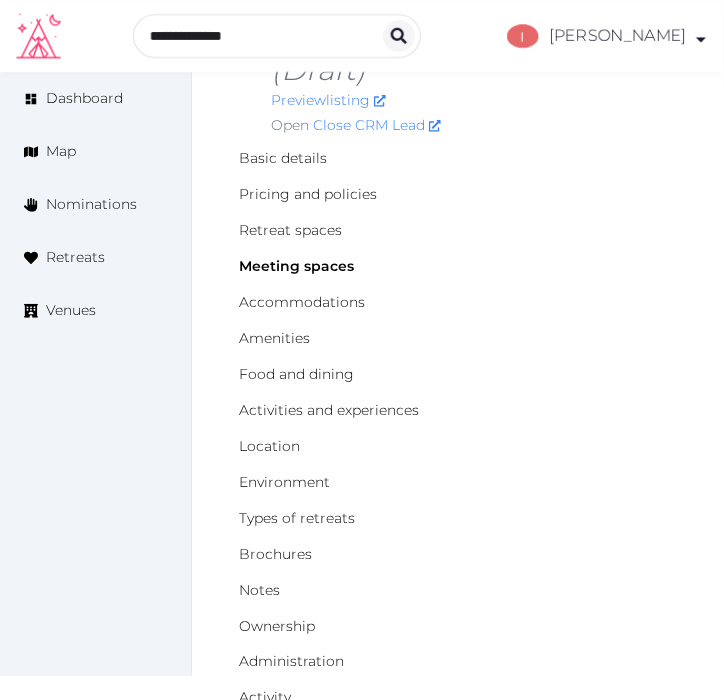 scroll, scrollTop: 0, scrollLeft: 0, axis: both 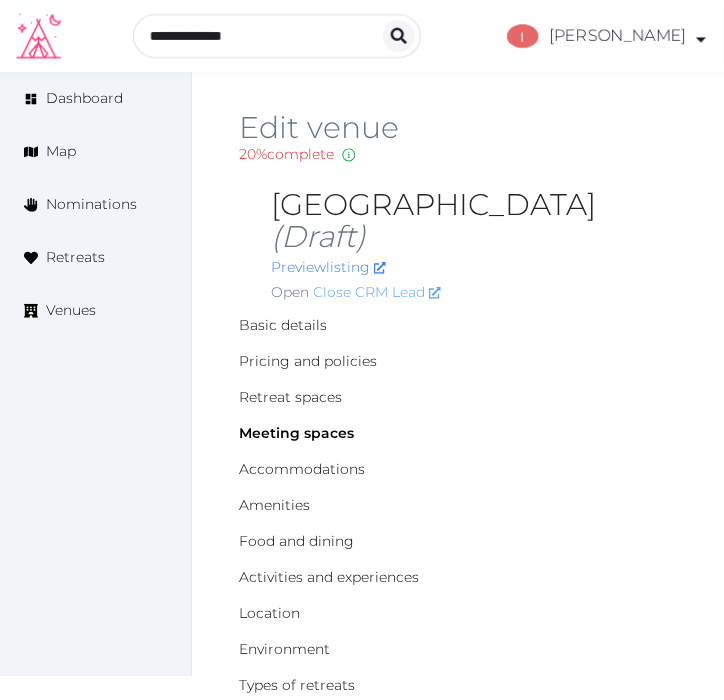 click on "Close CRM Lead" at bounding box center (377, 292) 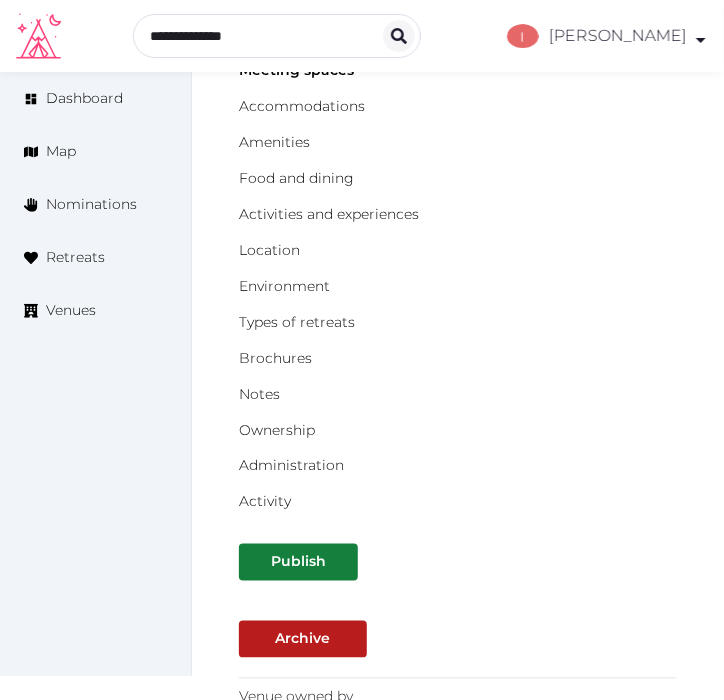 scroll, scrollTop: 45, scrollLeft: 0, axis: vertical 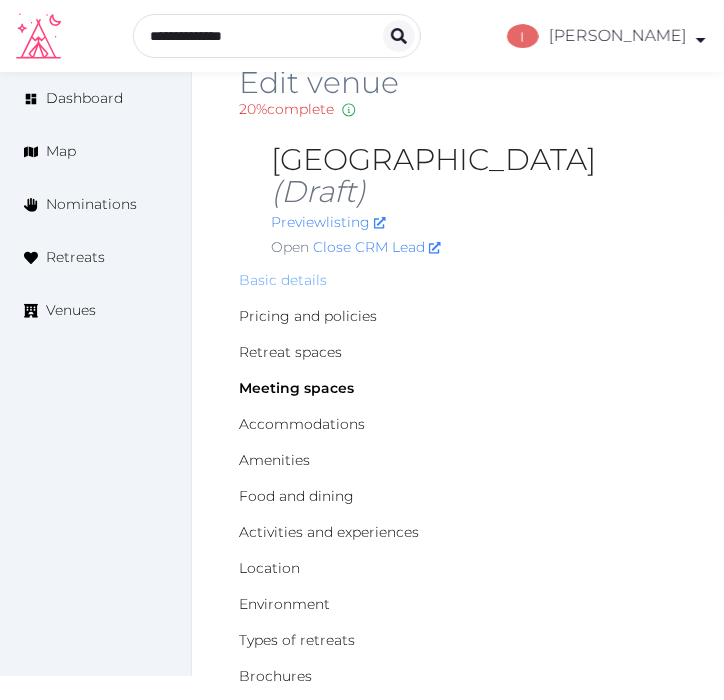 click on "Basic details" at bounding box center [283, 280] 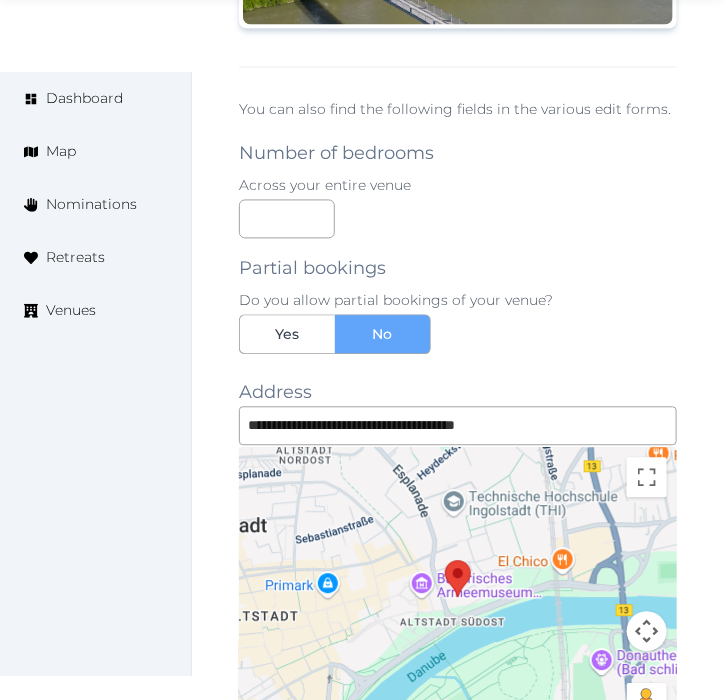 scroll, scrollTop: 3123, scrollLeft: 0, axis: vertical 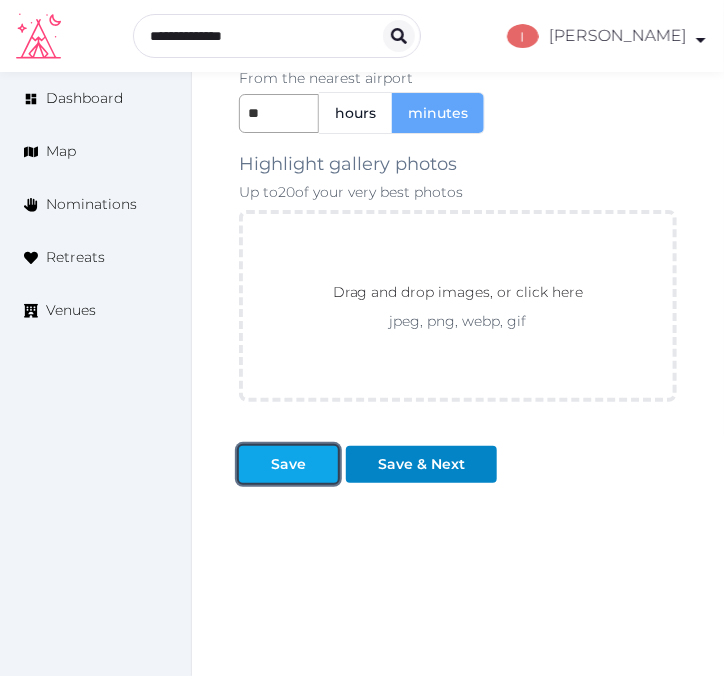 click on "Save" at bounding box center [288, 464] 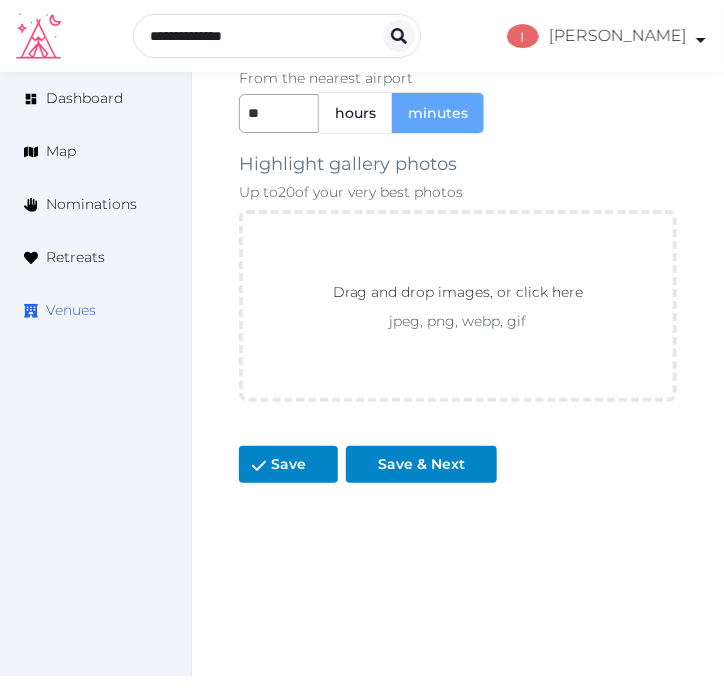 click on "Venues" at bounding box center [71, 310] 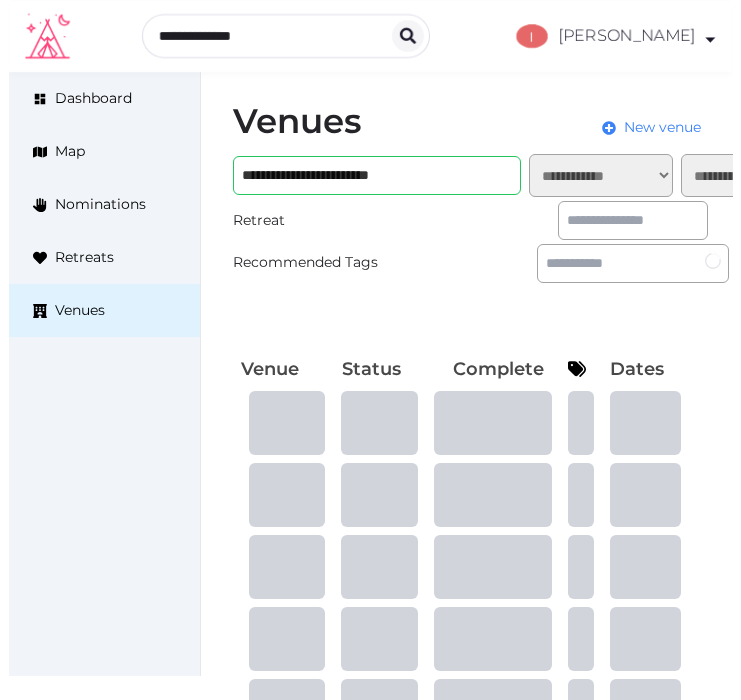 scroll, scrollTop: 0, scrollLeft: 0, axis: both 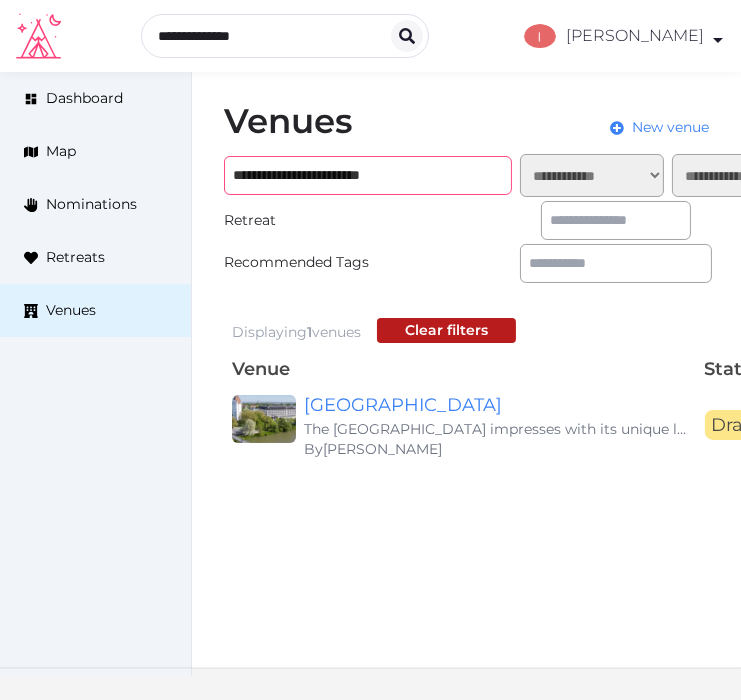 click on "**********" at bounding box center (368, 175) 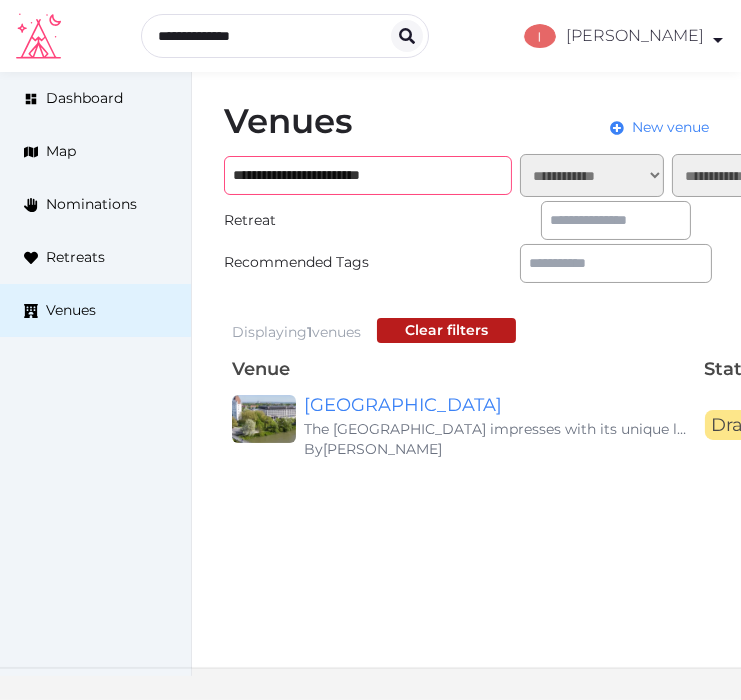 paste on "***" 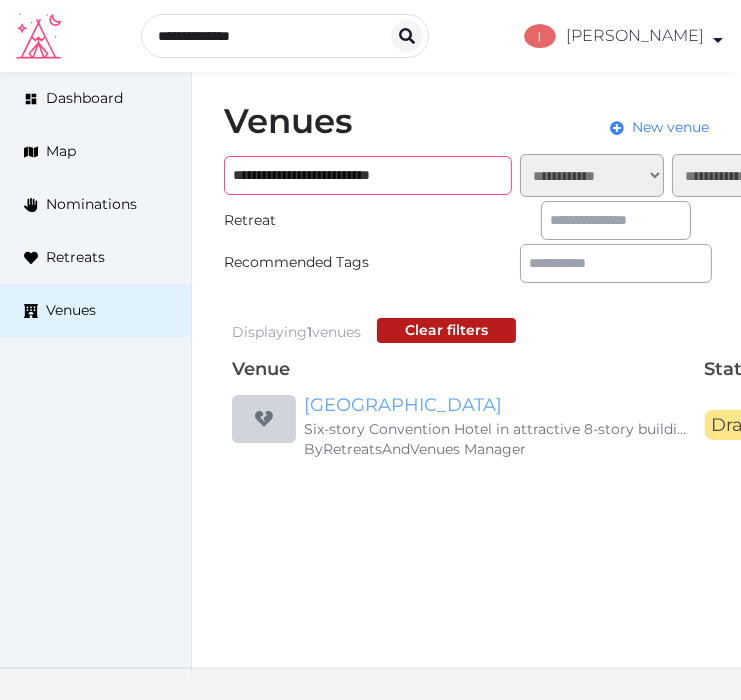 type on "**********" 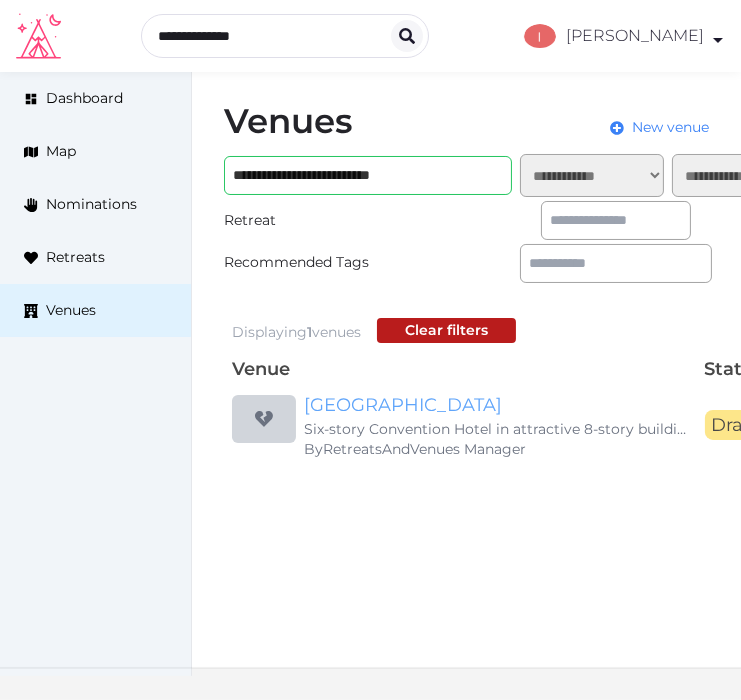 click on "[GEOGRAPHIC_DATA]" at bounding box center (496, 405) 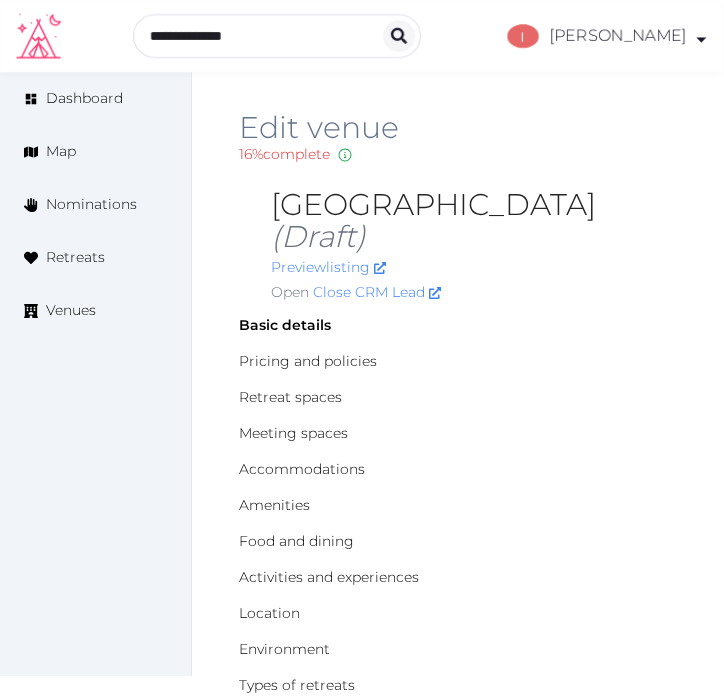 scroll, scrollTop: 0, scrollLeft: 0, axis: both 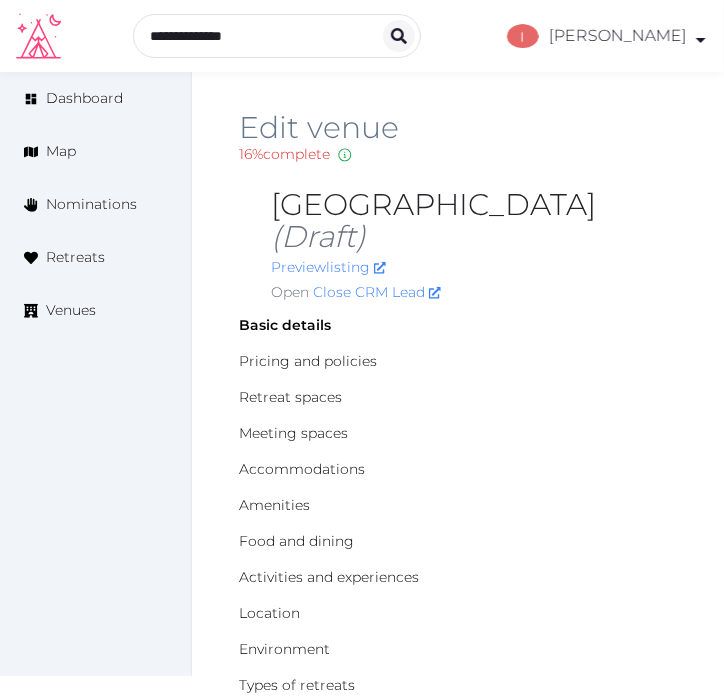 drag, startPoint x: 691, startPoint y: 197, endPoint x: 280, endPoint y: 202, distance: 411.03043 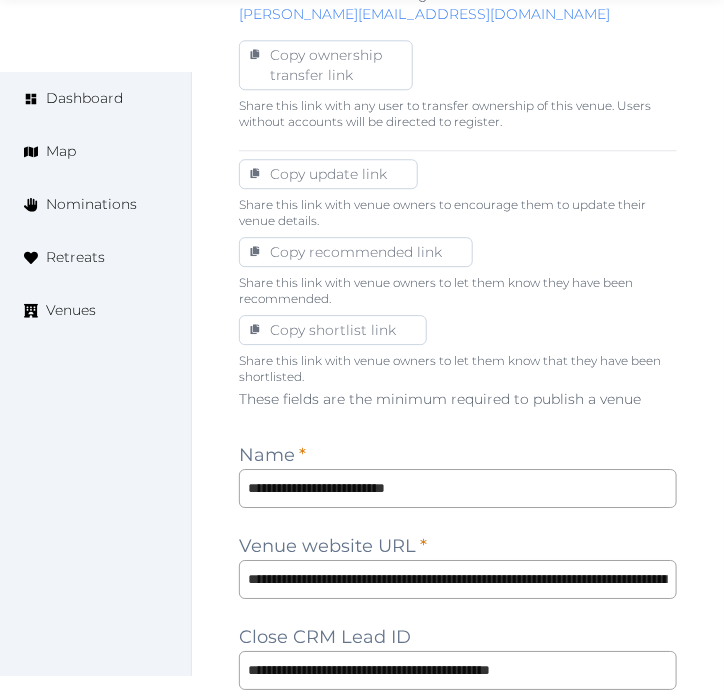 scroll, scrollTop: 1222, scrollLeft: 0, axis: vertical 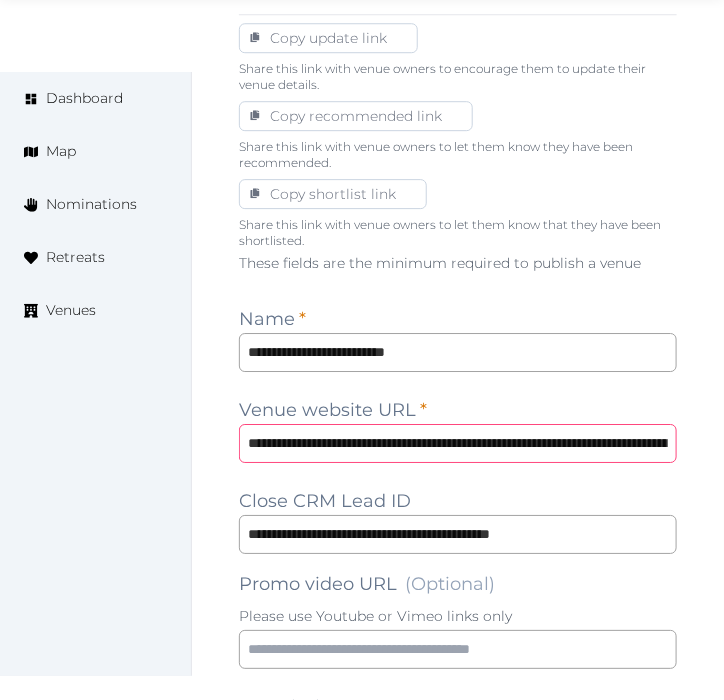 click on "**********" at bounding box center (458, 443) 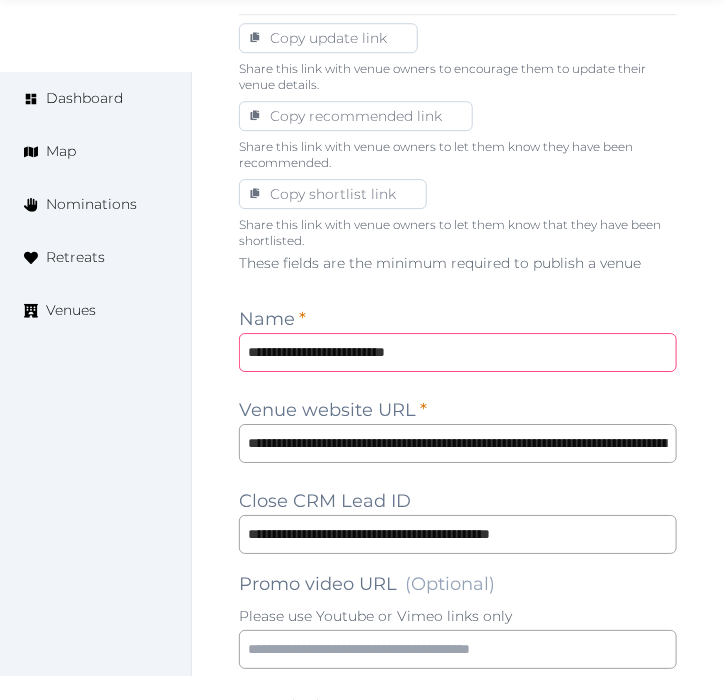 click on "**********" at bounding box center [458, 352] 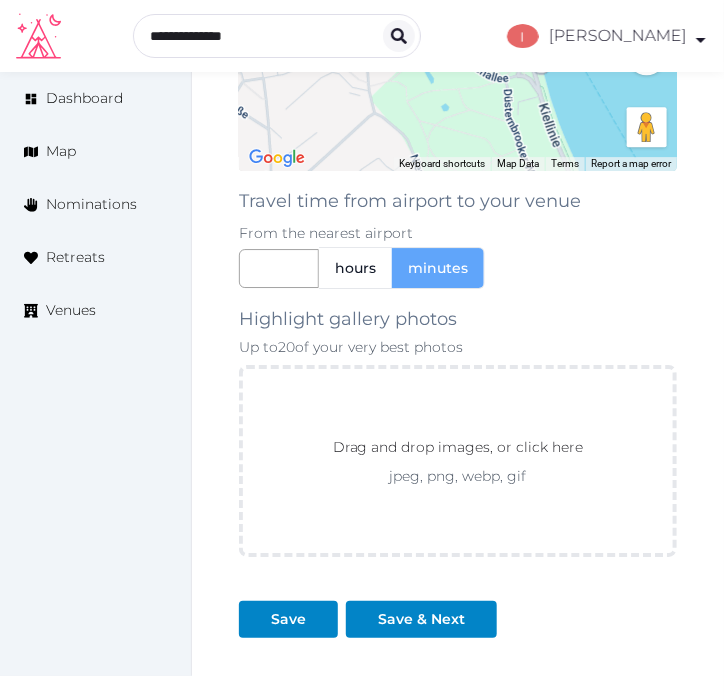 scroll, scrollTop: 3064, scrollLeft: 0, axis: vertical 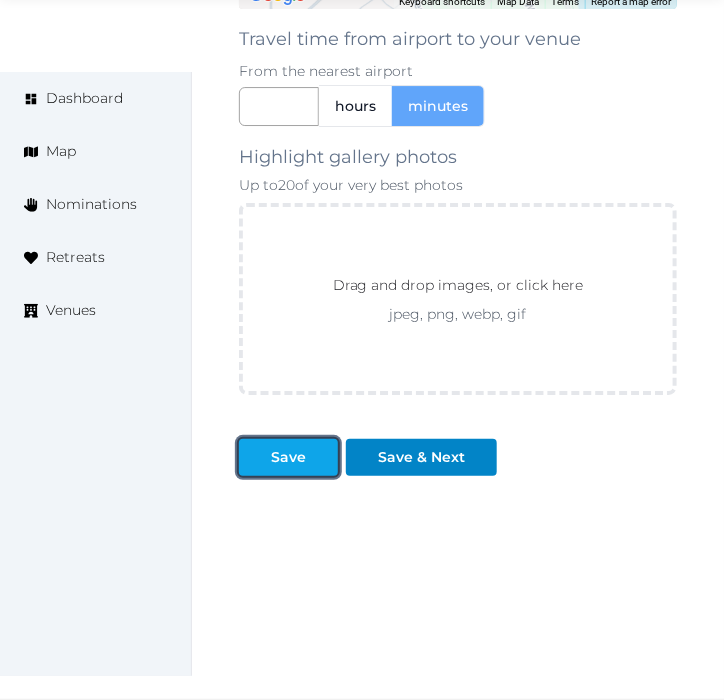 click on "Save" at bounding box center [288, 457] 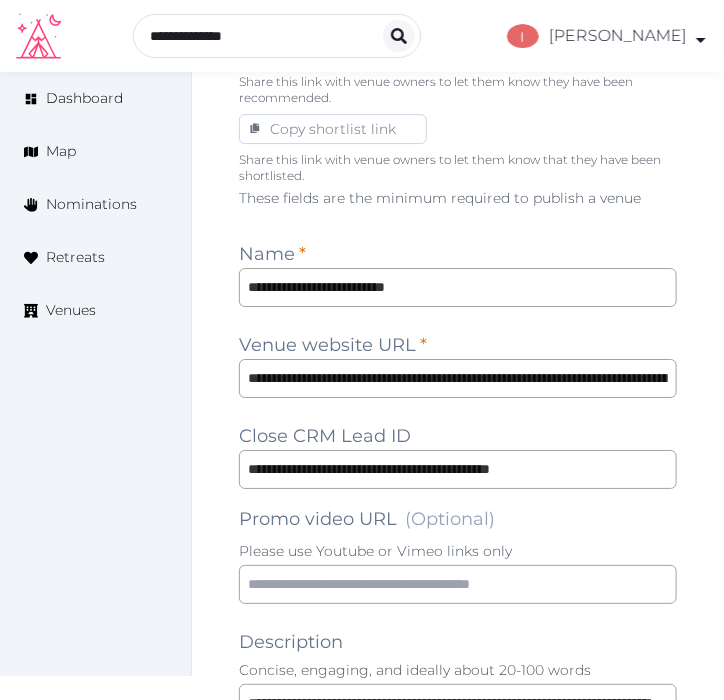 scroll, scrollTop: 1286, scrollLeft: 0, axis: vertical 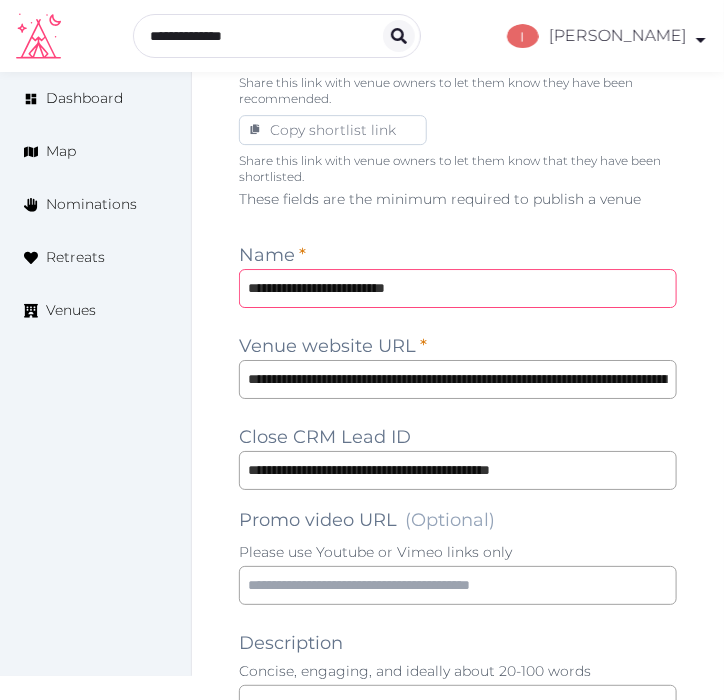click on "**********" at bounding box center [458, 288] 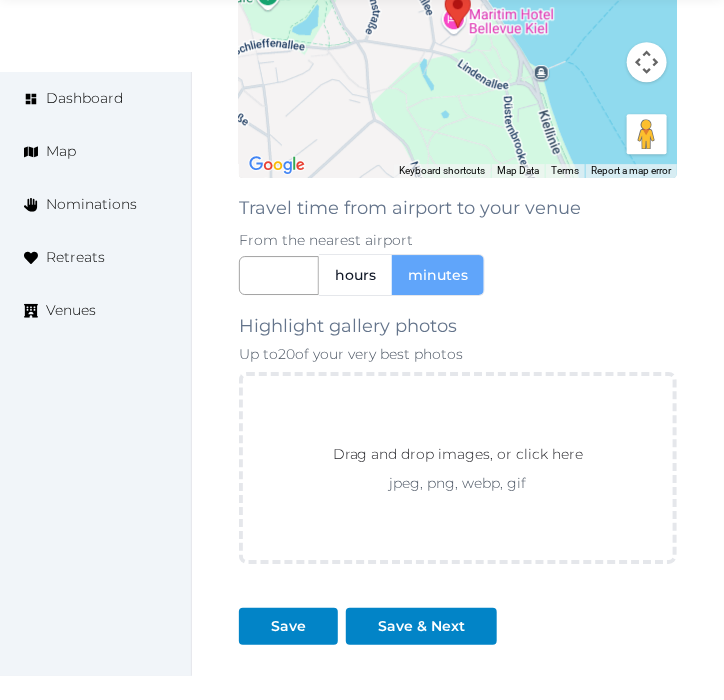 scroll, scrollTop: 3064, scrollLeft: 0, axis: vertical 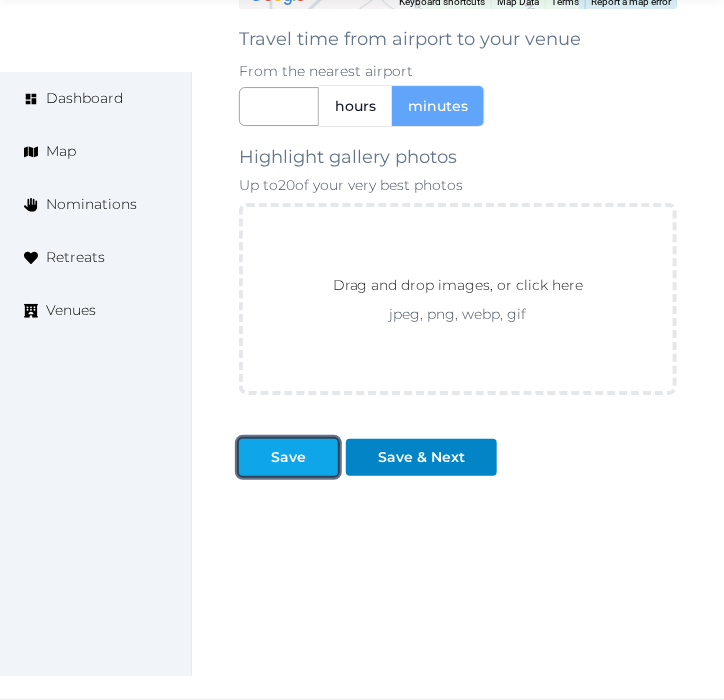 drag, startPoint x: 294, startPoint y: 457, endPoint x: 305, endPoint y: 448, distance: 14.21267 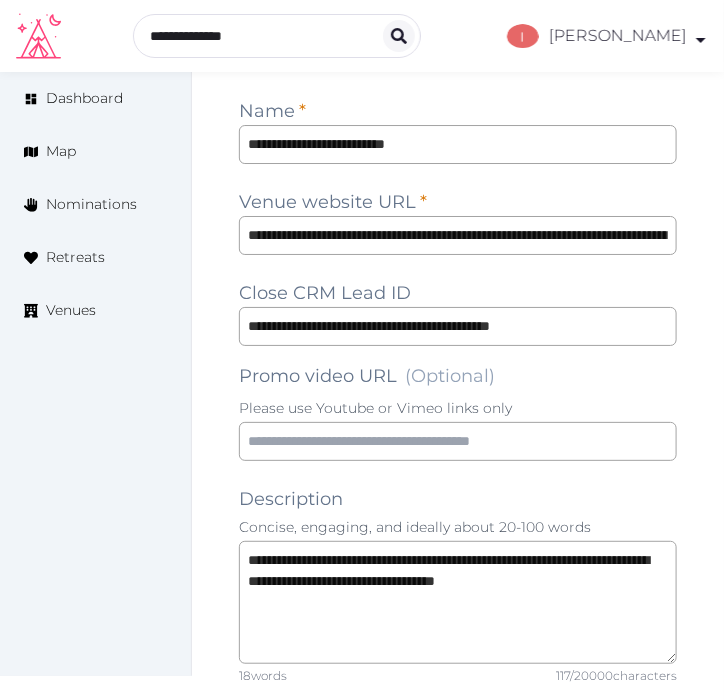 scroll, scrollTop: 1333, scrollLeft: 0, axis: vertical 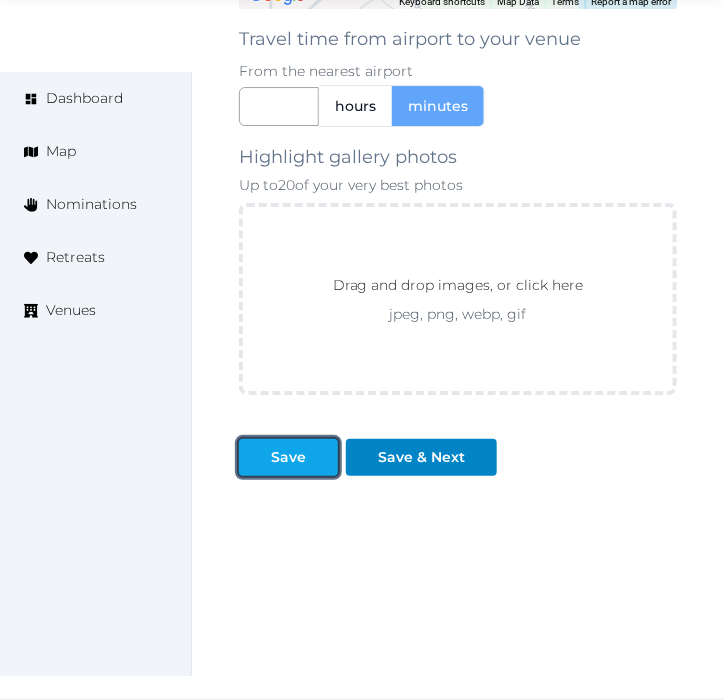 click on "Save" at bounding box center (288, 457) 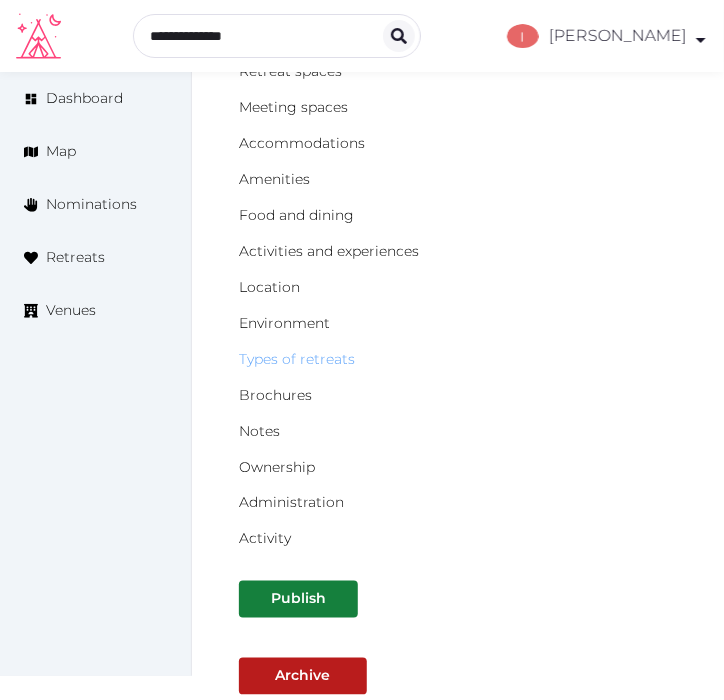 scroll, scrollTop: 286, scrollLeft: 0, axis: vertical 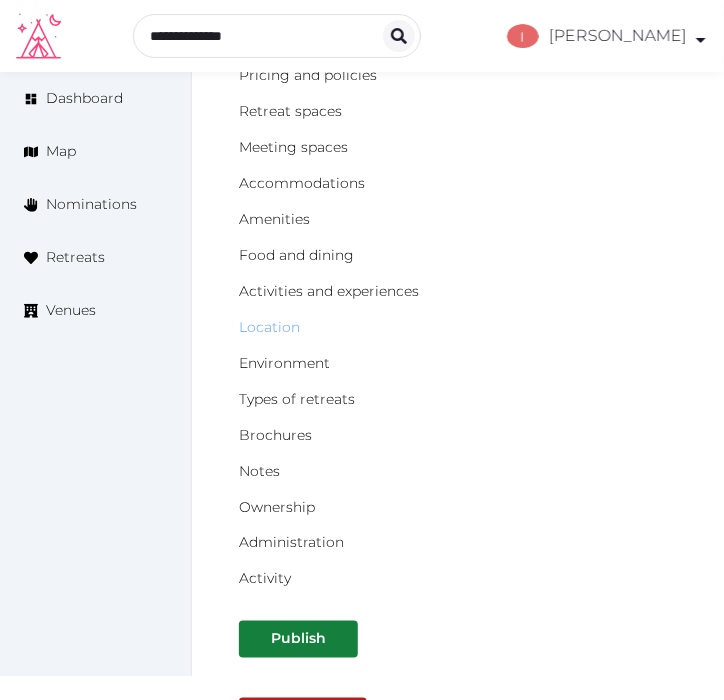 click on "Location" at bounding box center [269, 327] 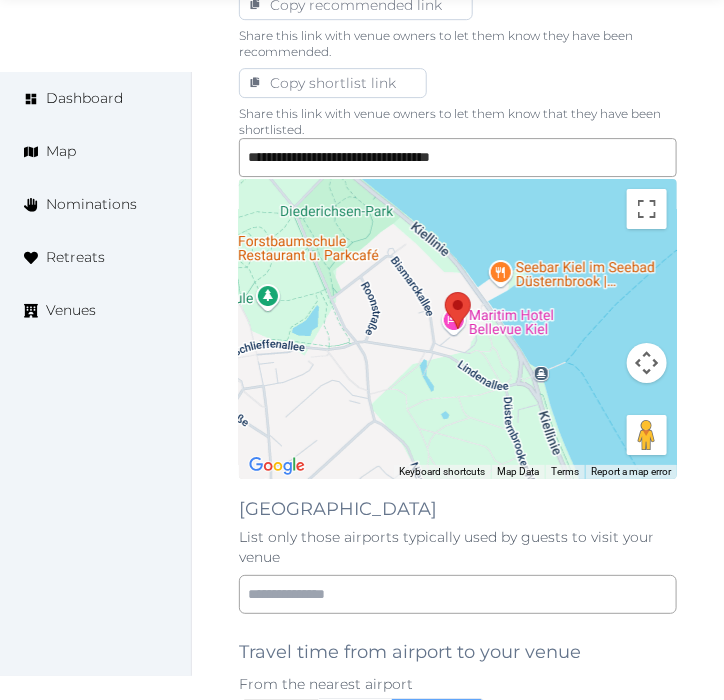 scroll, scrollTop: 1777, scrollLeft: 0, axis: vertical 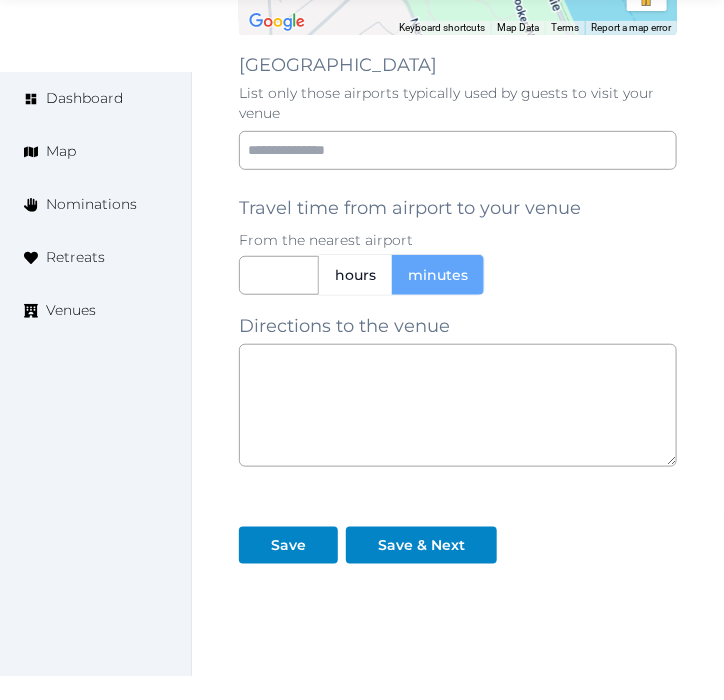 click on "List only those airports typically used by guests to visit your venue" at bounding box center (458, 103) 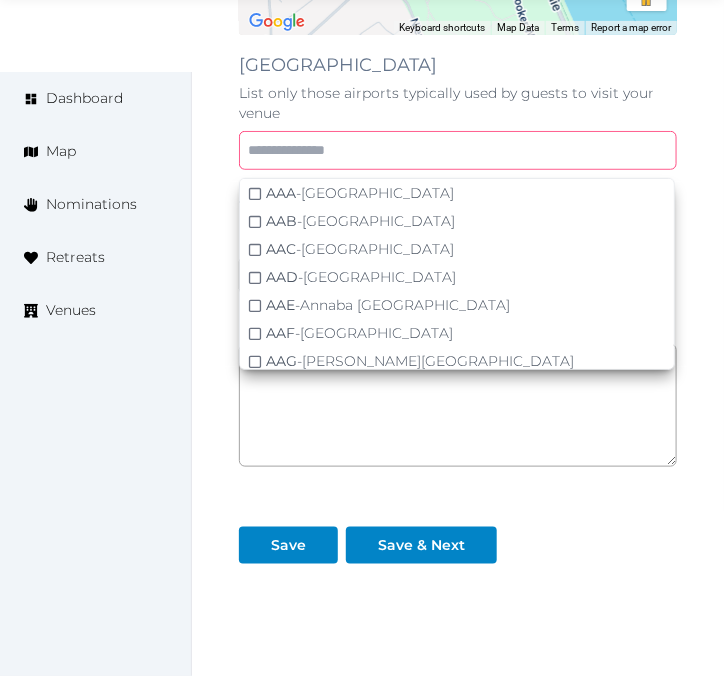 click at bounding box center (458, 150) 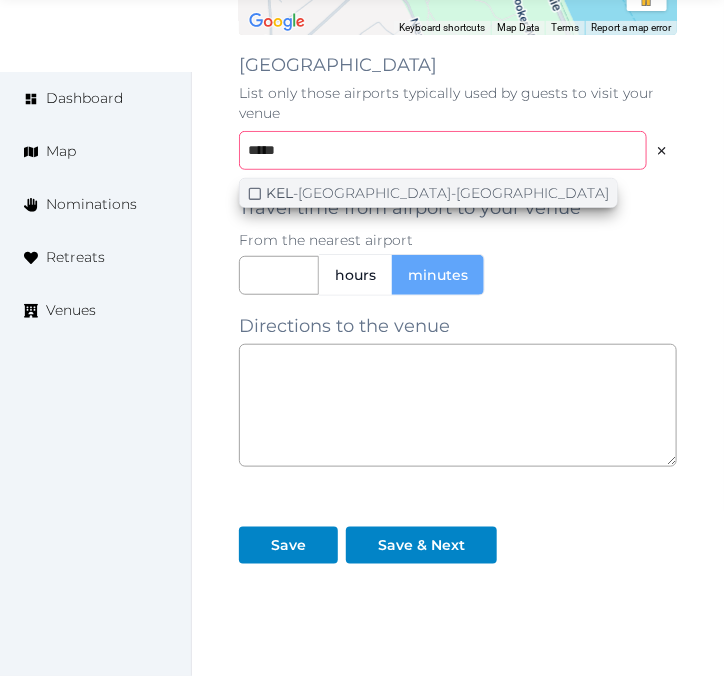 type on "****" 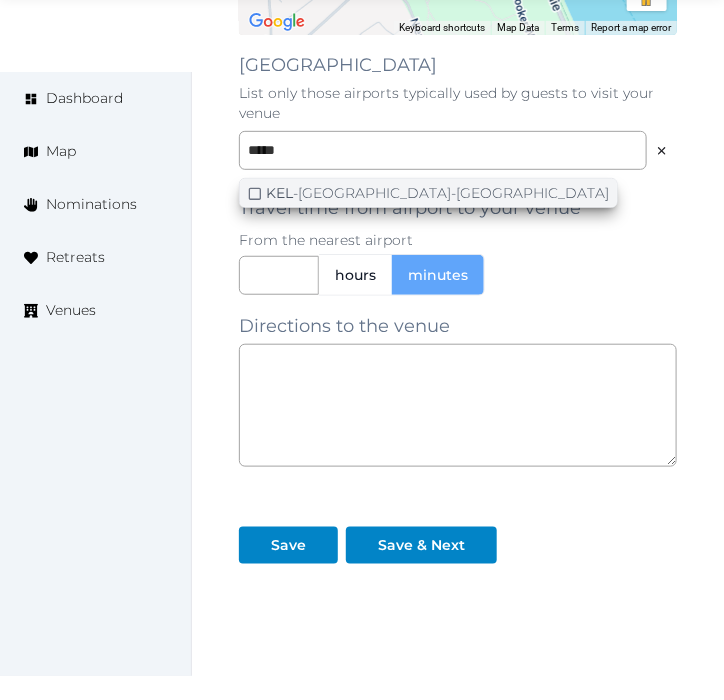click on "KEL  -  [GEOGRAPHIC_DATA]-[GEOGRAPHIC_DATA]" at bounding box center [437, 193] 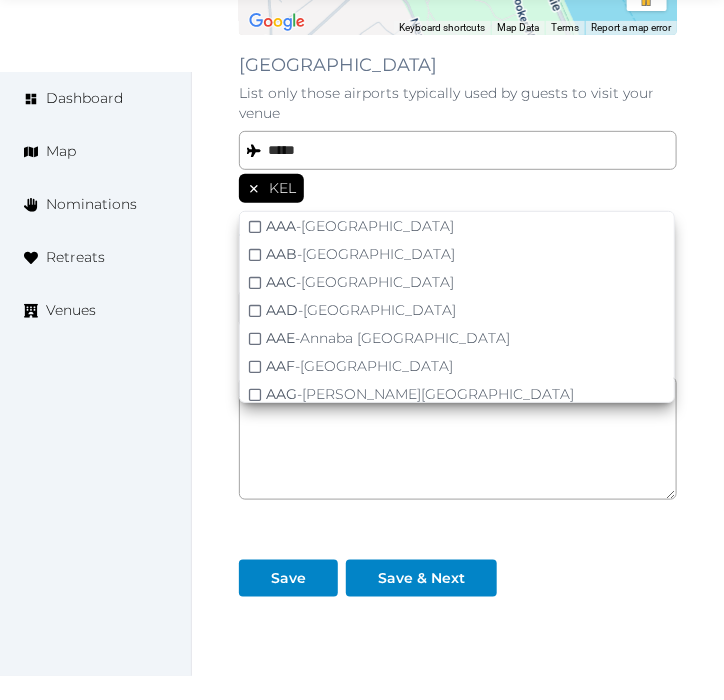 click on "**********" at bounding box center [458, -442] 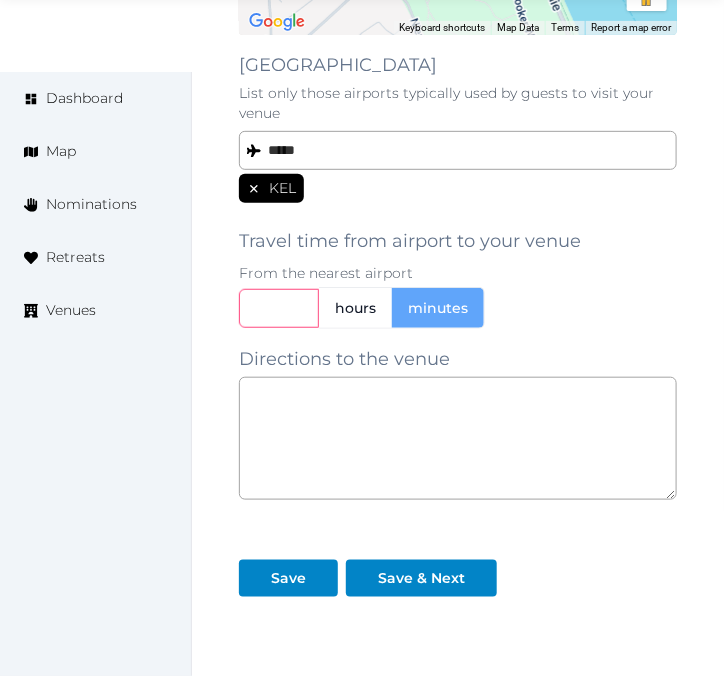click at bounding box center [279, 308] 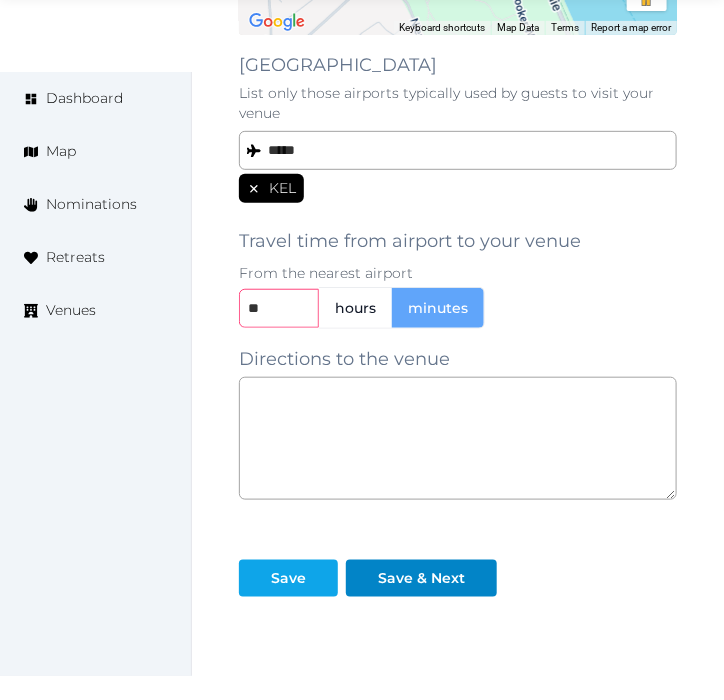type on "**" 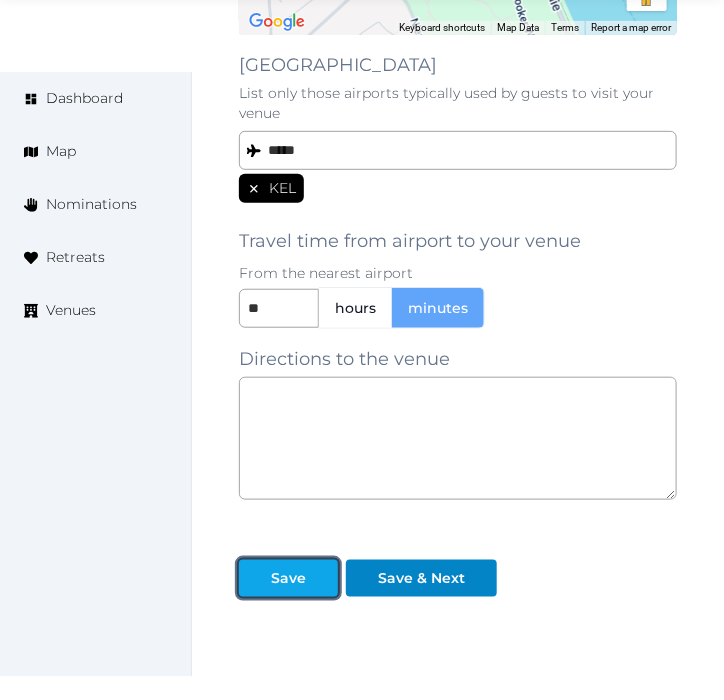 click on "Save" at bounding box center [288, 578] 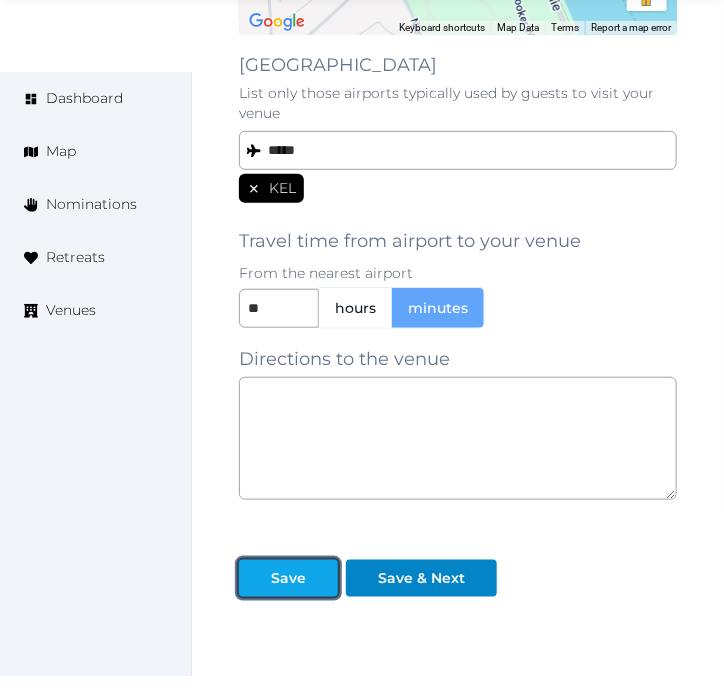 click on "Save" at bounding box center (288, 578) 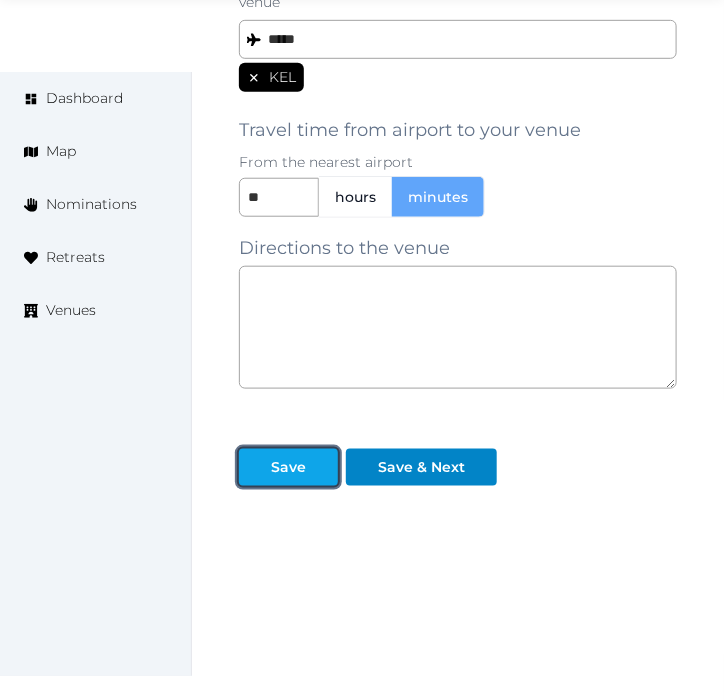 click on "Save" at bounding box center [288, 467] 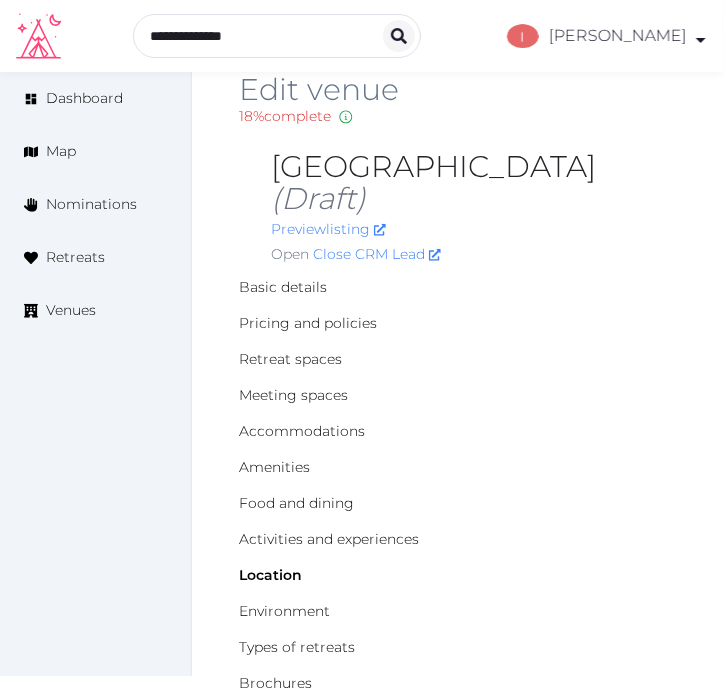 scroll, scrollTop: 0, scrollLeft: 0, axis: both 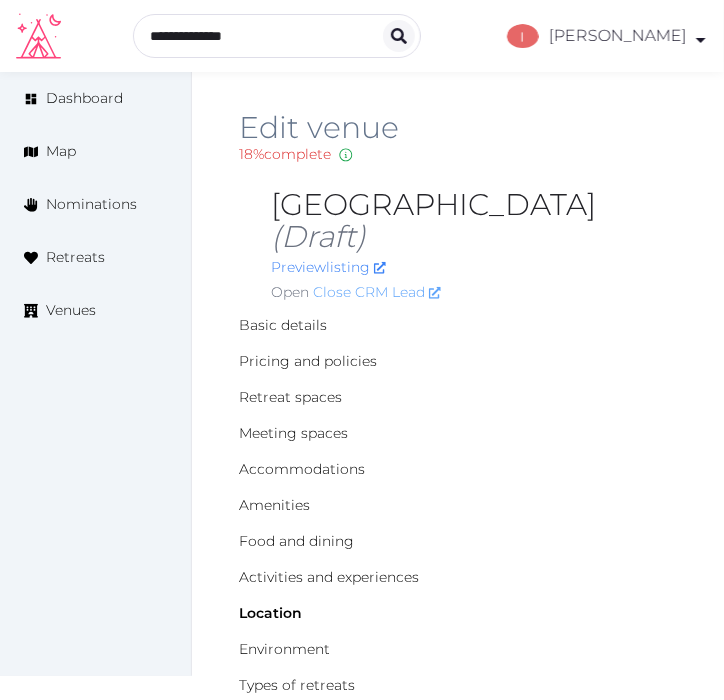 click on "Close CRM Lead" at bounding box center (377, 292) 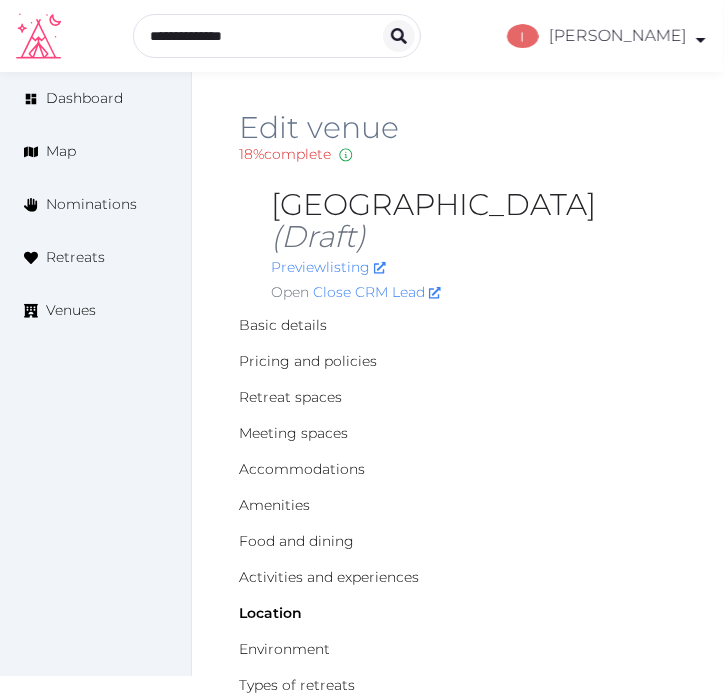 click on "Edit venue 18 %  complete Fill out all the fields in your listing to increase its completion percentage.   A higher completion percentage will make your listing more attractive and result in better matches." at bounding box center [458, 150] 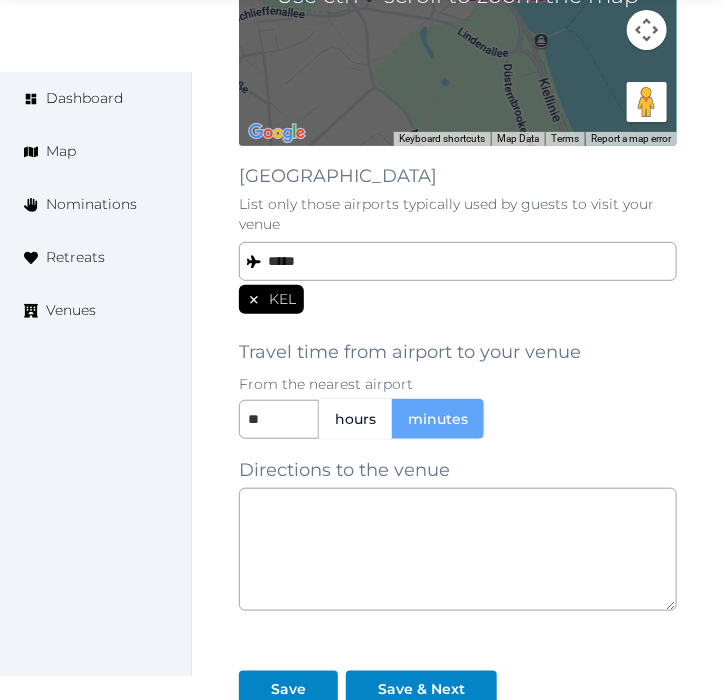 scroll, scrollTop: 1898, scrollLeft: 0, axis: vertical 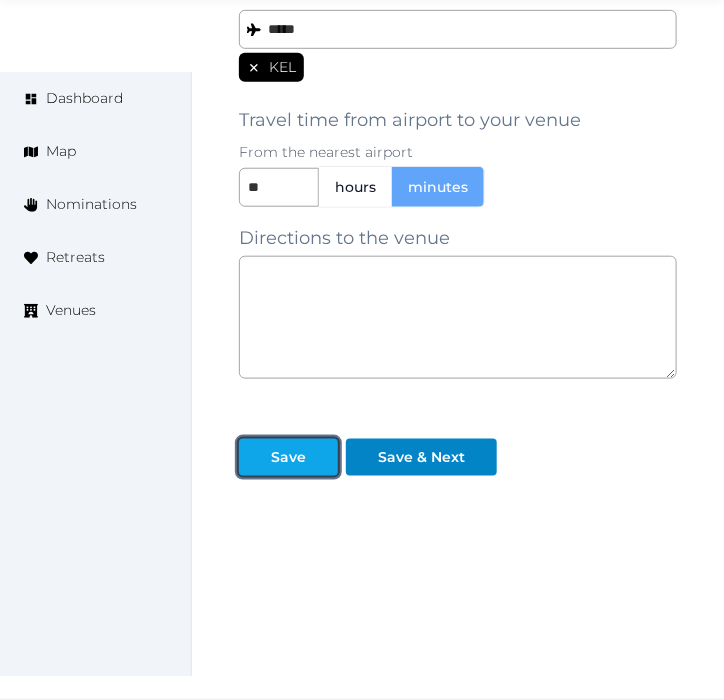 click on "Save" at bounding box center [288, 457] 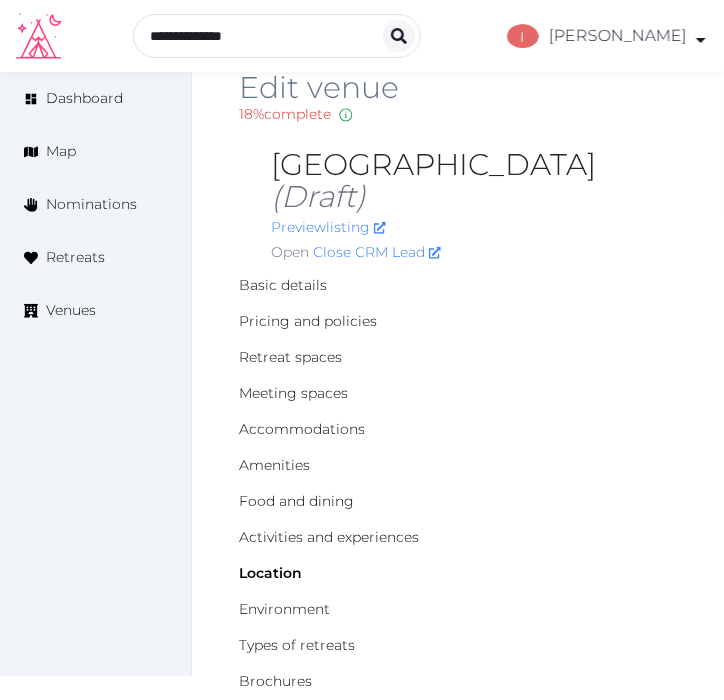 scroll, scrollTop: 0, scrollLeft: 0, axis: both 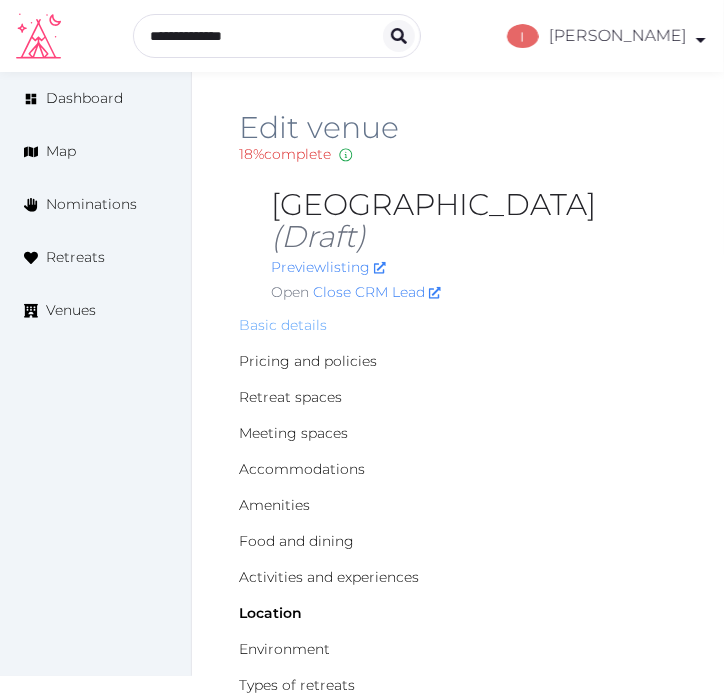 click on "Basic details" at bounding box center [283, 325] 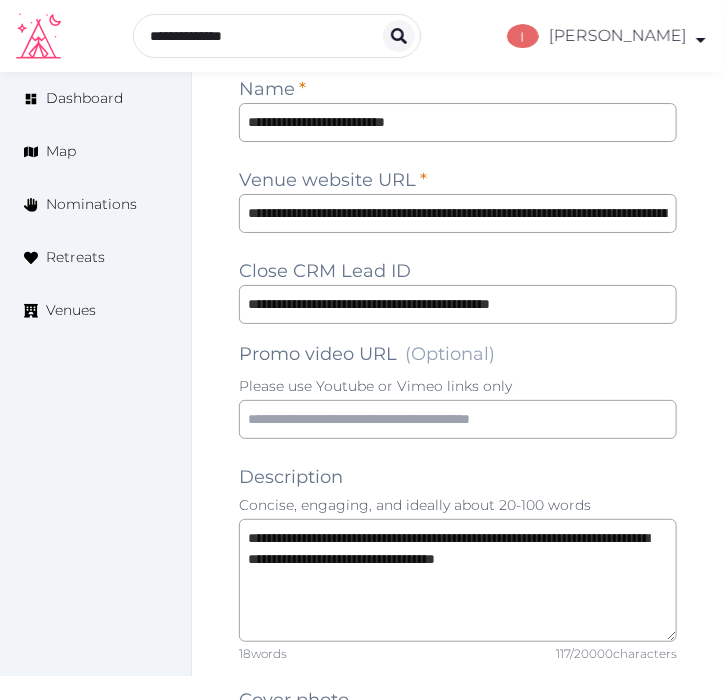 scroll, scrollTop: 1444, scrollLeft: 0, axis: vertical 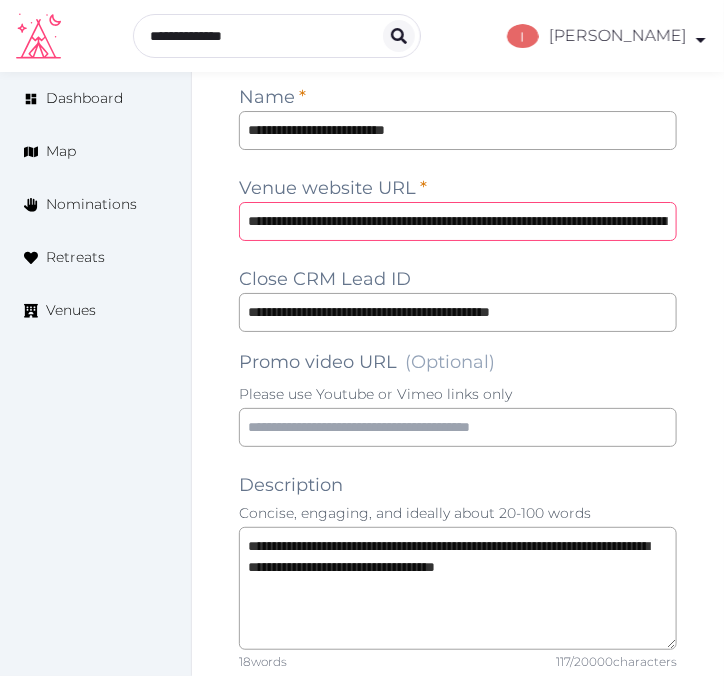 click on "**********" at bounding box center [458, 221] 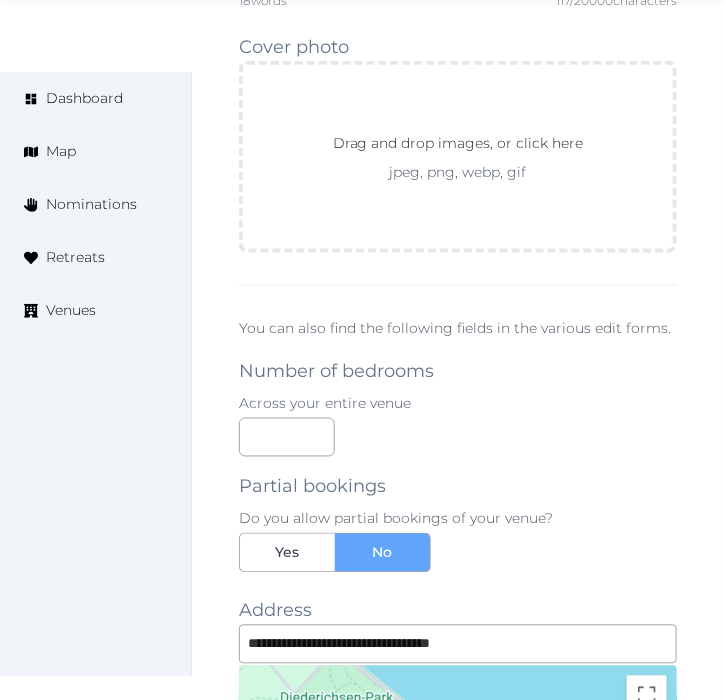 scroll, scrollTop: 2111, scrollLeft: 0, axis: vertical 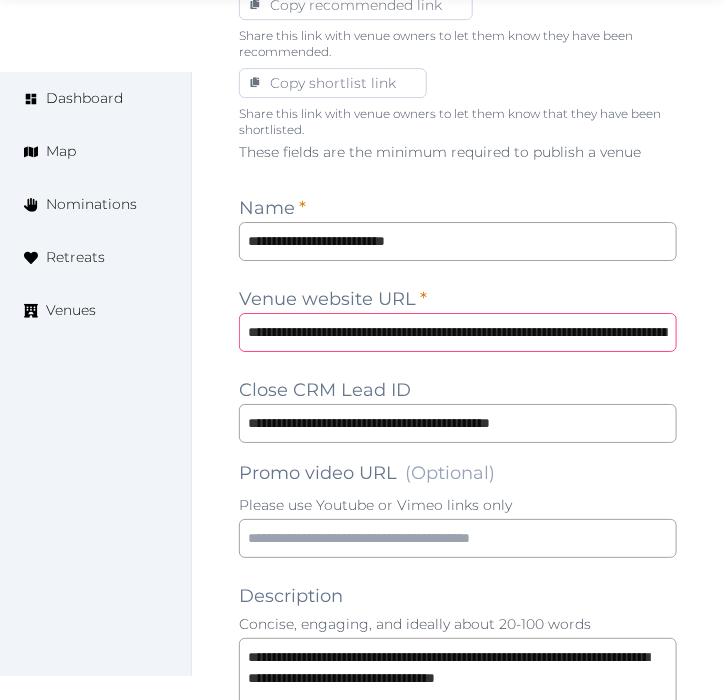 click on "**********" at bounding box center [458, 332] 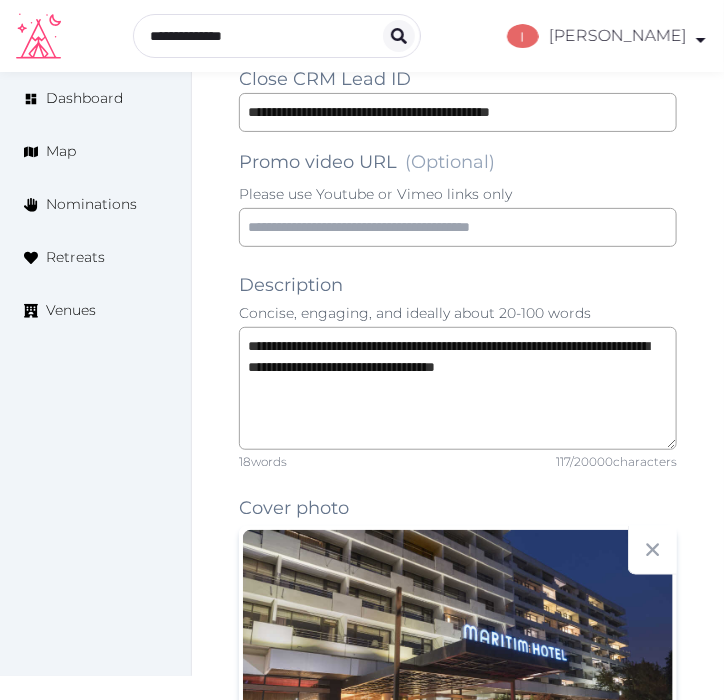 scroll, scrollTop: 1666, scrollLeft: 0, axis: vertical 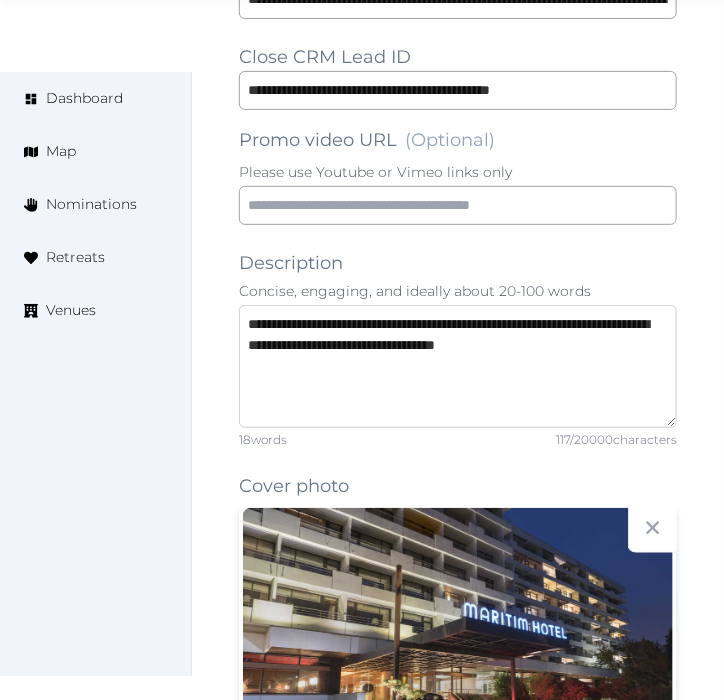 click on "**********" at bounding box center (458, 366) 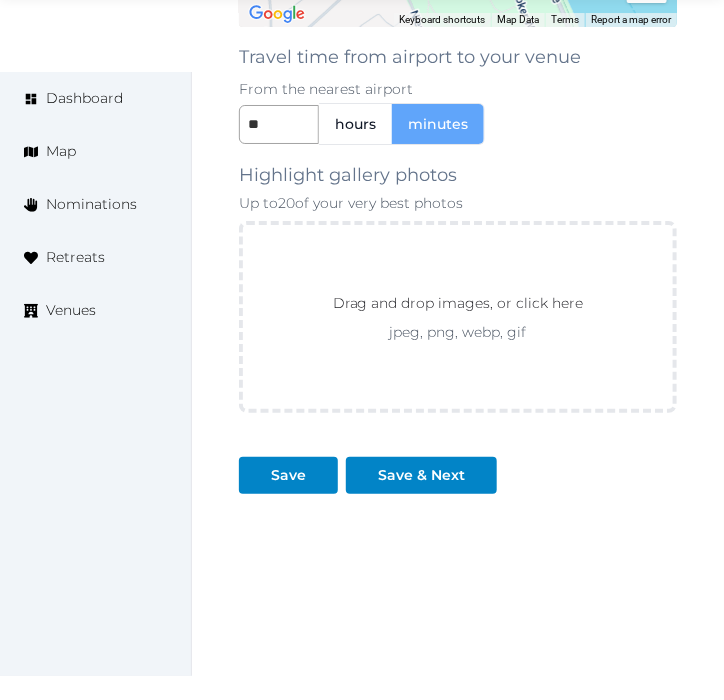 scroll, scrollTop: 3177, scrollLeft: 0, axis: vertical 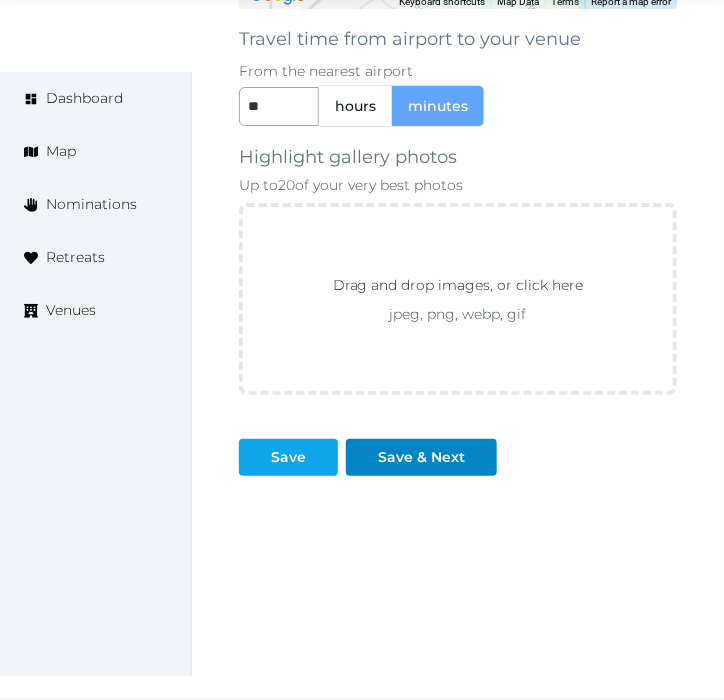 type on "**********" 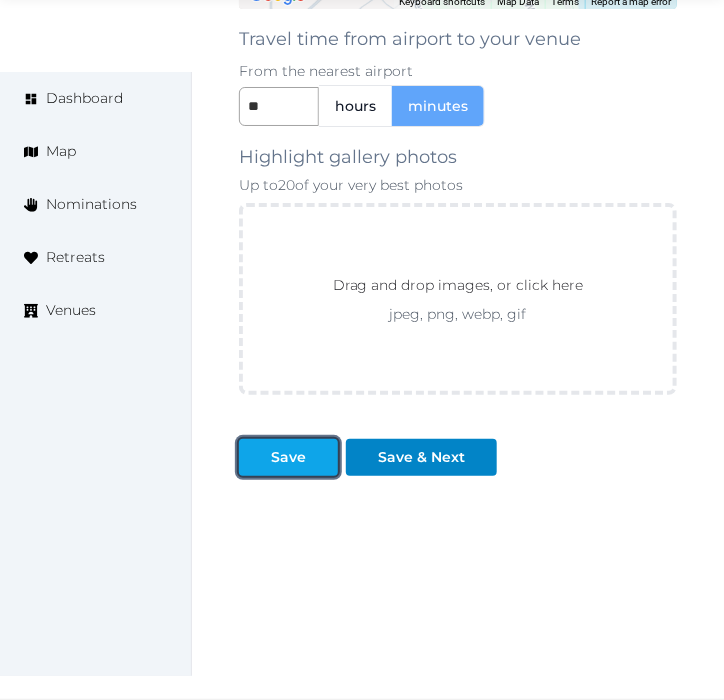 click on "Save" at bounding box center (288, 457) 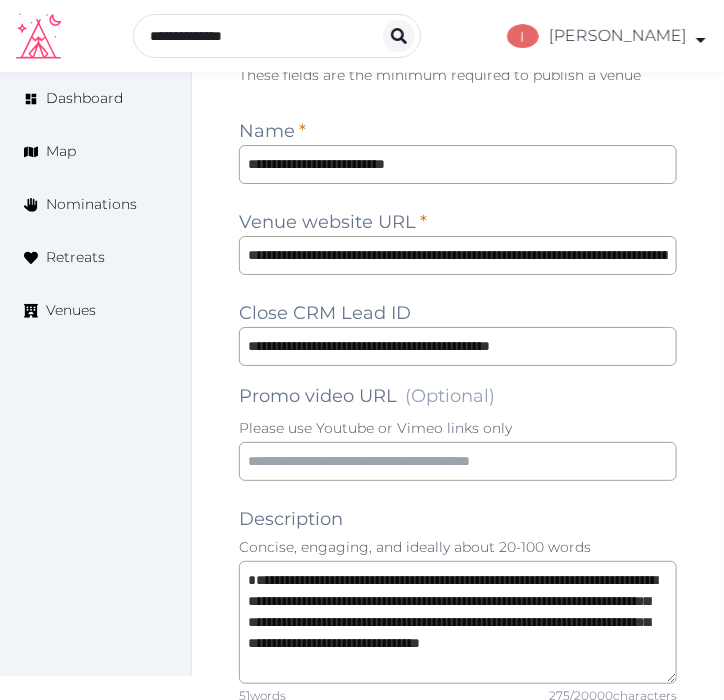 scroll, scrollTop: 1066, scrollLeft: 0, axis: vertical 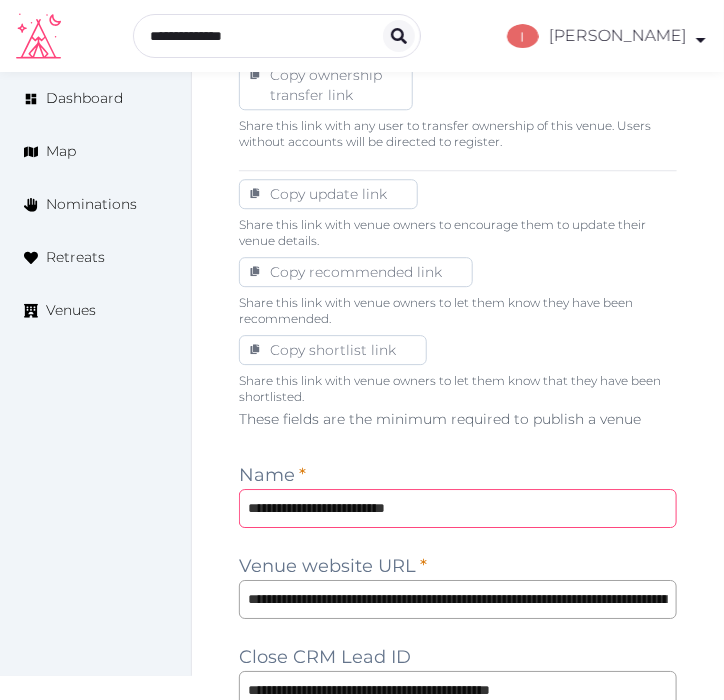 click on "**********" at bounding box center [458, 508] 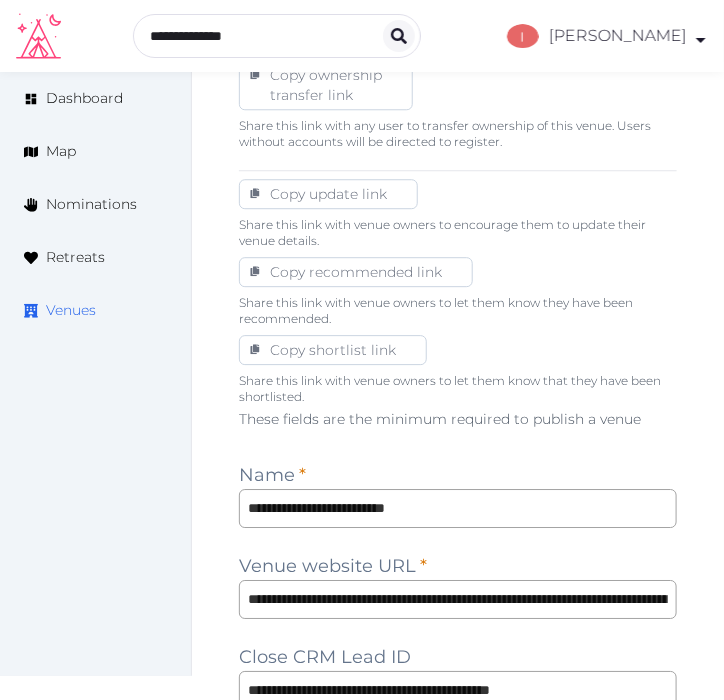 click on "Venues" at bounding box center (71, 310) 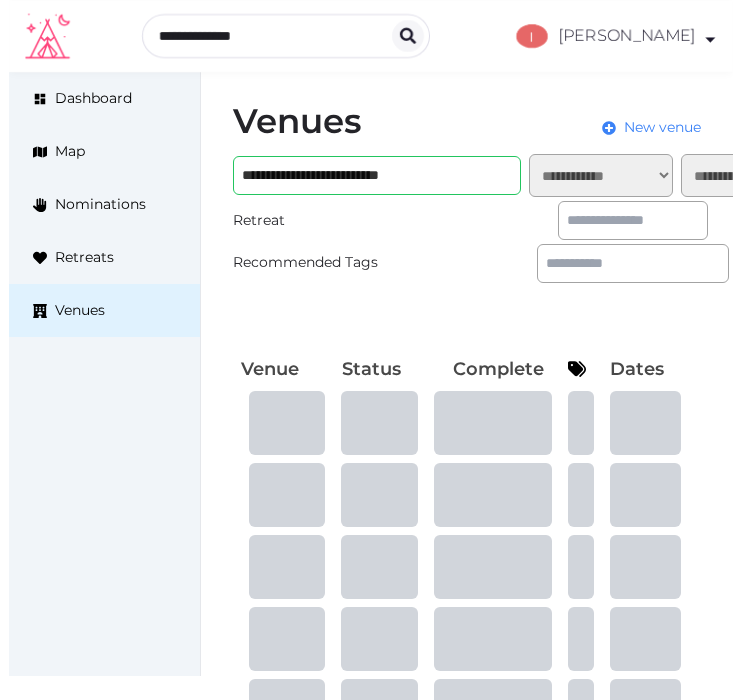 scroll, scrollTop: 0, scrollLeft: 0, axis: both 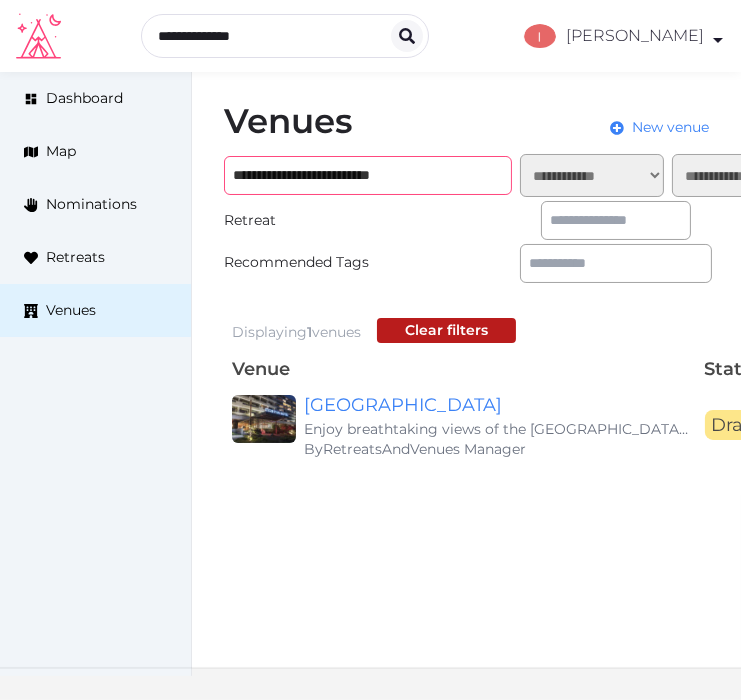click on "**********" at bounding box center [368, 175] 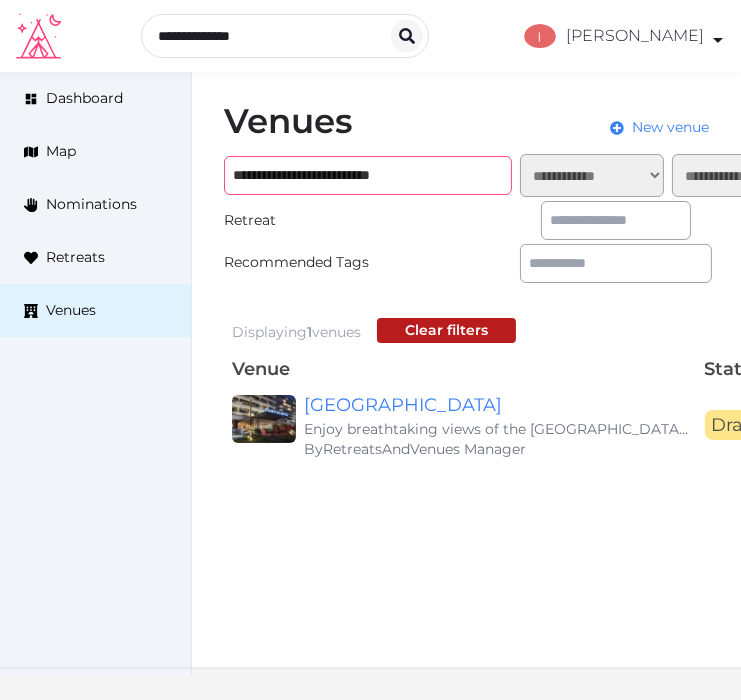 paste 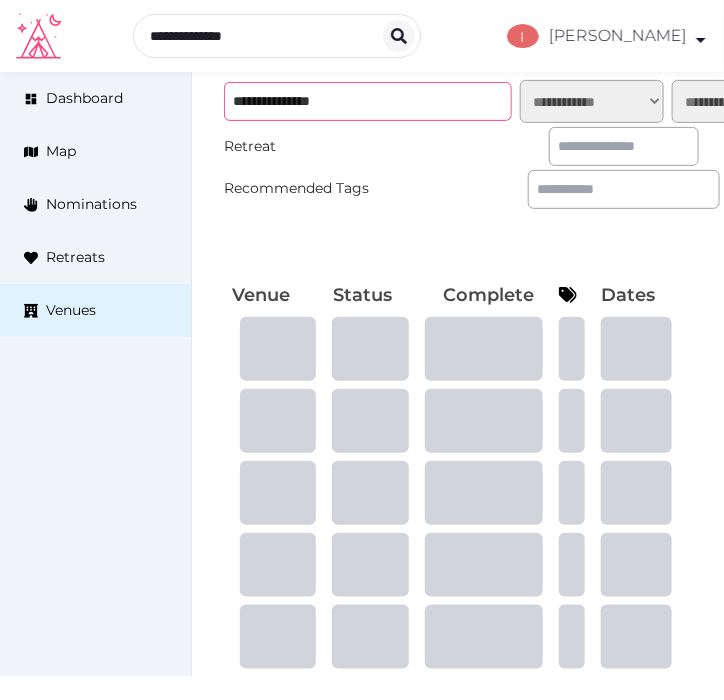 scroll, scrollTop: 78, scrollLeft: 0, axis: vertical 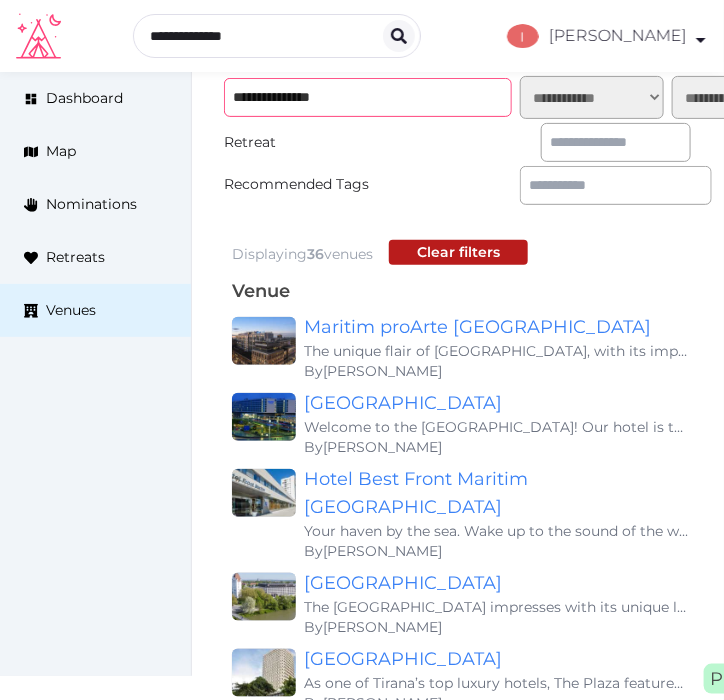click on "**********" at bounding box center (368, 97) 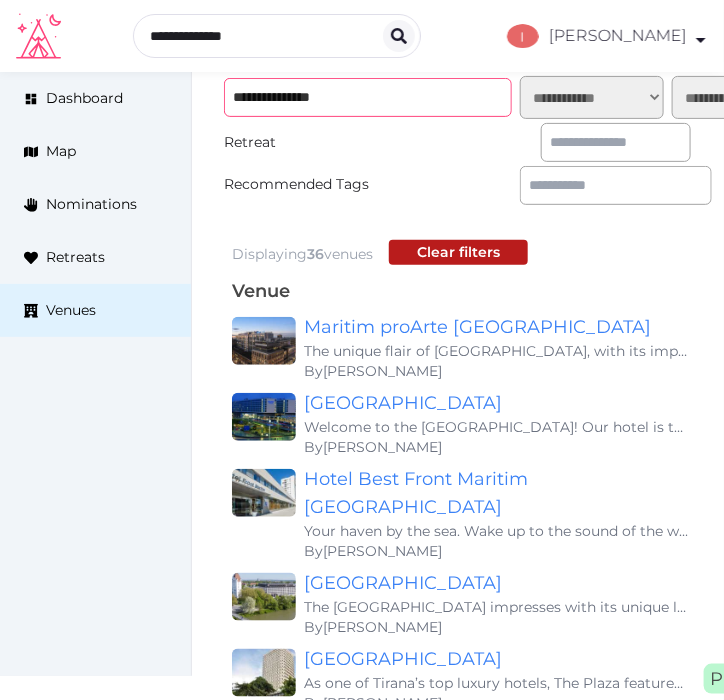 paste on "***" 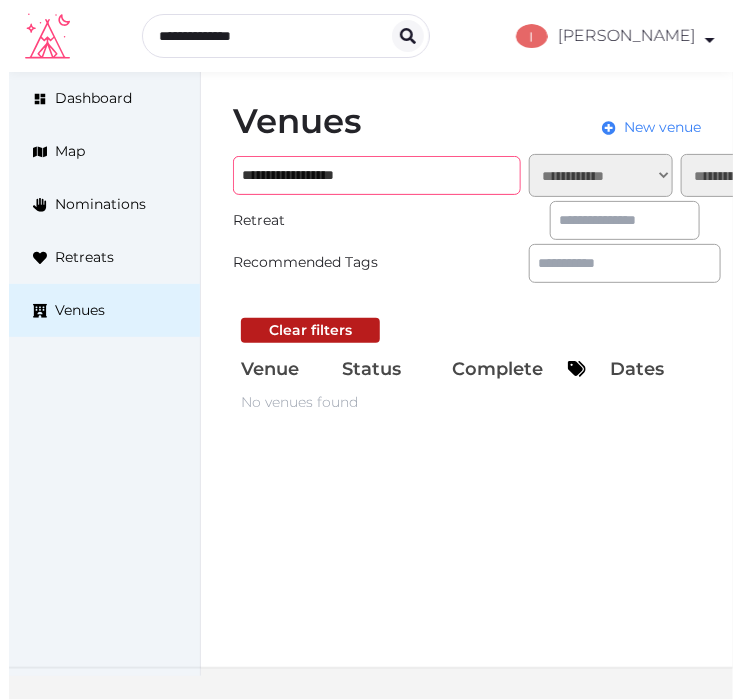 scroll, scrollTop: 0, scrollLeft: 0, axis: both 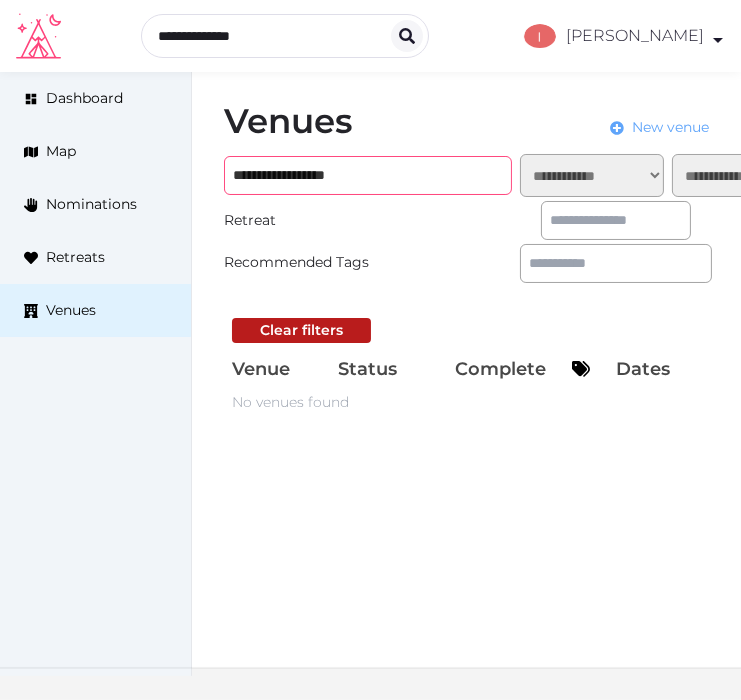 type on "**********" 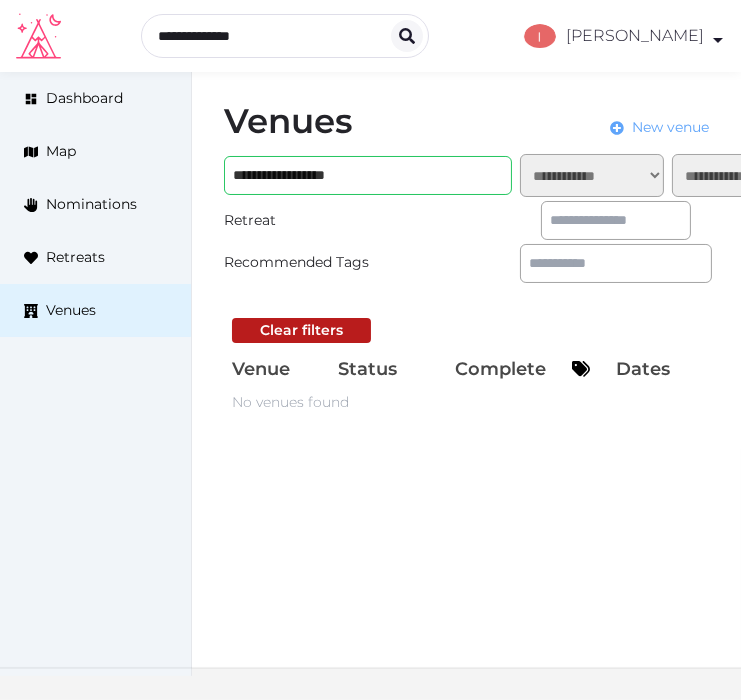 click on "New venue" at bounding box center [670, 127] 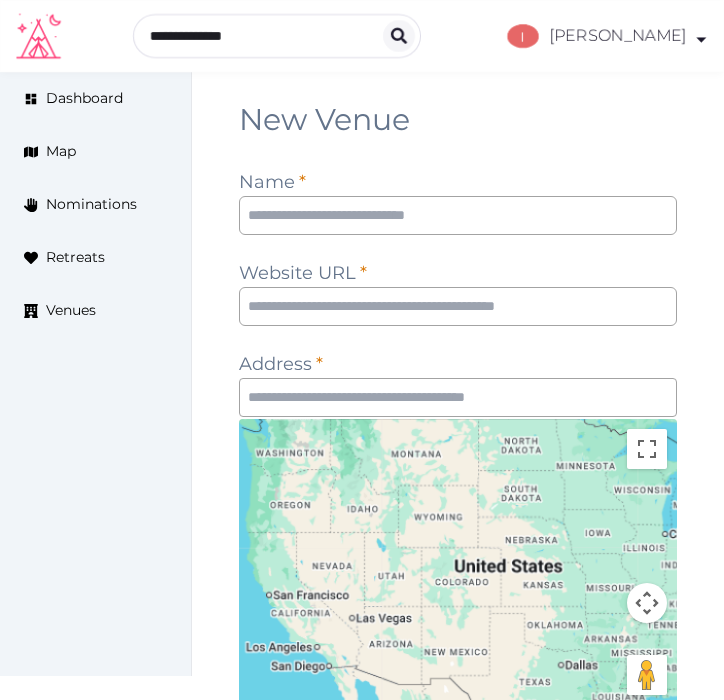 scroll, scrollTop: 0, scrollLeft: 0, axis: both 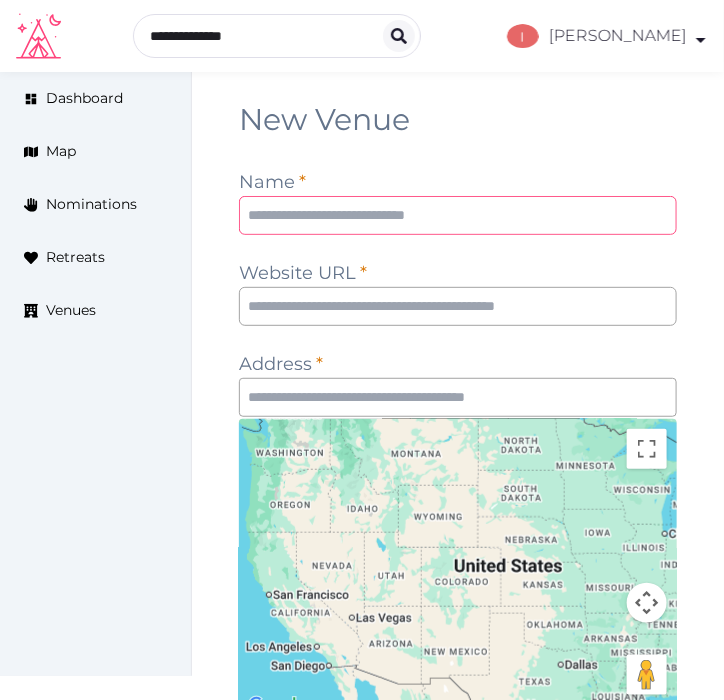 click at bounding box center (458, 215) 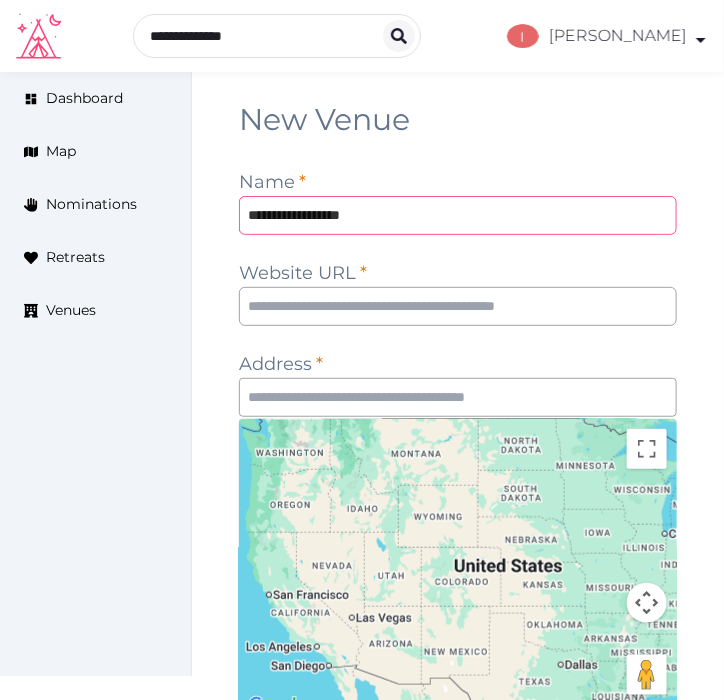 type on "**********" 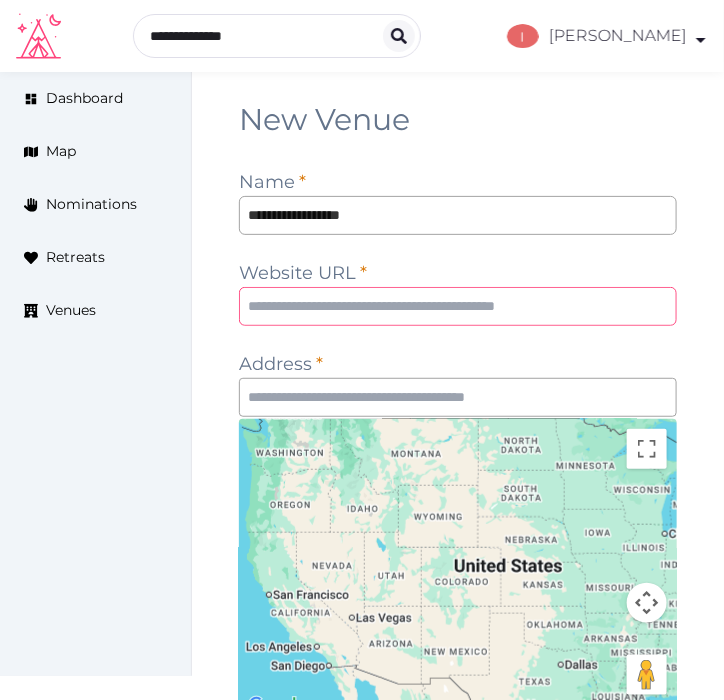 drag, startPoint x: 476, startPoint y: 317, endPoint x: 731, endPoint y: 141, distance: 309.84027 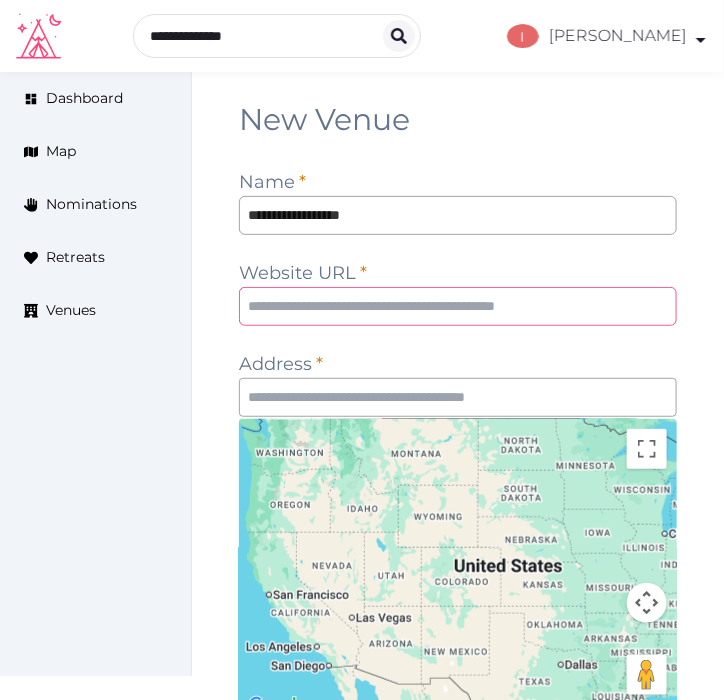 paste on "**********" 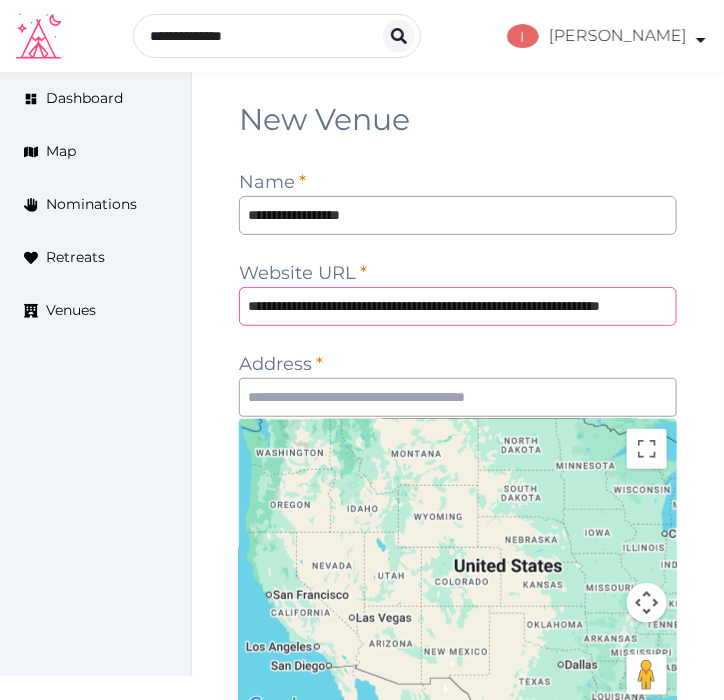 click on "**********" at bounding box center [458, 306] 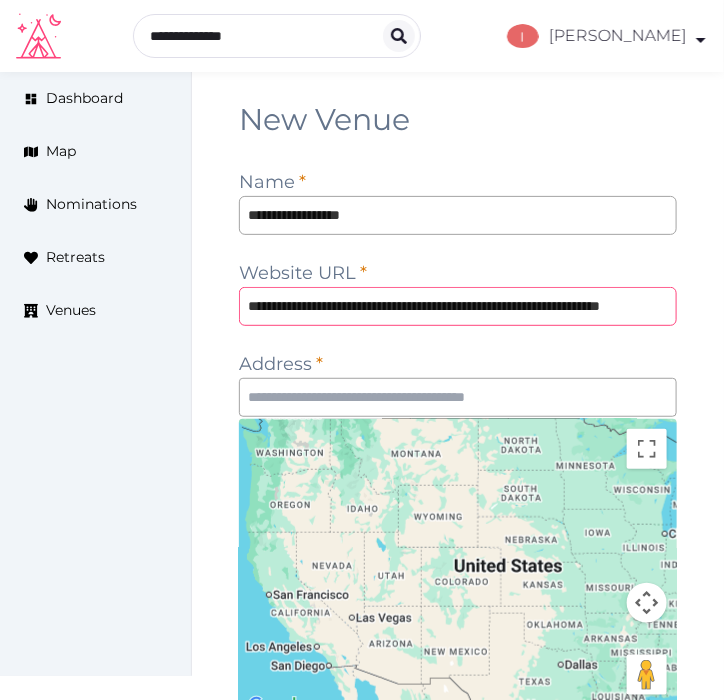 type on "**********" 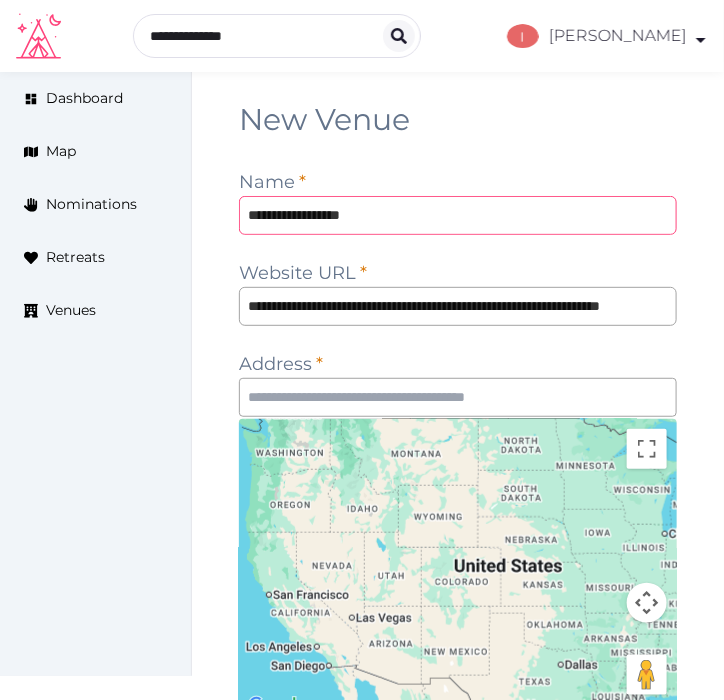 scroll, scrollTop: 0, scrollLeft: 0, axis: both 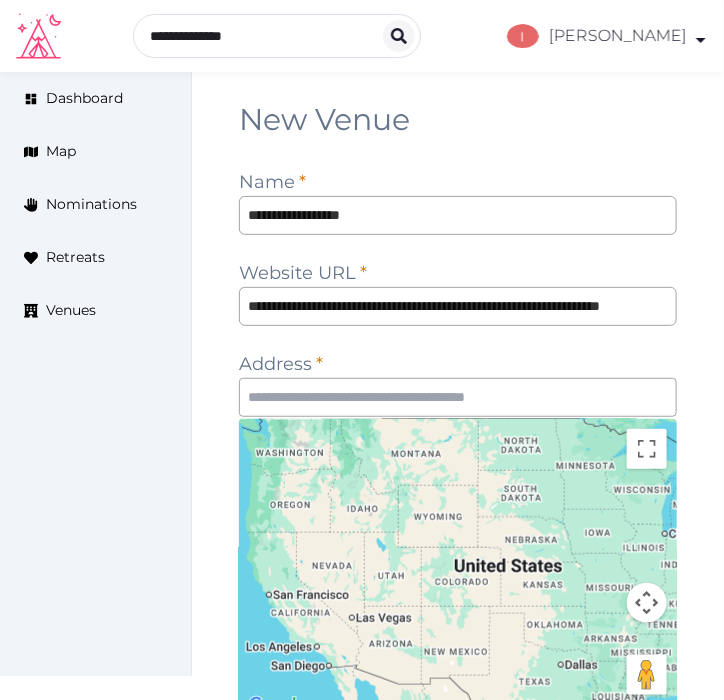 click on "← Move left → Move right ↑ Move up ↓ Move down + Zoom in - Zoom out Home Jump left by 75% End Jump right by 75% Page Up Jump up by 75% Page Down Jump down by 75% To navigate, press the arrow keys. Keyboard shortcuts Map Data Map data ©2025 Google, INEGI Map data ©2025 Google, INEGI 500 km  Click to toggle between metric and imperial units Terms Report a map error" at bounding box center (458, 548) 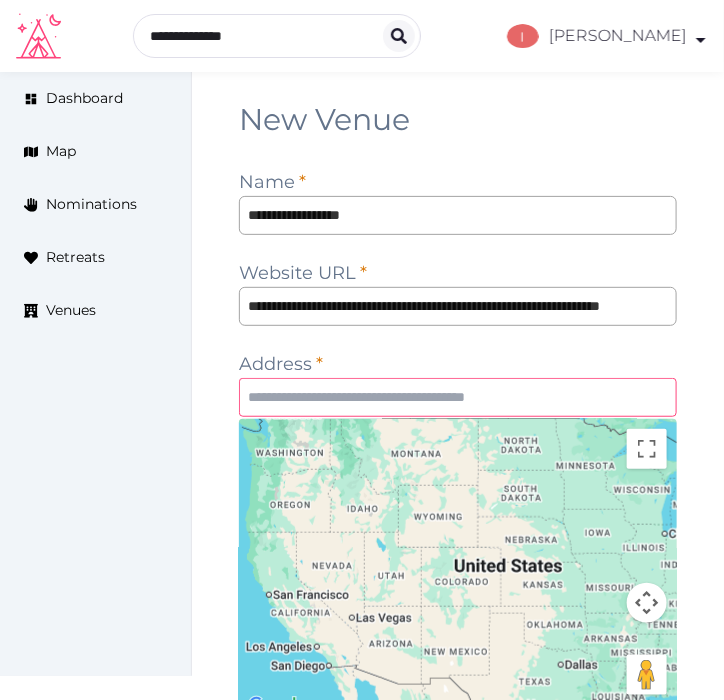 click at bounding box center [458, 397] 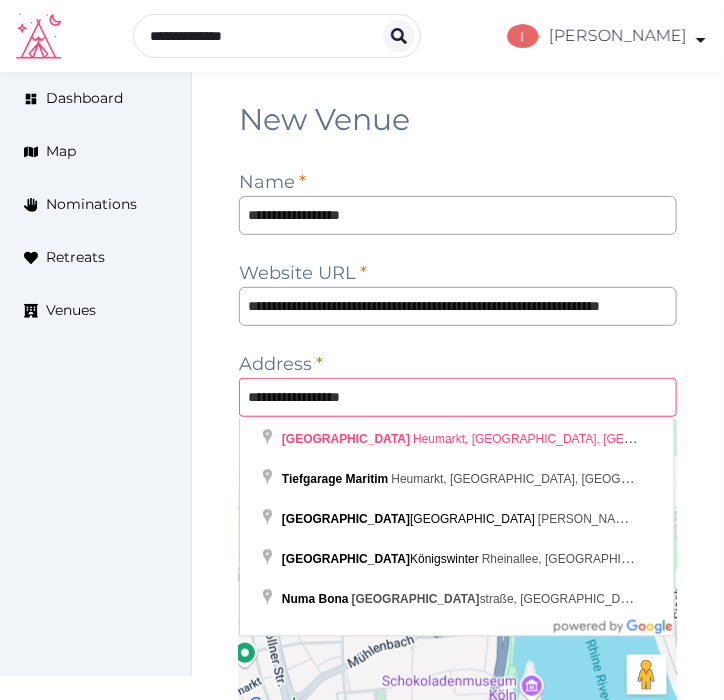 type on "**********" 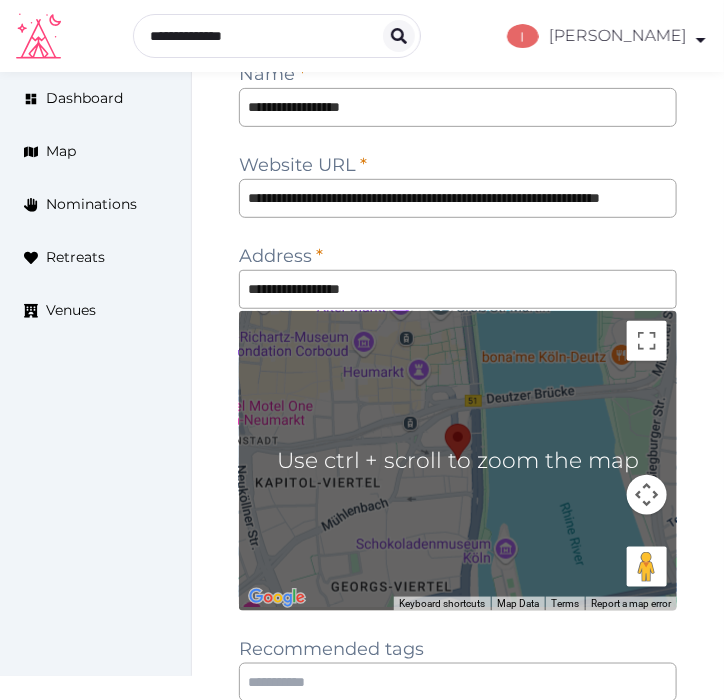 scroll, scrollTop: 222, scrollLeft: 0, axis: vertical 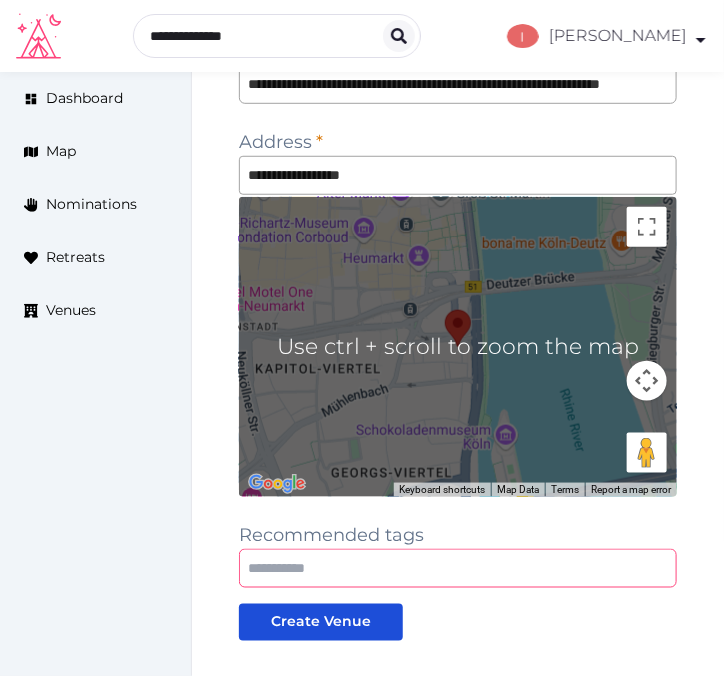 click at bounding box center [458, 568] 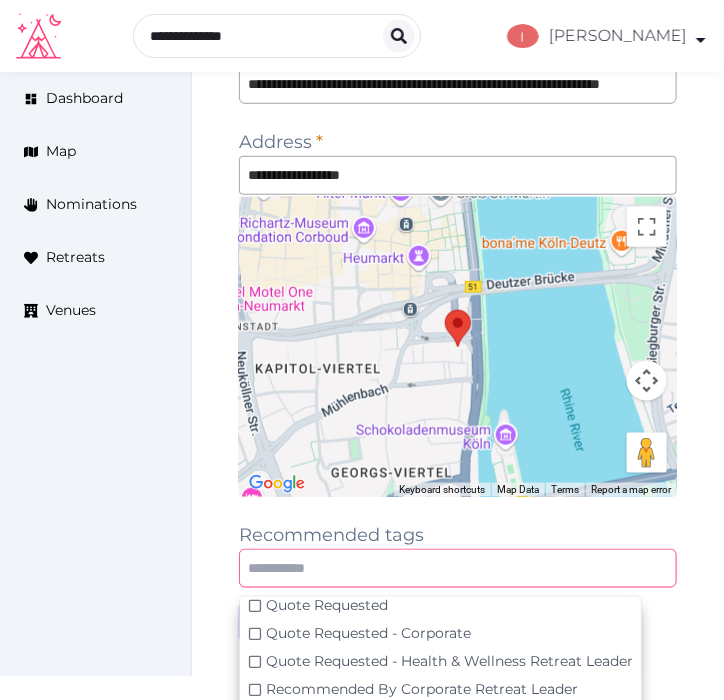 scroll, scrollTop: 222, scrollLeft: 0, axis: vertical 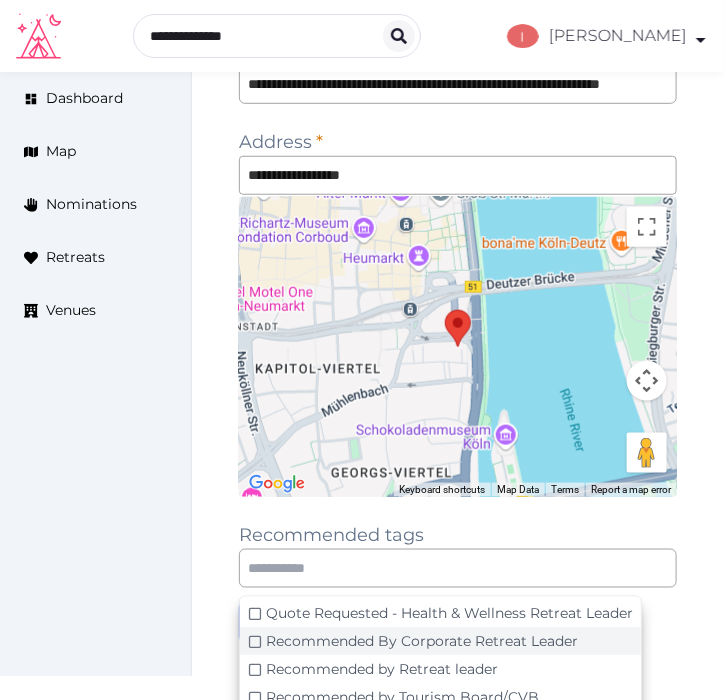 click on "Recommended By Corporate Retreat Leader" at bounding box center (422, 641) 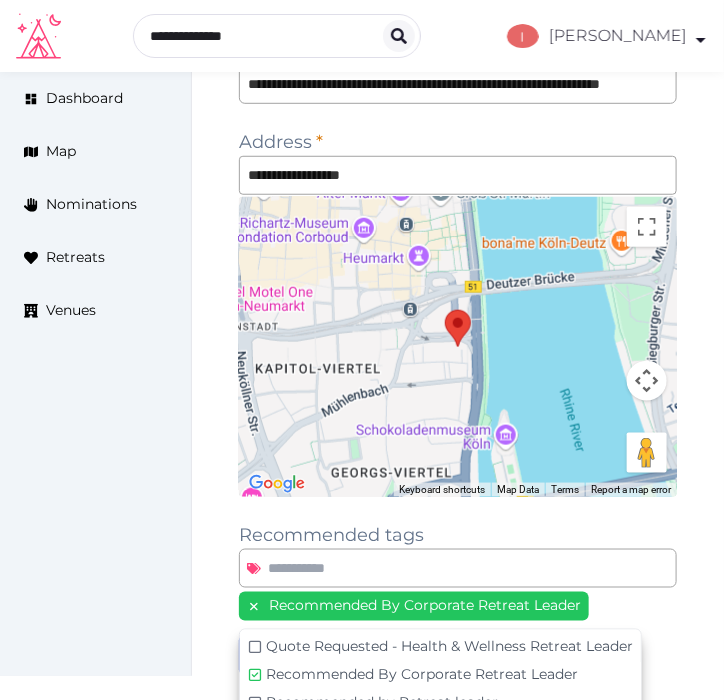 click on "**********" at bounding box center (458, 358) 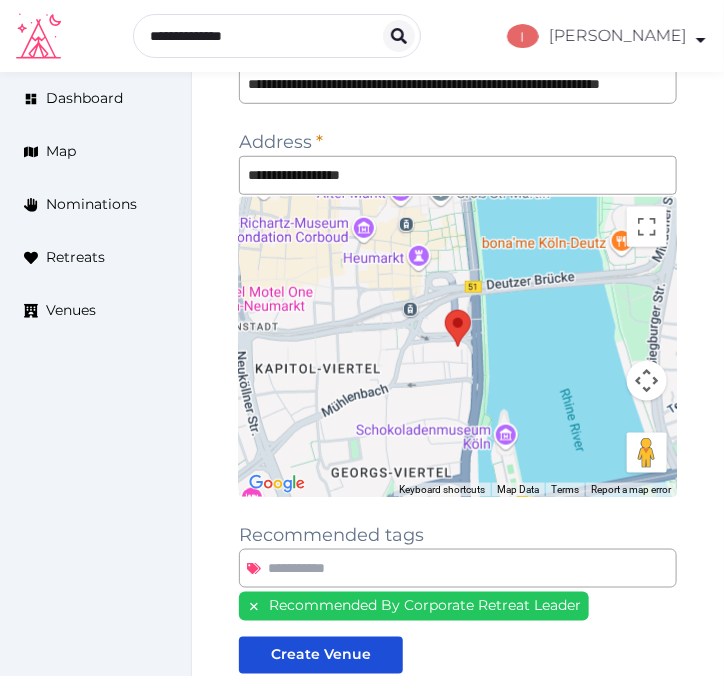 scroll, scrollTop: 221, scrollLeft: 0, axis: vertical 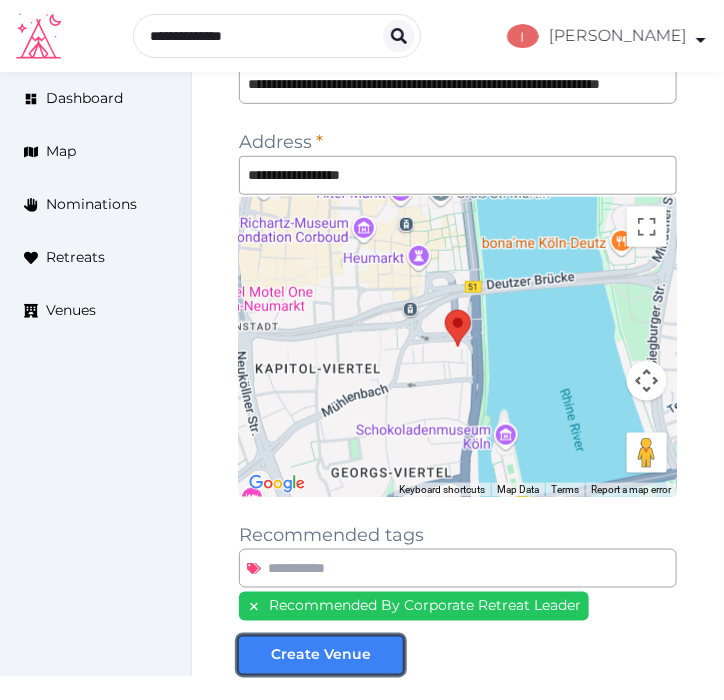 click on "Create Venue" at bounding box center [321, 655] 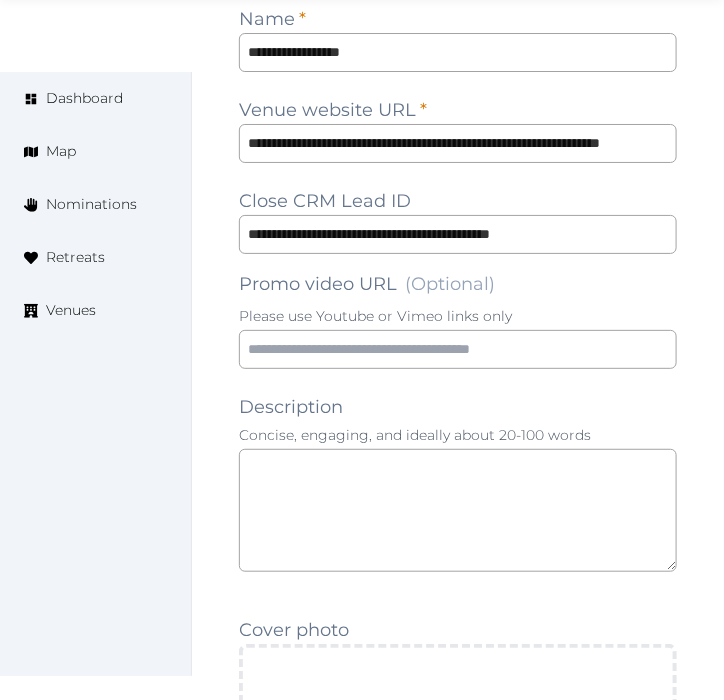 scroll, scrollTop: 1666, scrollLeft: 0, axis: vertical 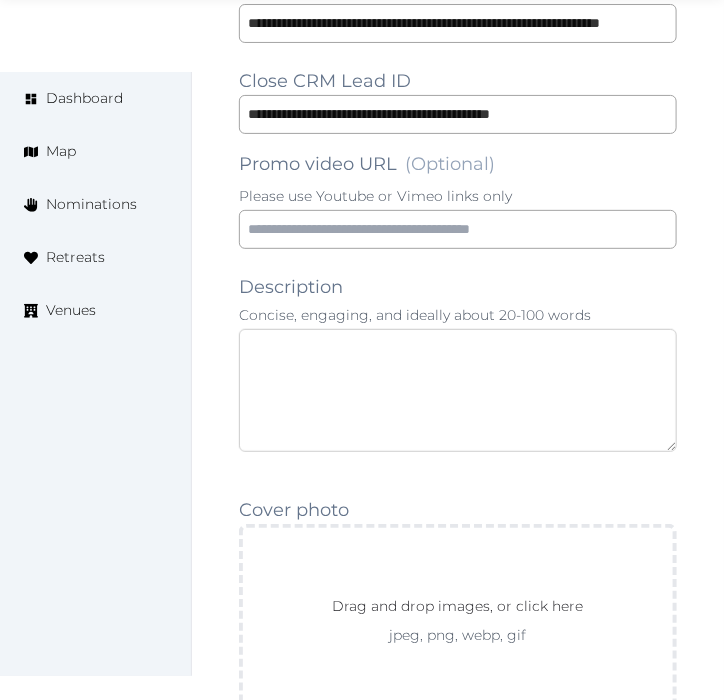 click at bounding box center [458, 390] 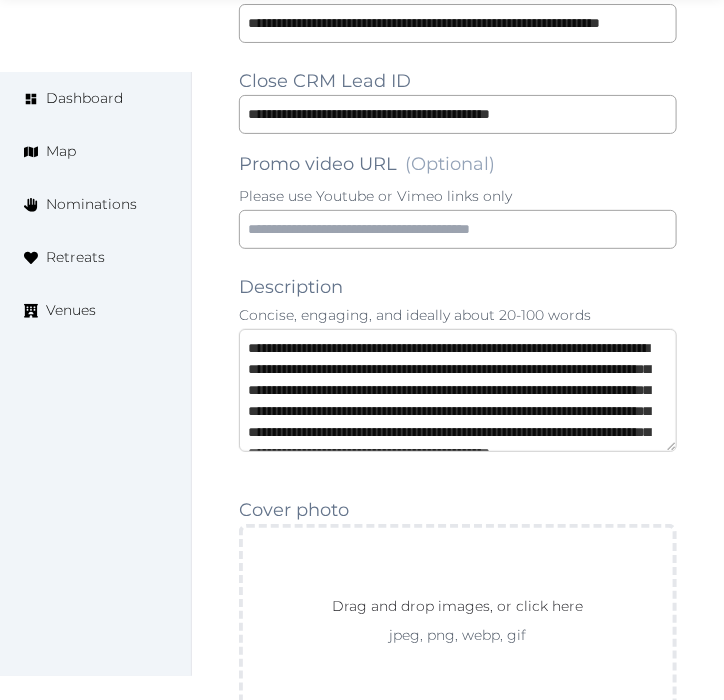 scroll, scrollTop: 73, scrollLeft: 0, axis: vertical 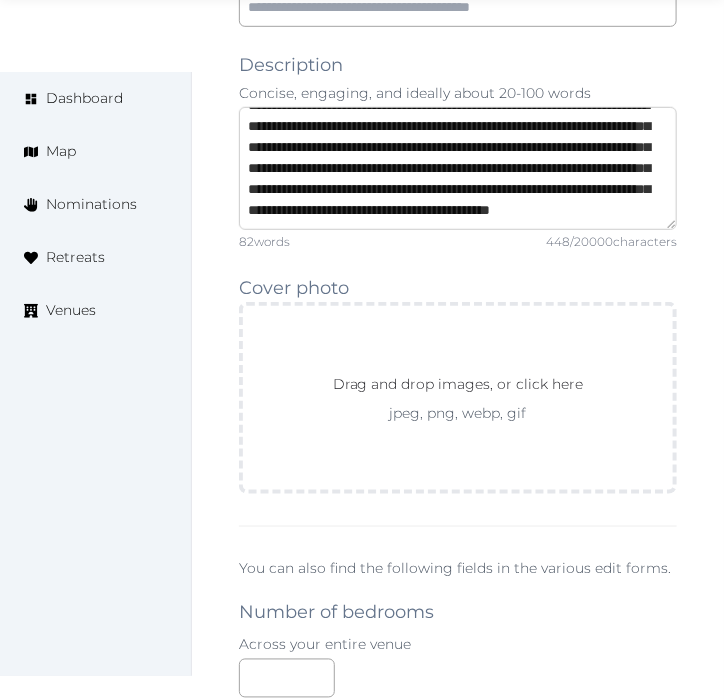 type on "**********" 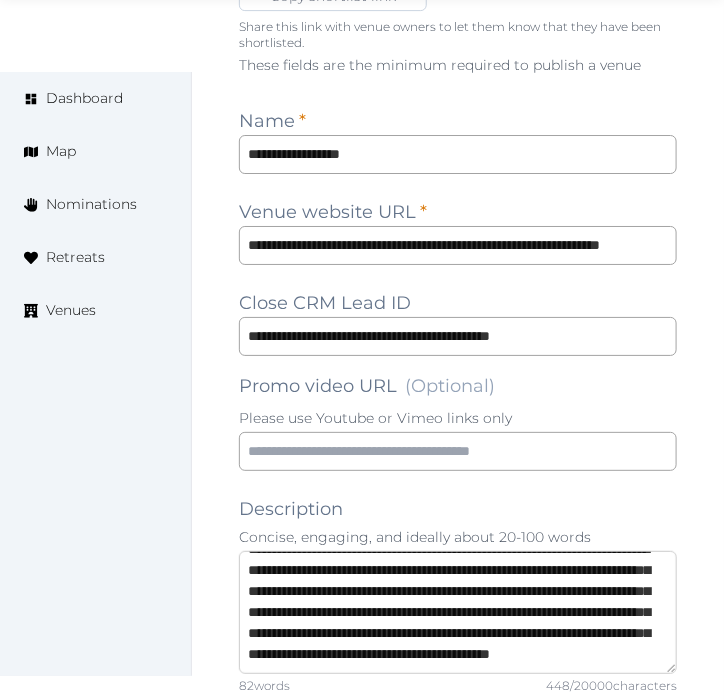 scroll, scrollTop: 1222, scrollLeft: 0, axis: vertical 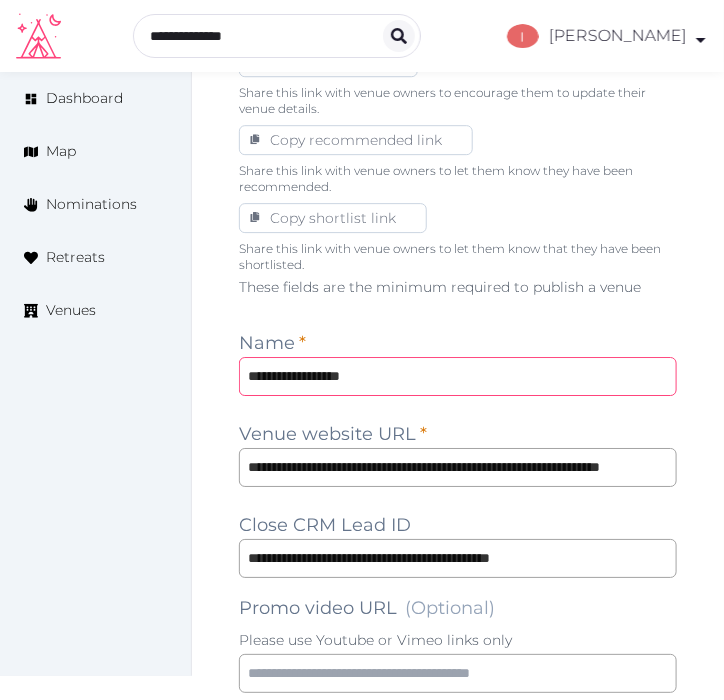 click on "**********" at bounding box center [458, 376] 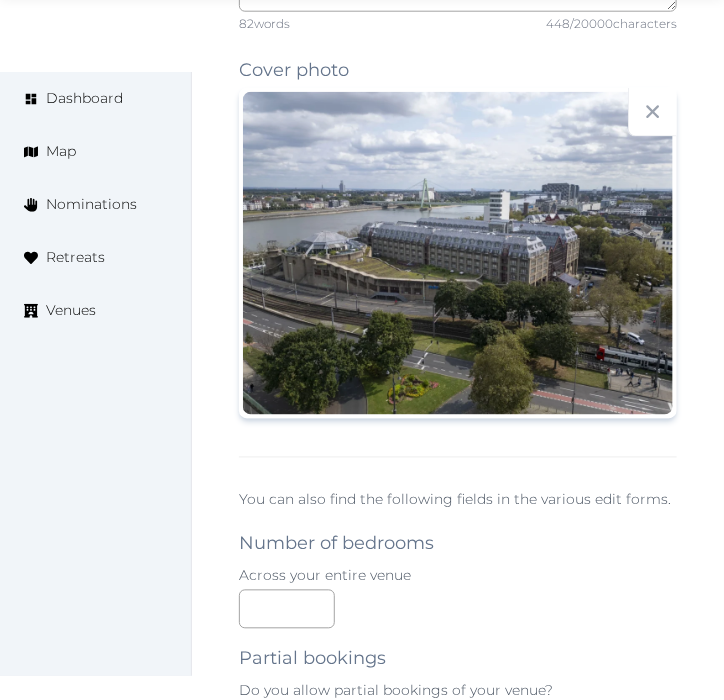 scroll, scrollTop: 2222, scrollLeft: 0, axis: vertical 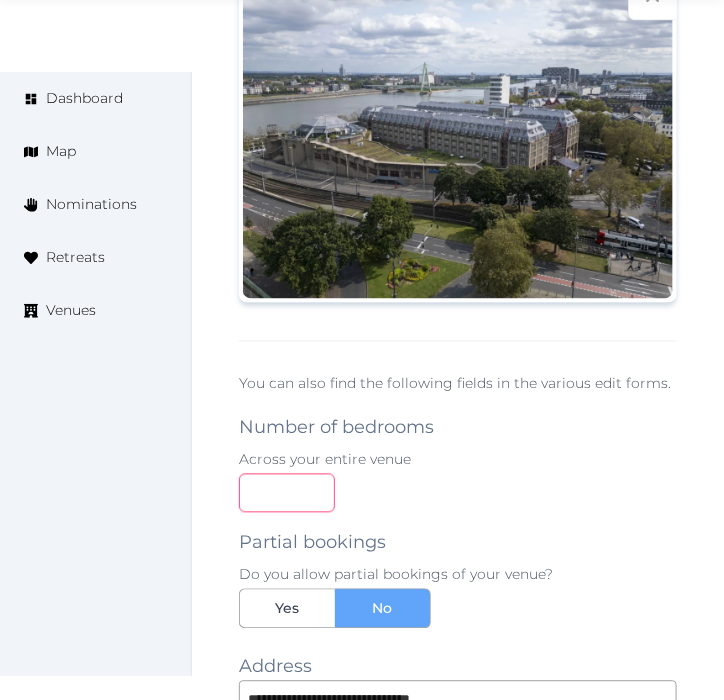click at bounding box center (287, 493) 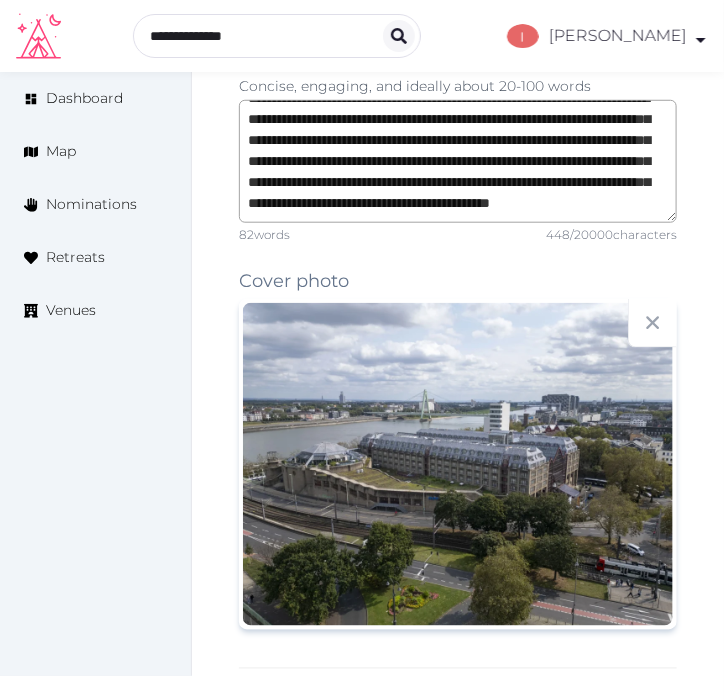 scroll, scrollTop: 1888, scrollLeft: 0, axis: vertical 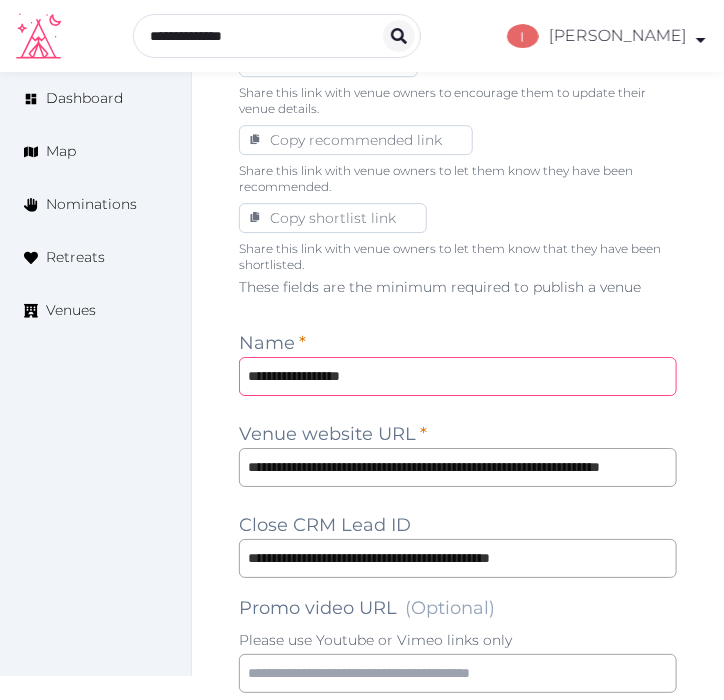 click on "**********" at bounding box center [458, 376] 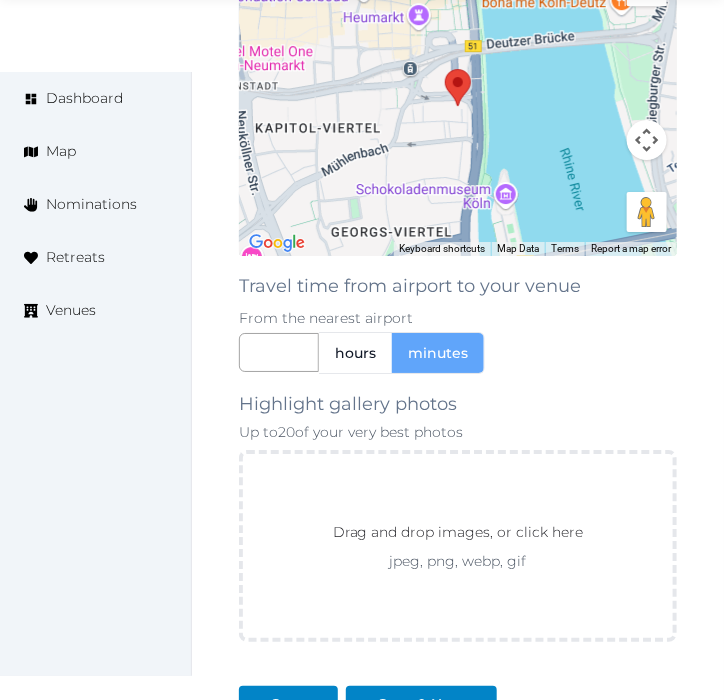 scroll, scrollTop: 3000, scrollLeft: 0, axis: vertical 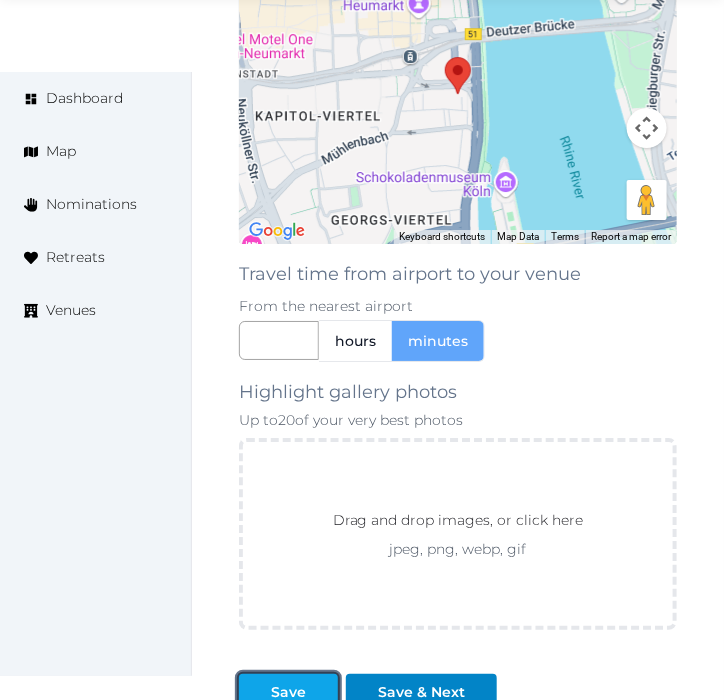 click on "Save" at bounding box center [288, 692] 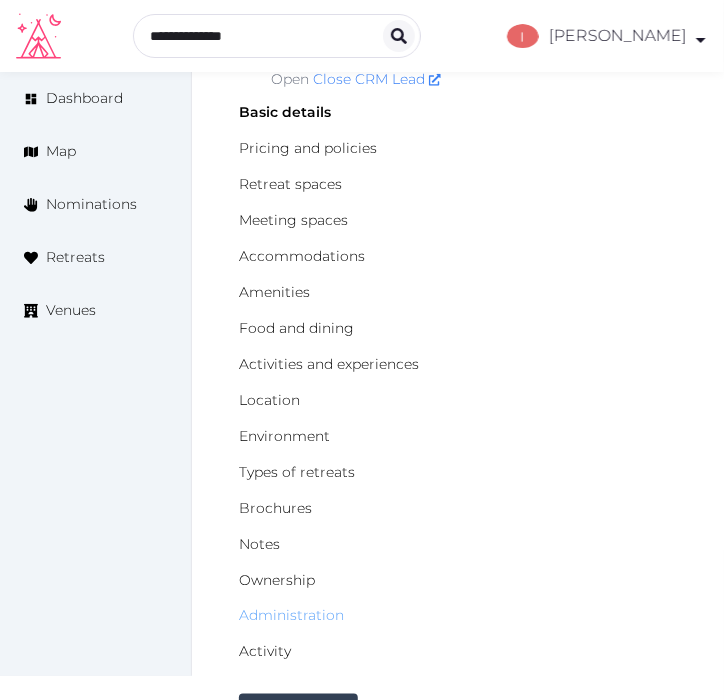 scroll, scrollTop: 111, scrollLeft: 0, axis: vertical 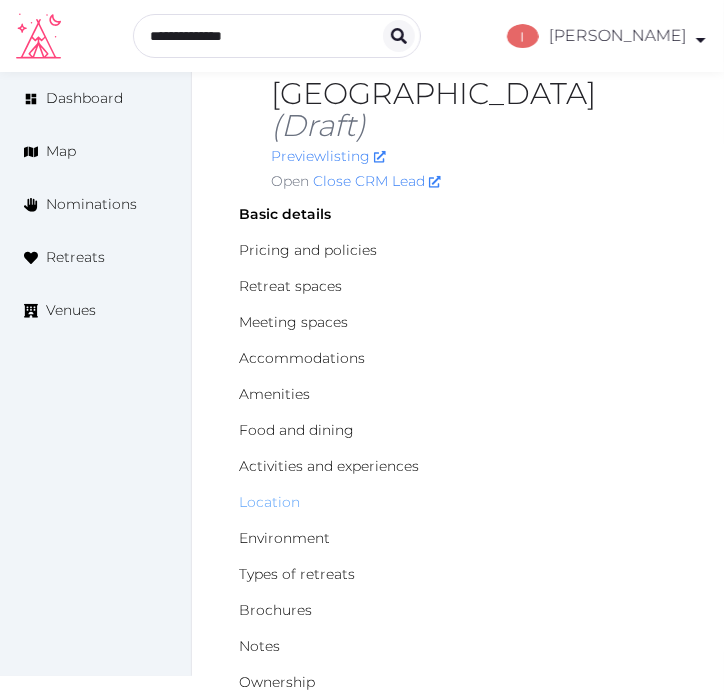 click on "Location" at bounding box center (269, 502) 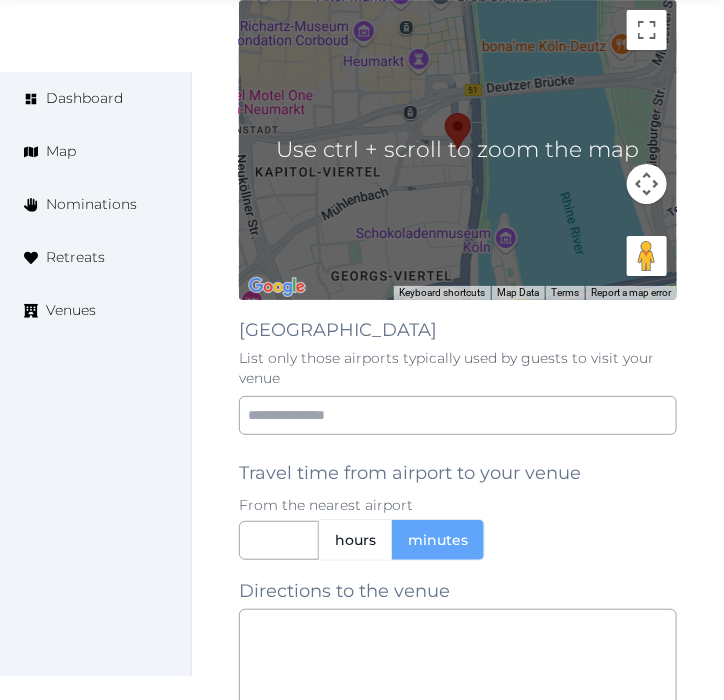 scroll, scrollTop: 1666, scrollLeft: 0, axis: vertical 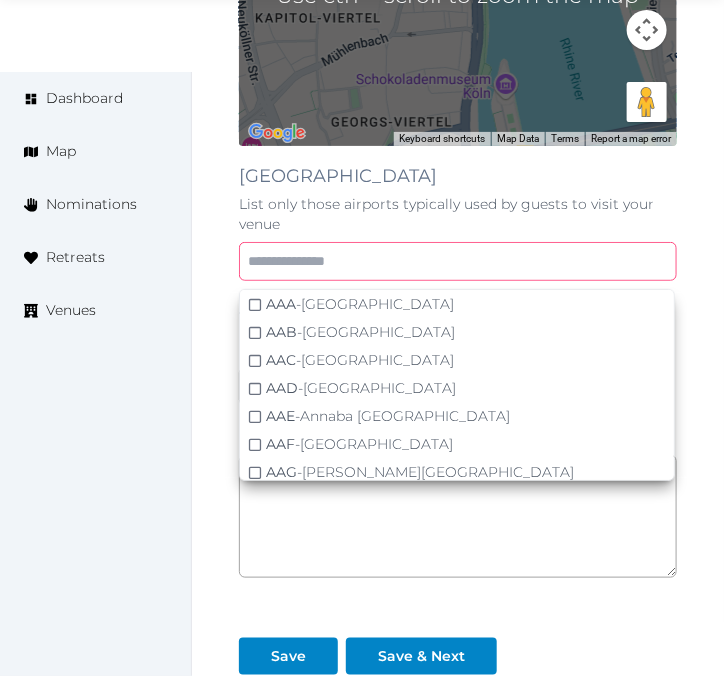 click at bounding box center (458, 261) 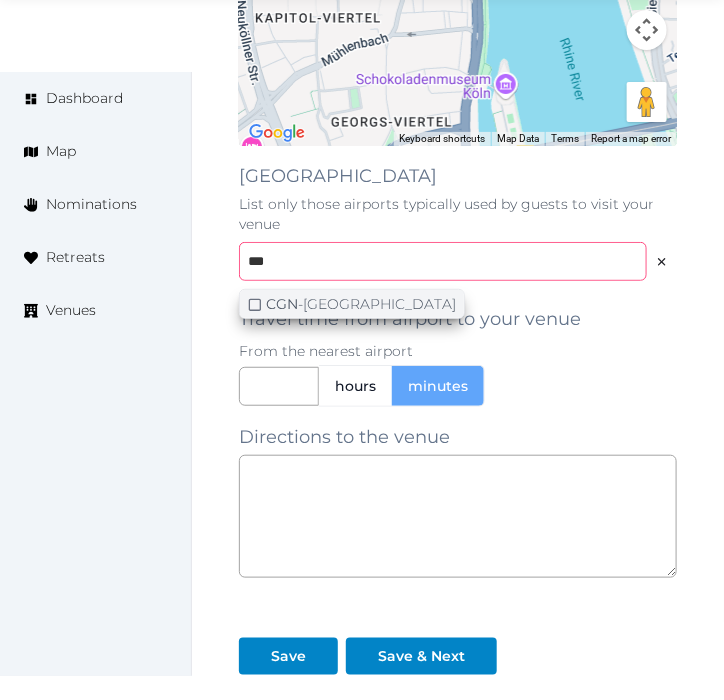 type on "***" 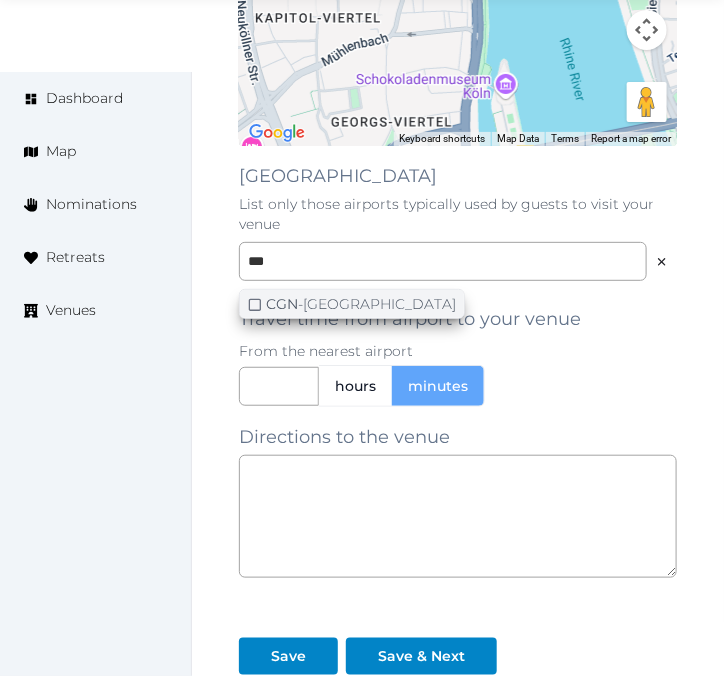 click 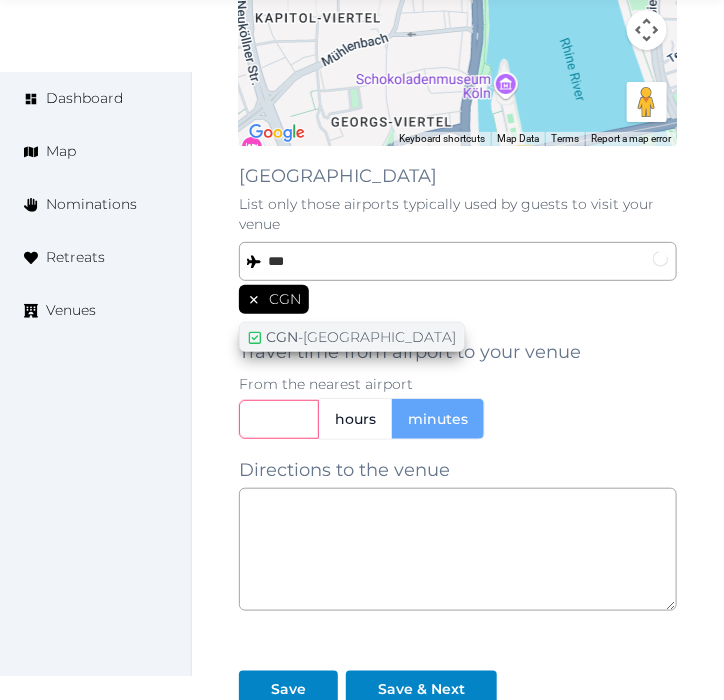 click at bounding box center [279, 419] 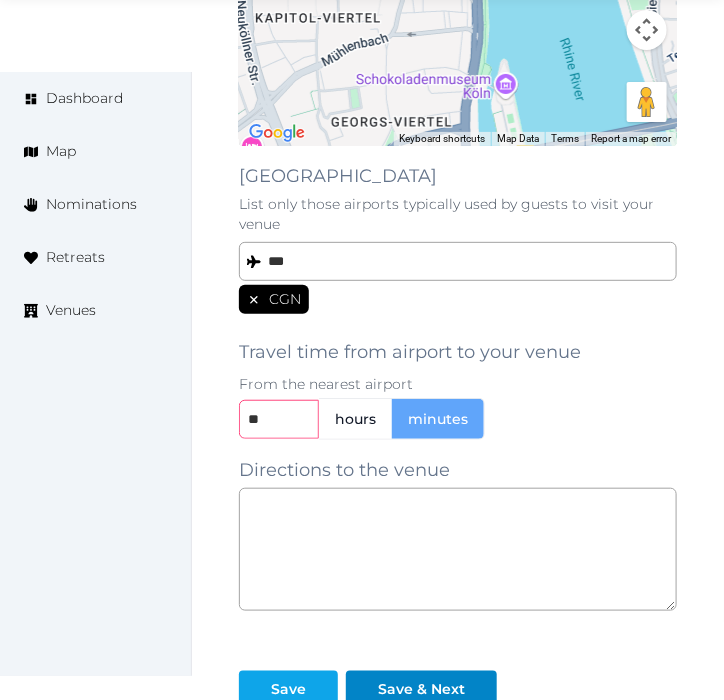 type on "**" 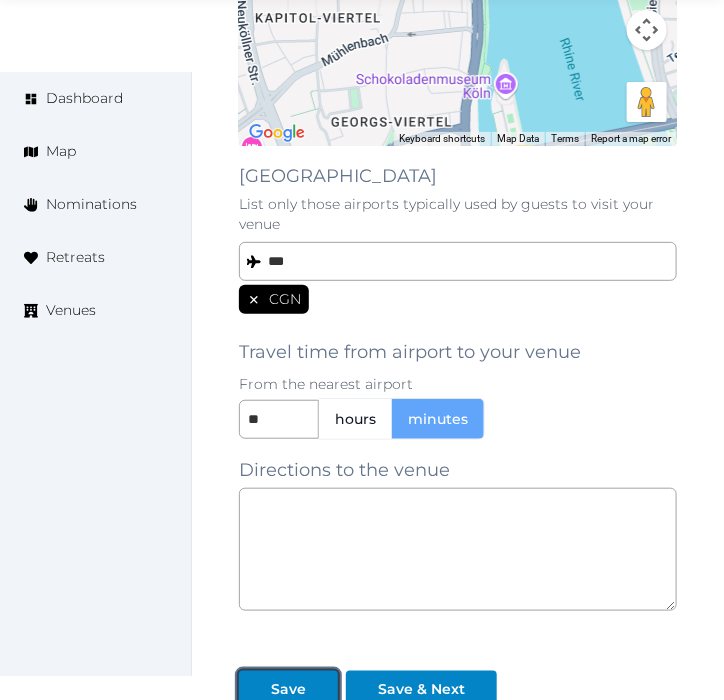drag, startPoint x: 301, startPoint y: 655, endPoint x: 344, endPoint y: 606, distance: 65.192024 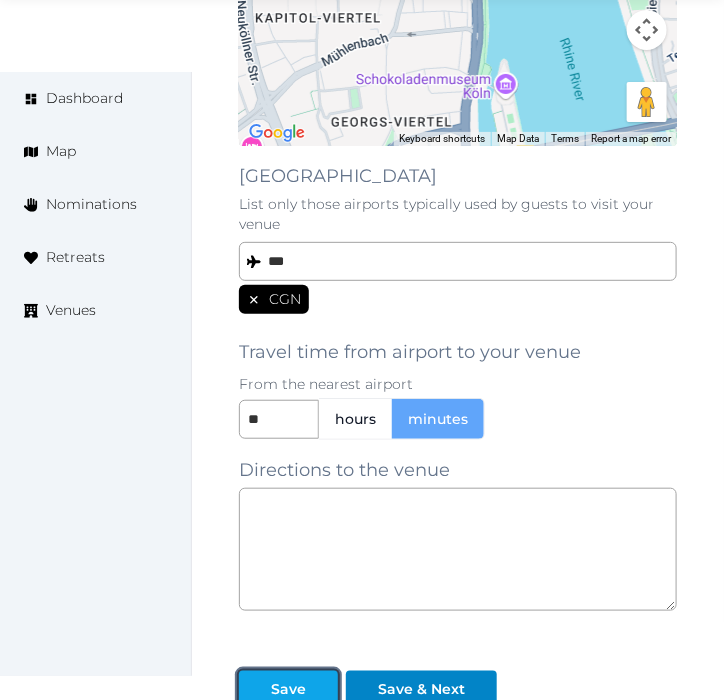 click on "Save" at bounding box center (288, 689) 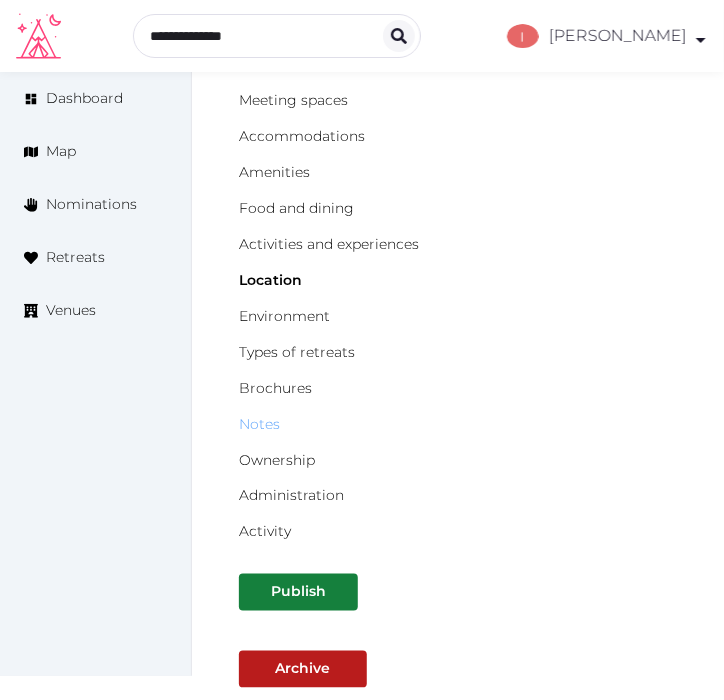 scroll, scrollTop: 222, scrollLeft: 0, axis: vertical 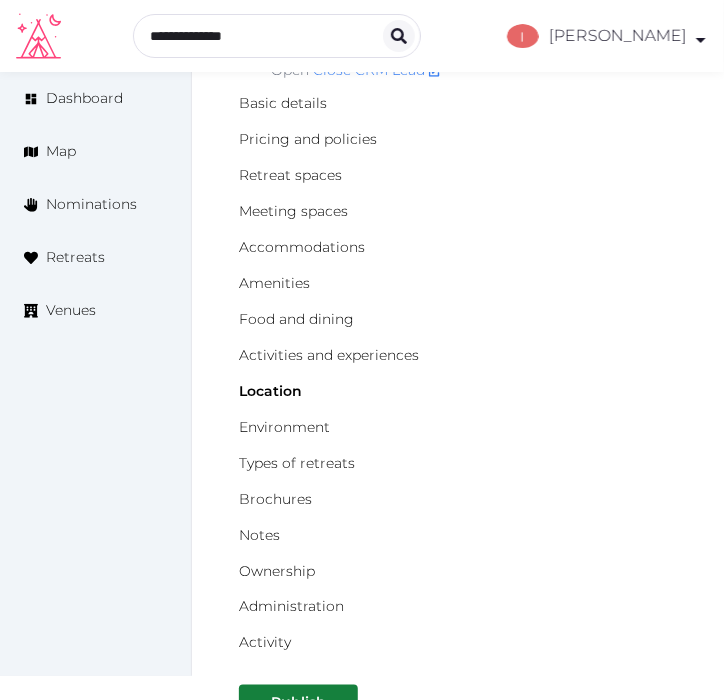 click on "Meeting spaces" at bounding box center (458, 211) 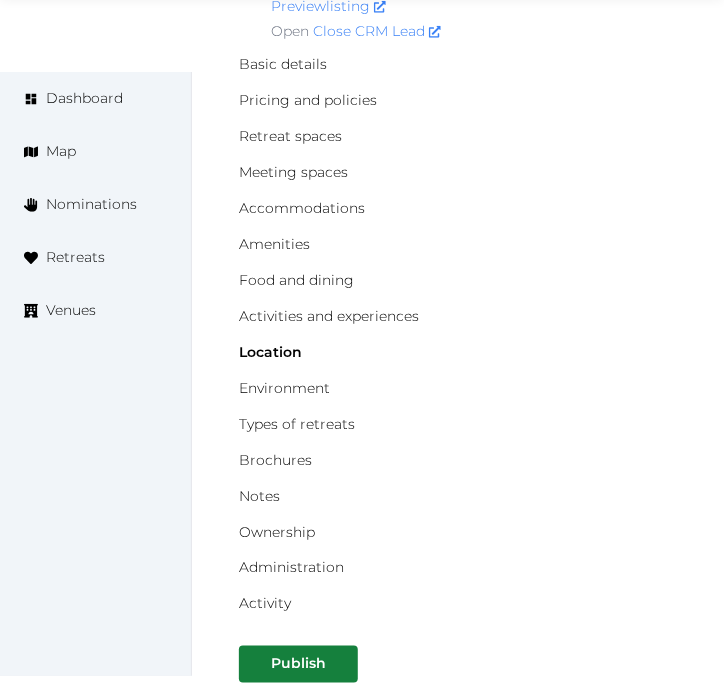 scroll, scrollTop: 222, scrollLeft: 0, axis: vertical 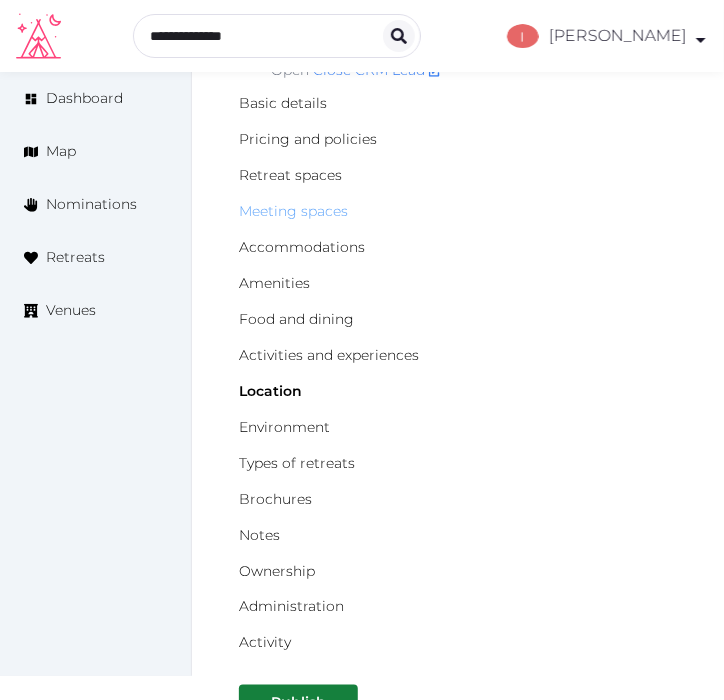 click on "Meeting spaces" at bounding box center (293, 211) 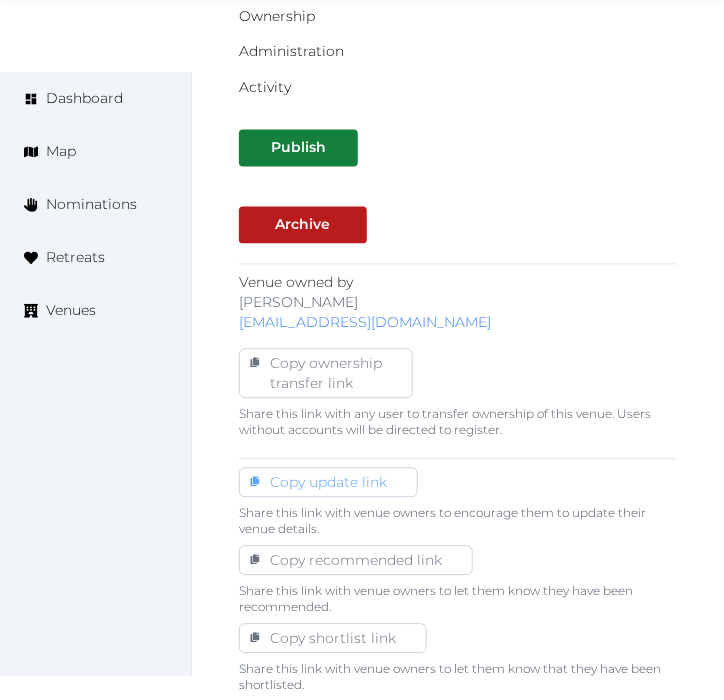 scroll, scrollTop: 1222, scrollLeft: 0, axis: vertical 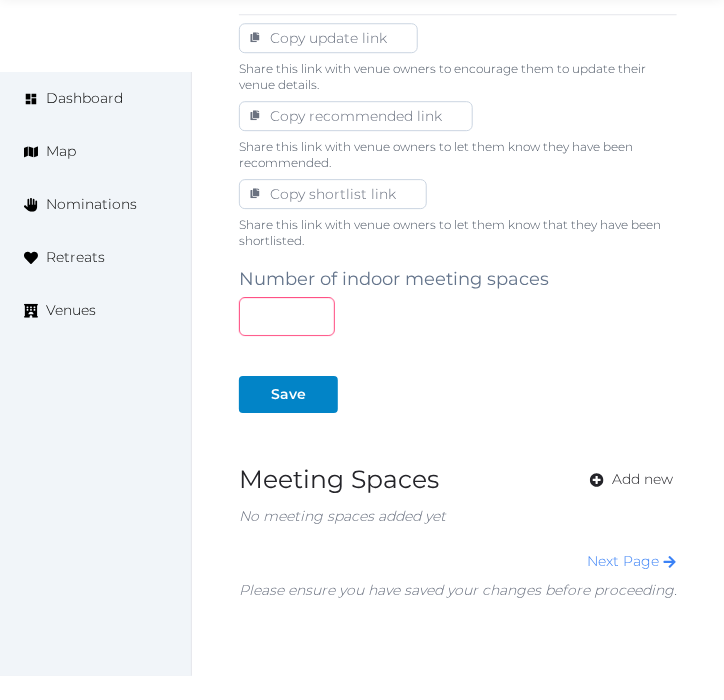 click at bounding box center (287, 316) 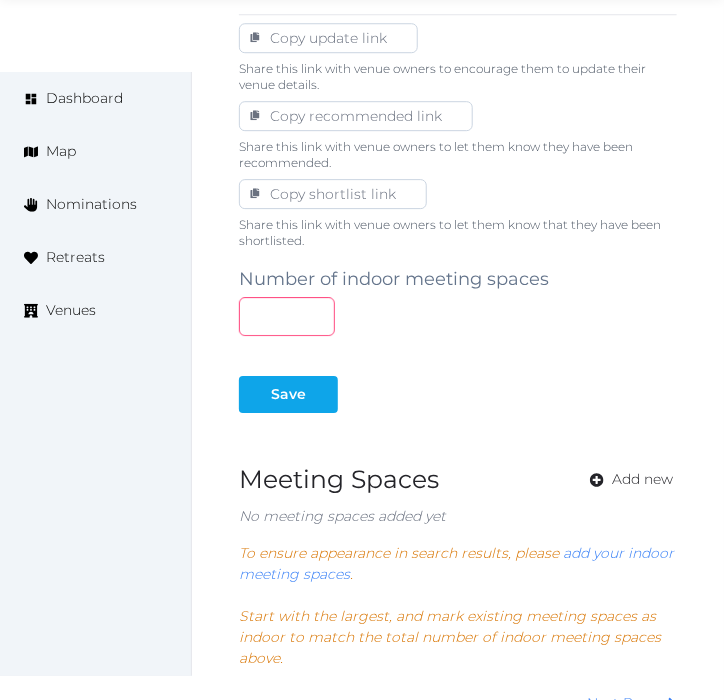 type on "**" 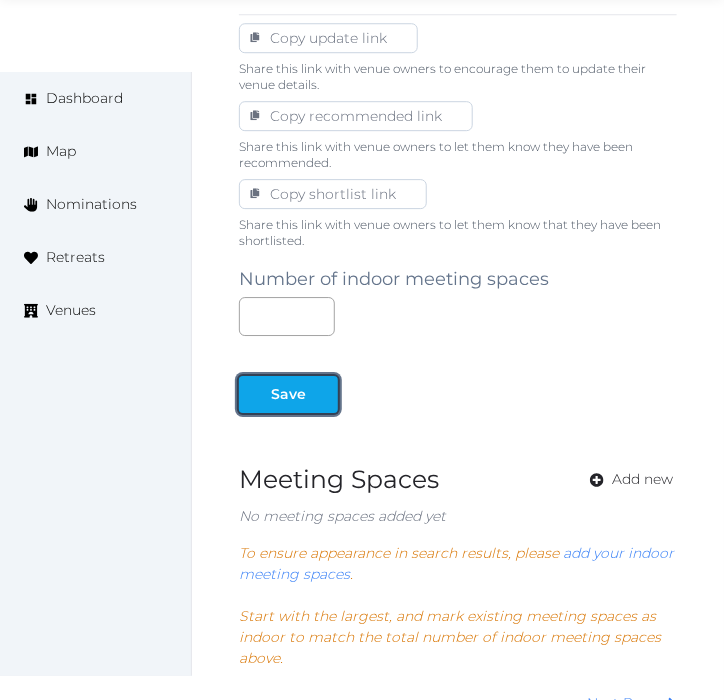 click on "Save" at bounding box center [288, 394] 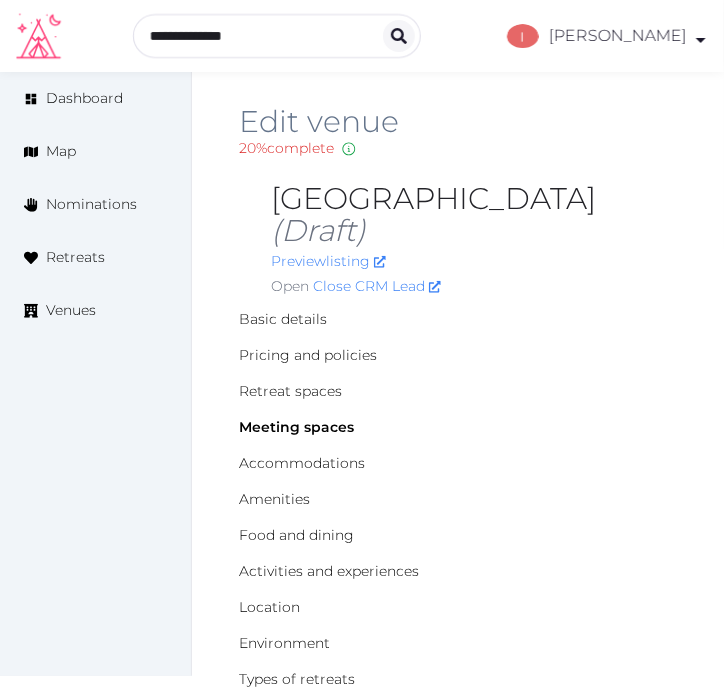 scroll, scrollTop: 0, scrollLeft: 0, axis: both 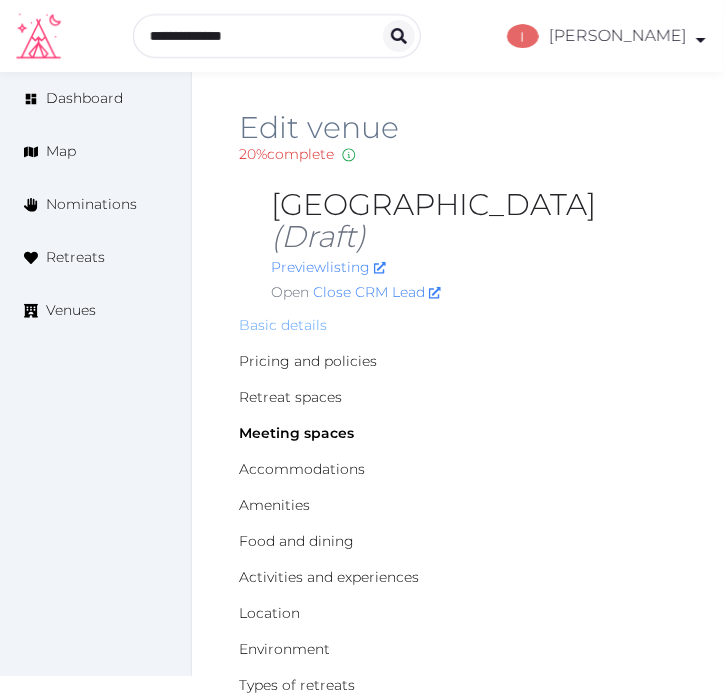 click on "Basic details" at bounding box center [283, 325] 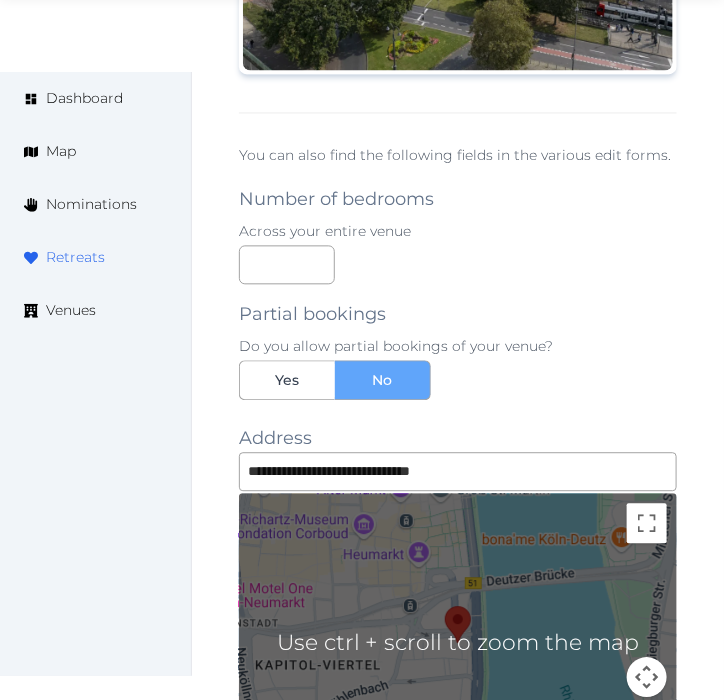 scroll, scrollTop: 2444, scrollLeft: 0, axis: vertical 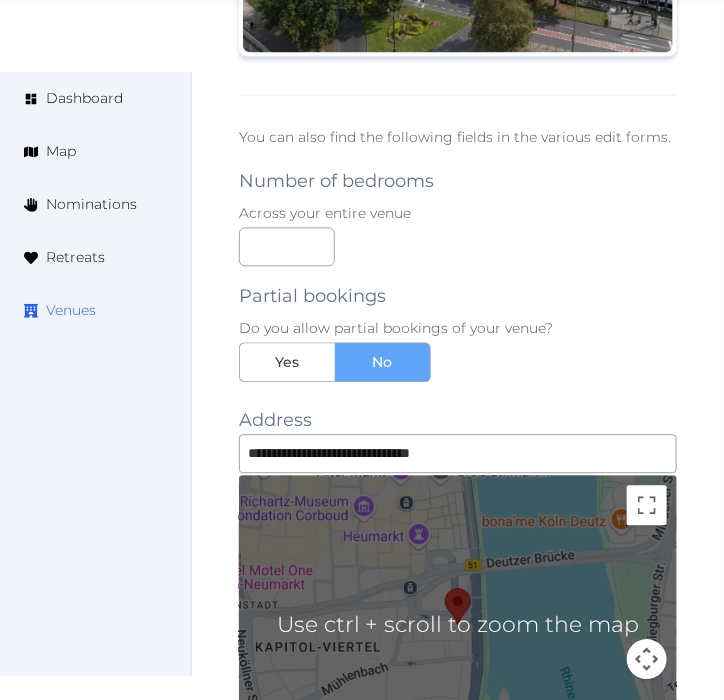 click on "Venues" at bounding box center [71, 310] 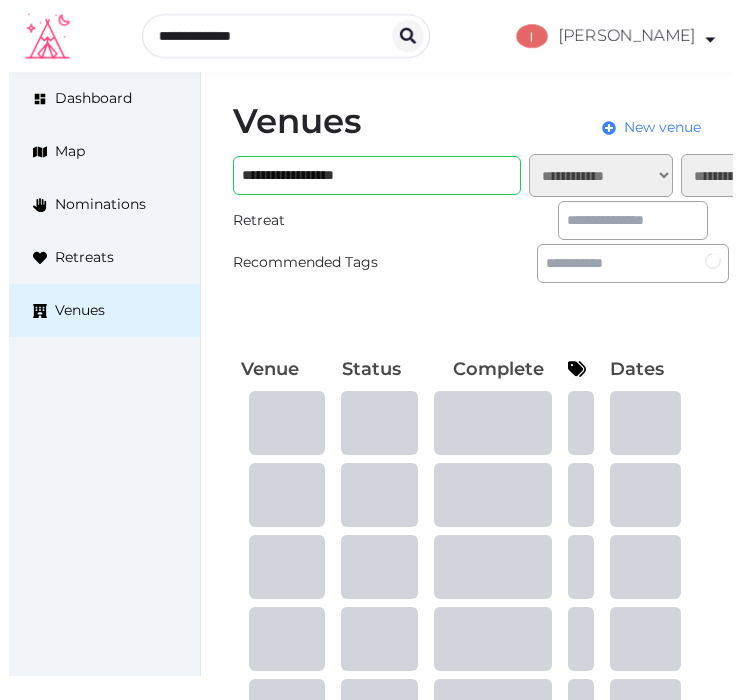 scroll, scrollTop: 0, scrollLeft: 0, axis: both 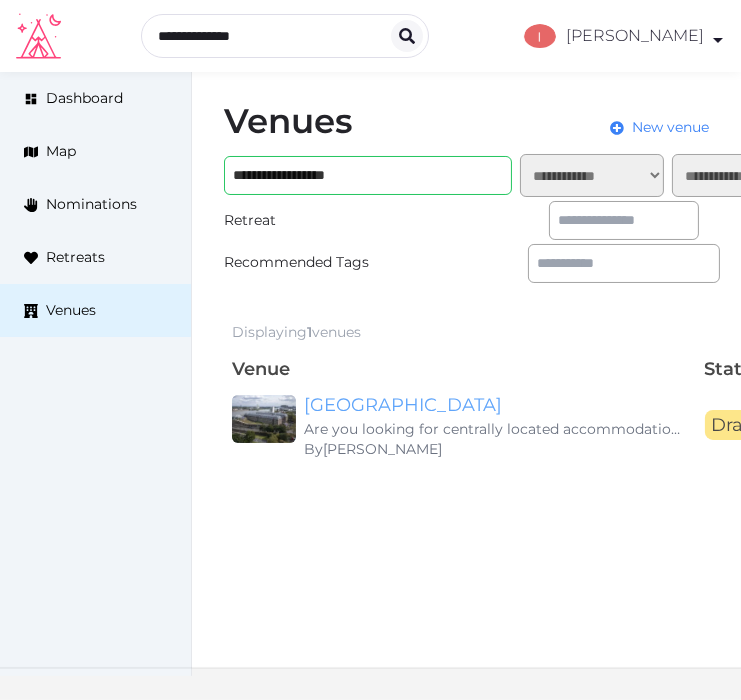 click on "[GEOGRAPHIC_DATA]" at bounding box center [496, 405] 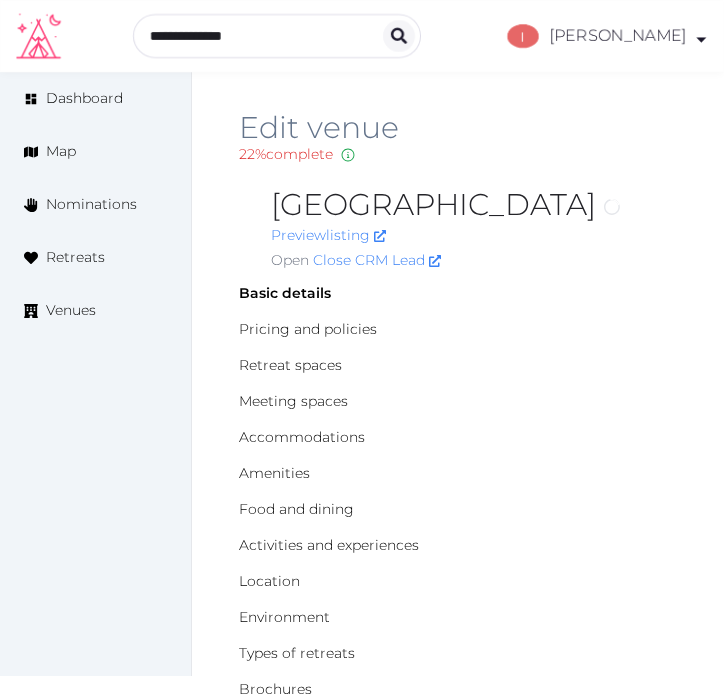 scroll, scrollTop: 0, scrollLeft: 0, axis: both 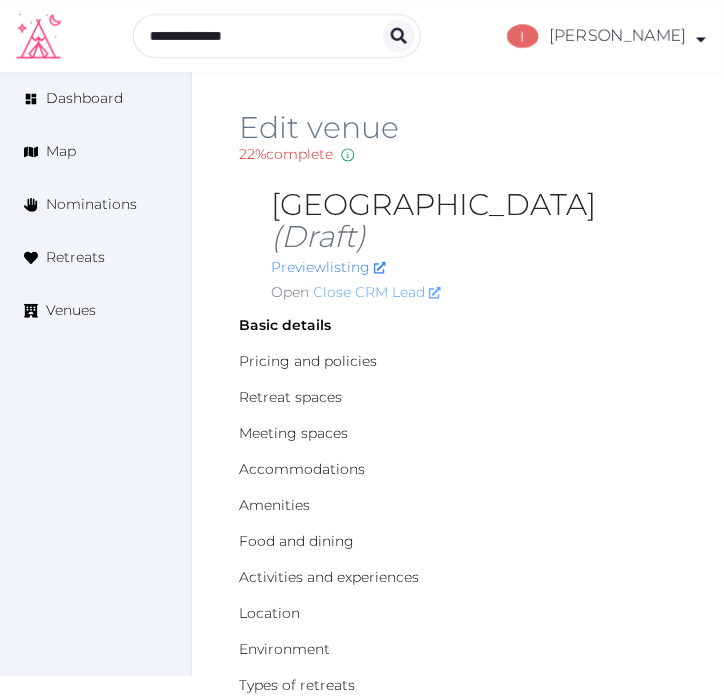 click 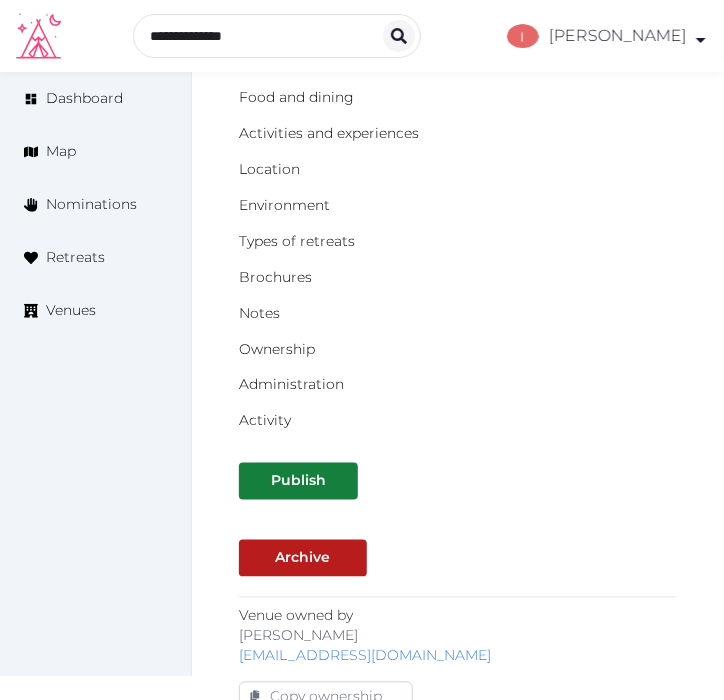 scroll, scrollTop: 0, scrollLeft: 0, axis: both 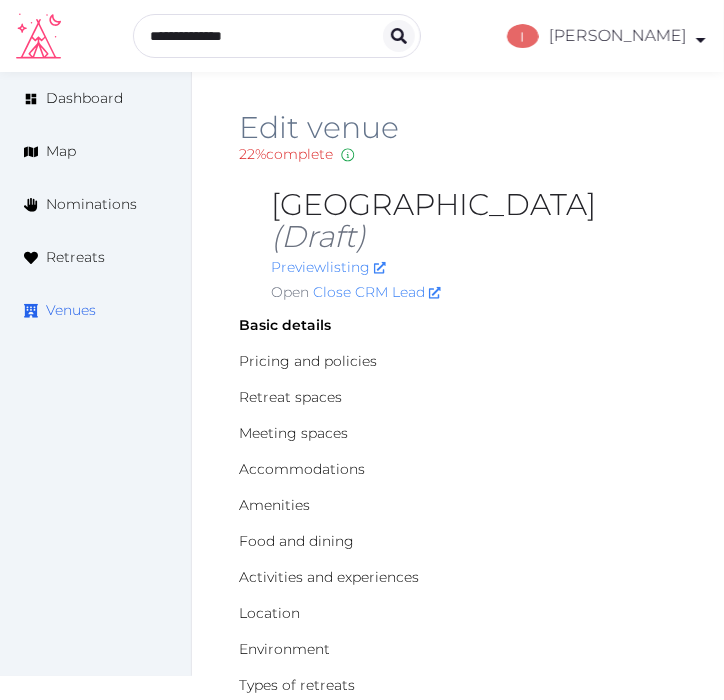 drag, startPoint x: 73, startPoint y: 310, endPoint x: 86, endPoint y: 303, distance: 14.764823 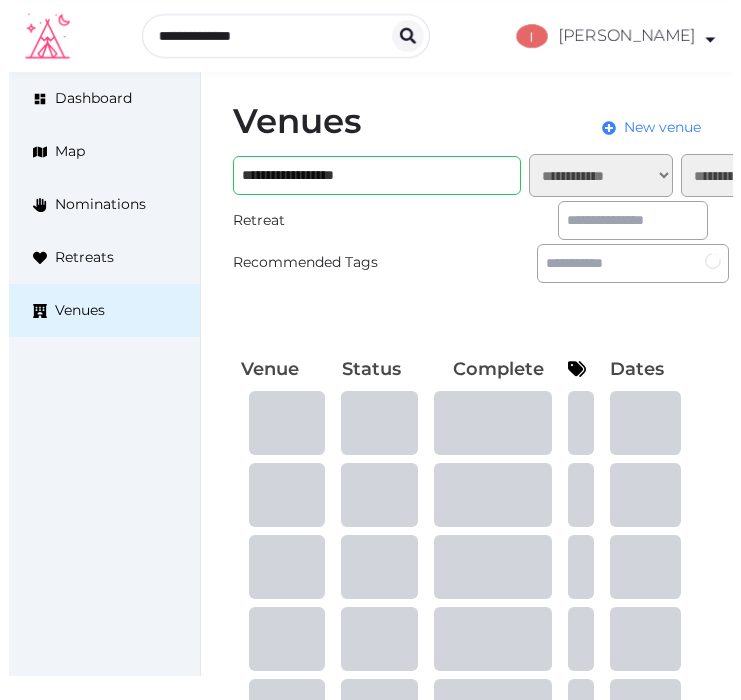 scroll, scrollTop: 0, scrollLeft: 0, axis: both 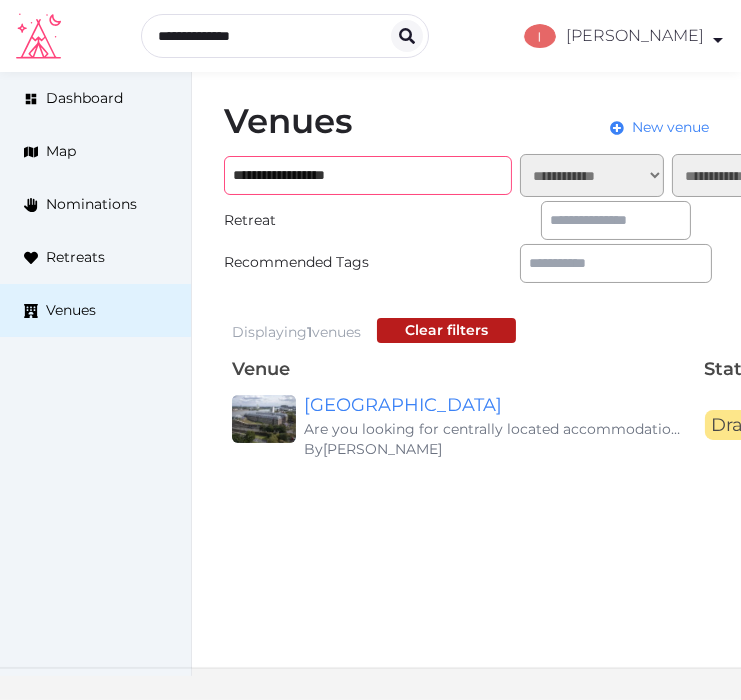 click on "**********" at bounding box center (368, 175) 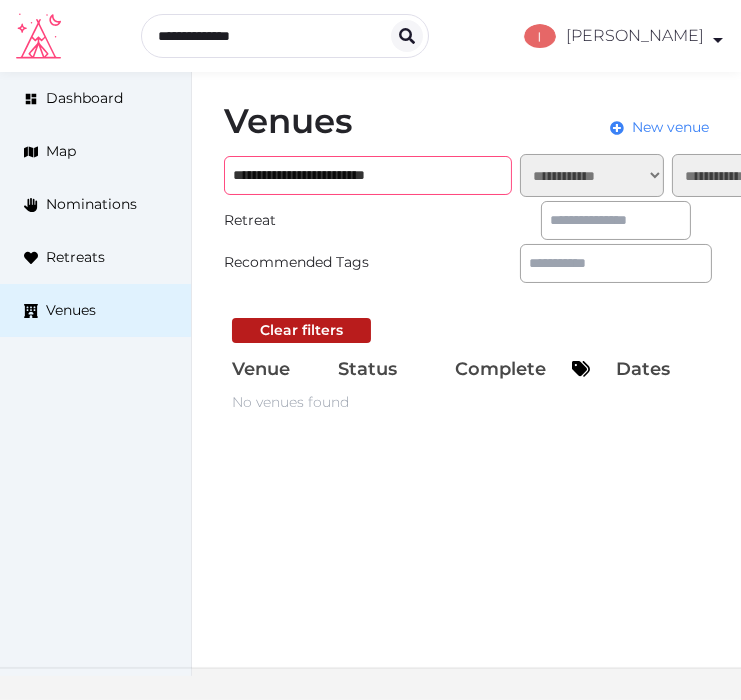 type on "**********" 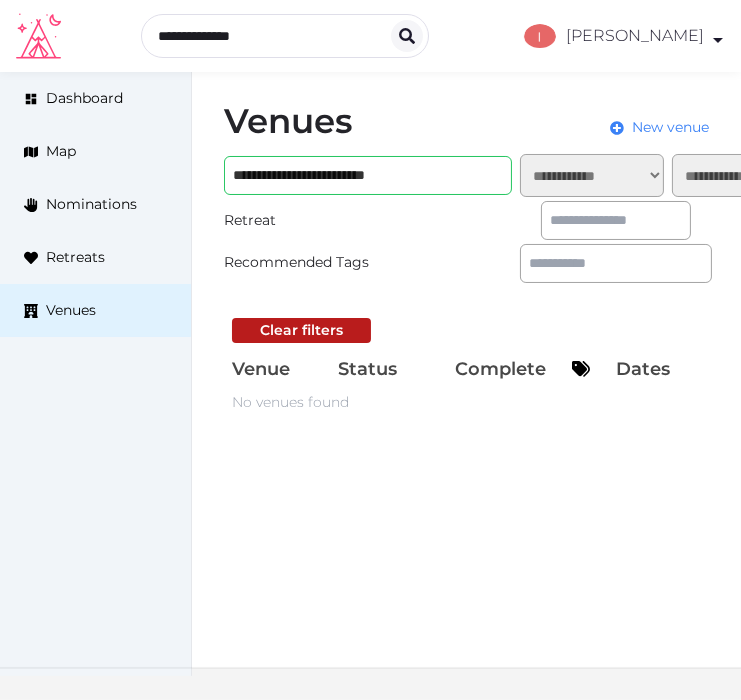 click on "**********" at bounding box center (466, 260) 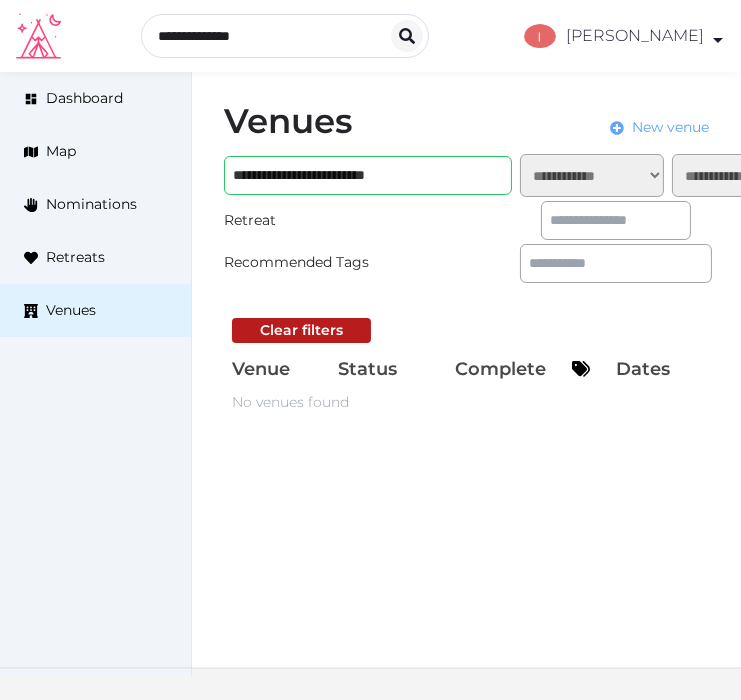 click on "New venue" at bounding box center (670, 127) 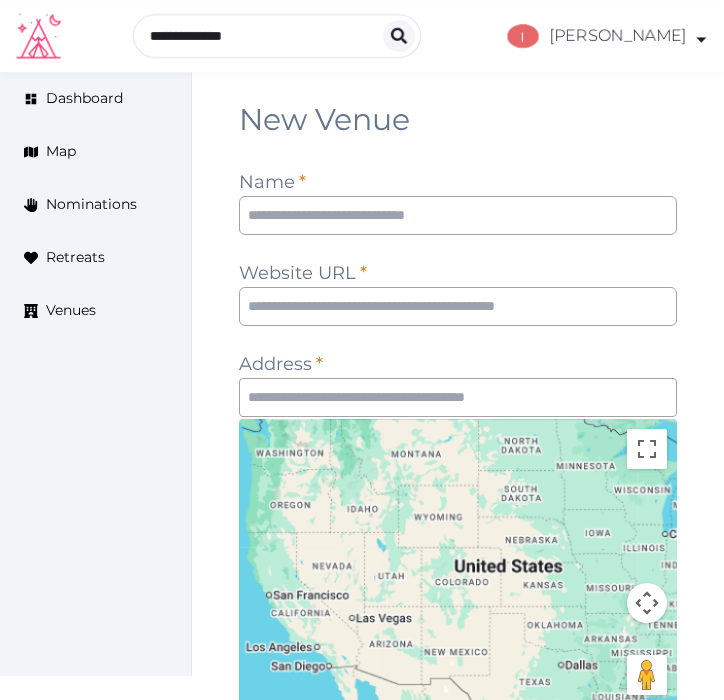click at bounding box center [458, 215] 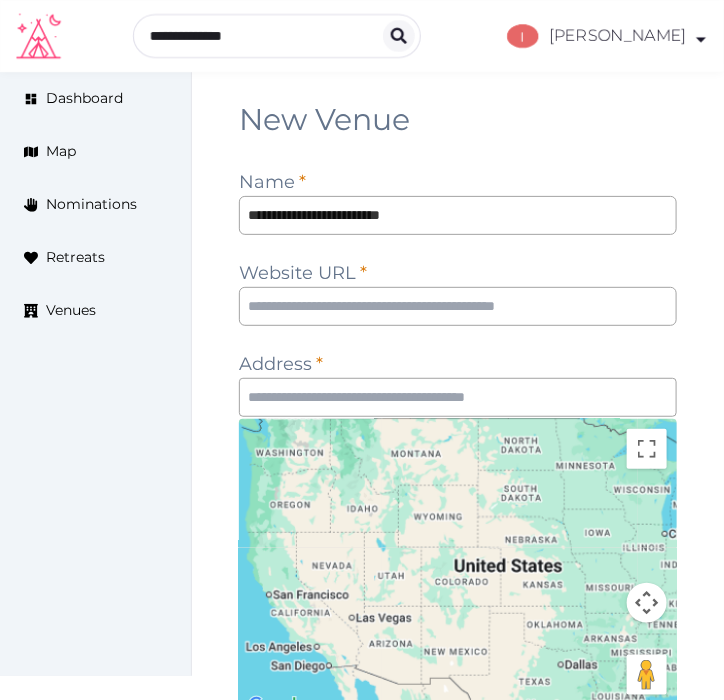 type on "**********" 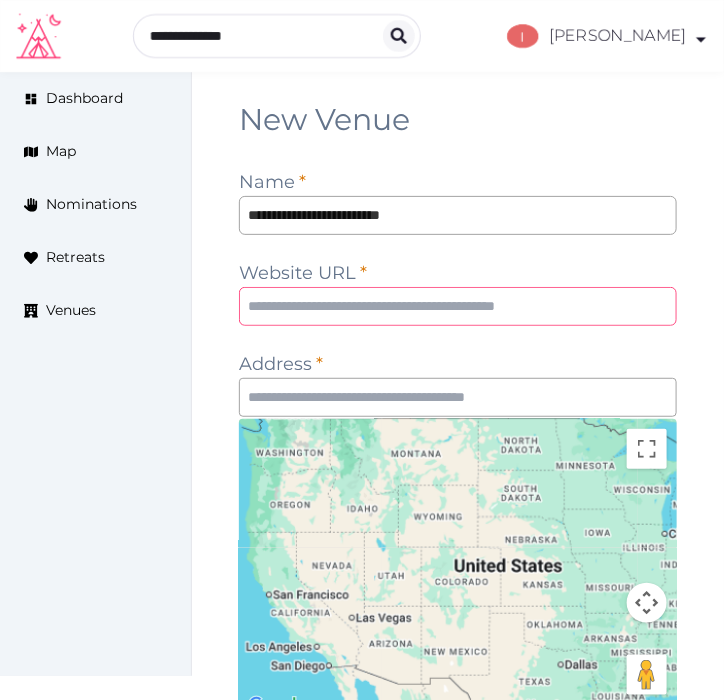 click at bounding box center (458, 306) 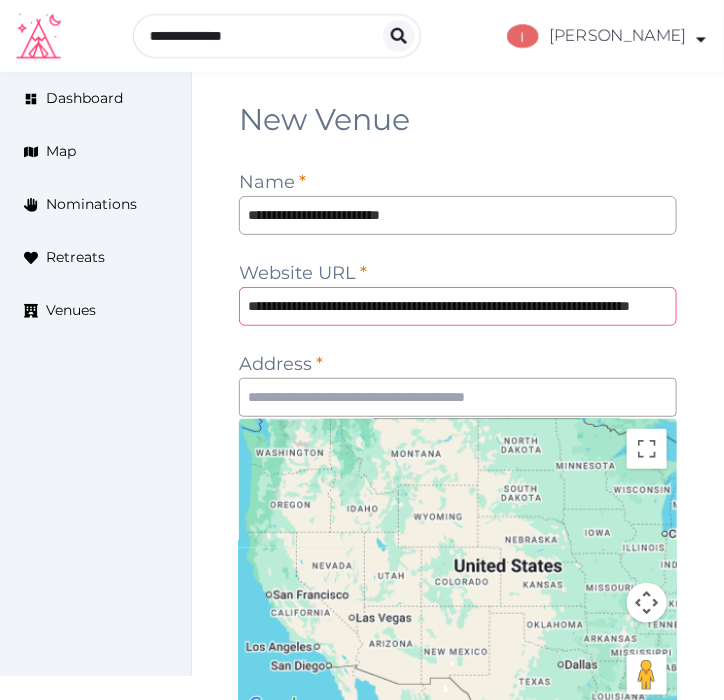 scroll, scrollTop: 0, scrollLeft: 147, axis: horizontal 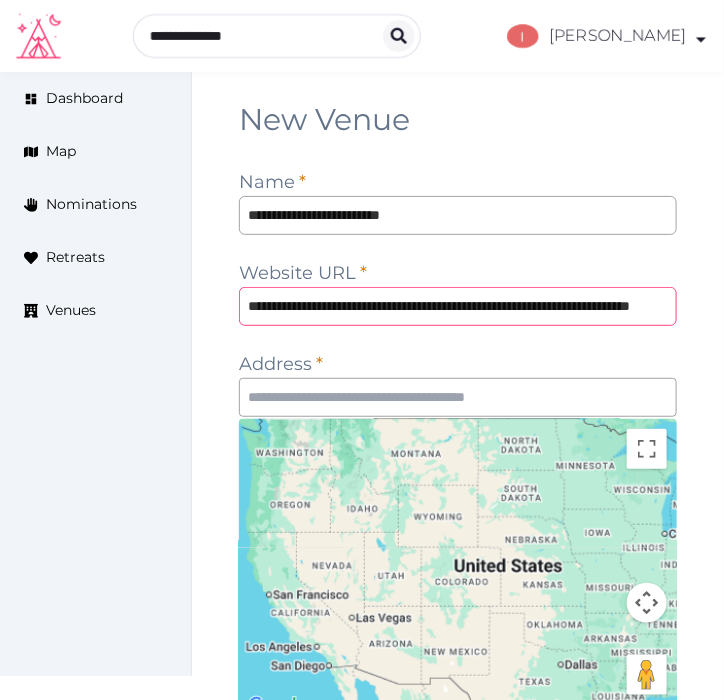 type on "**********" 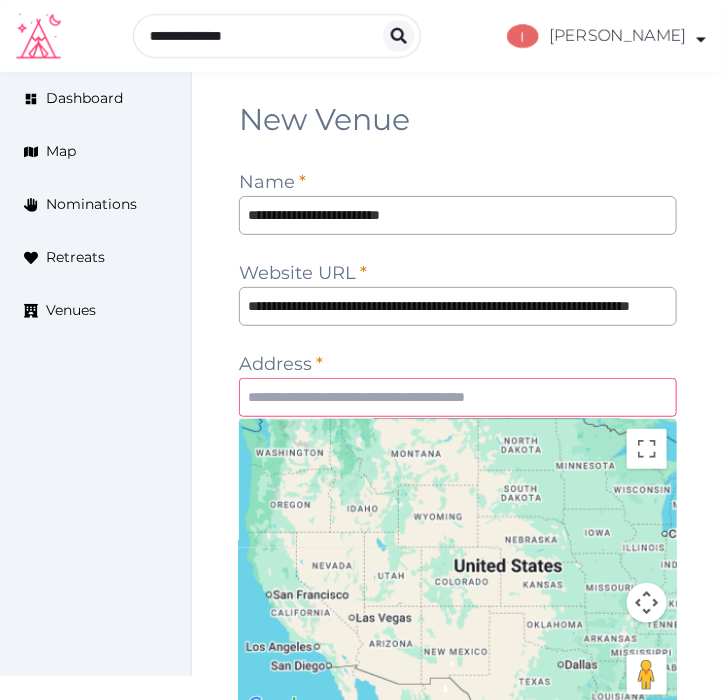 scroll, scrollTop: 0, scrollLeft: 0, axis: both 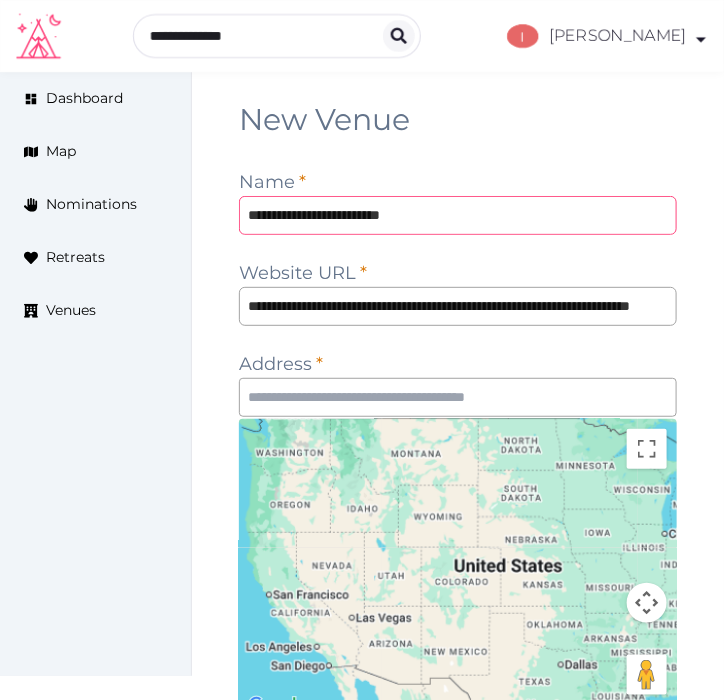 click on "**********" at bounding box center [458, 215] 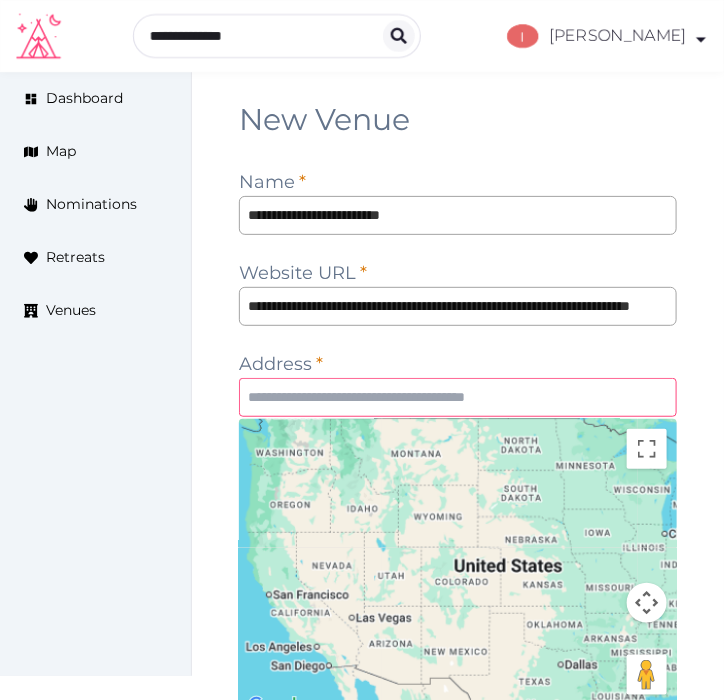 click at bounding box center (458, 397) 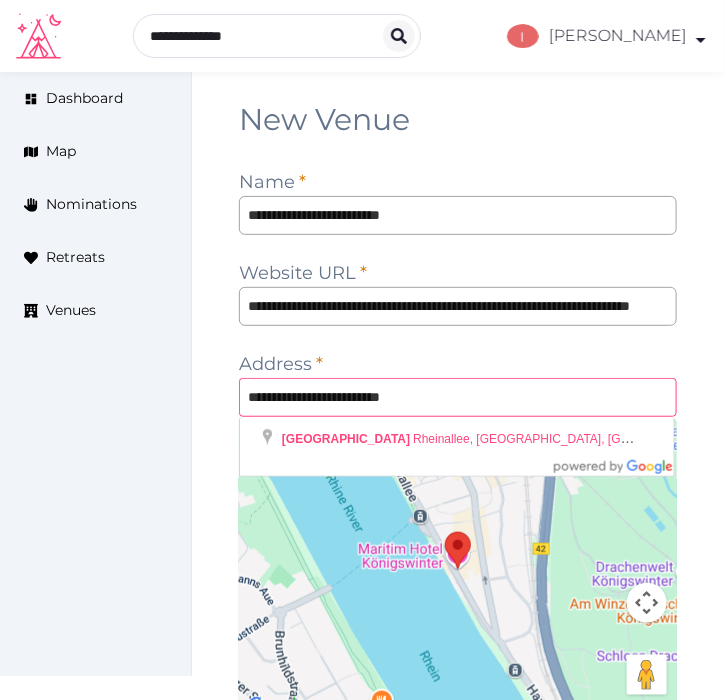 type on "**********" 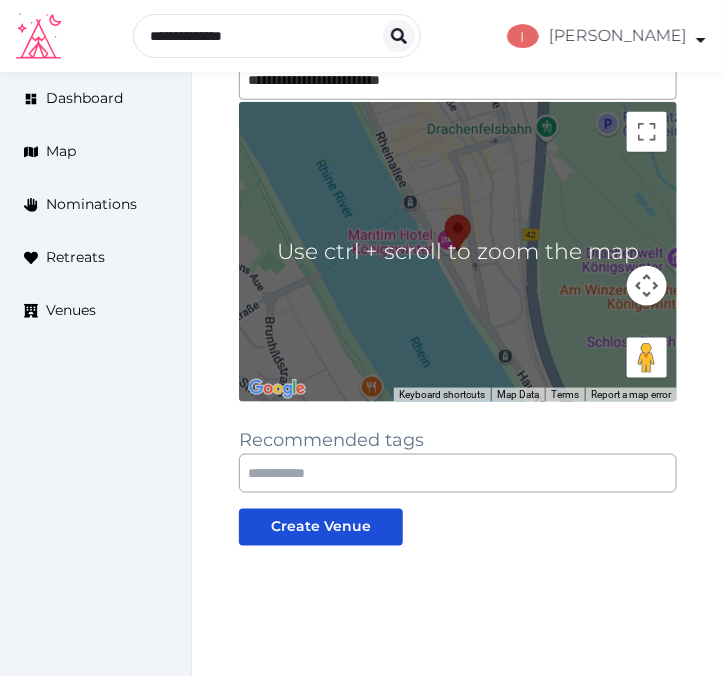 scroll, scrollTop: 355, scrollLeft: 0, axis: vertical 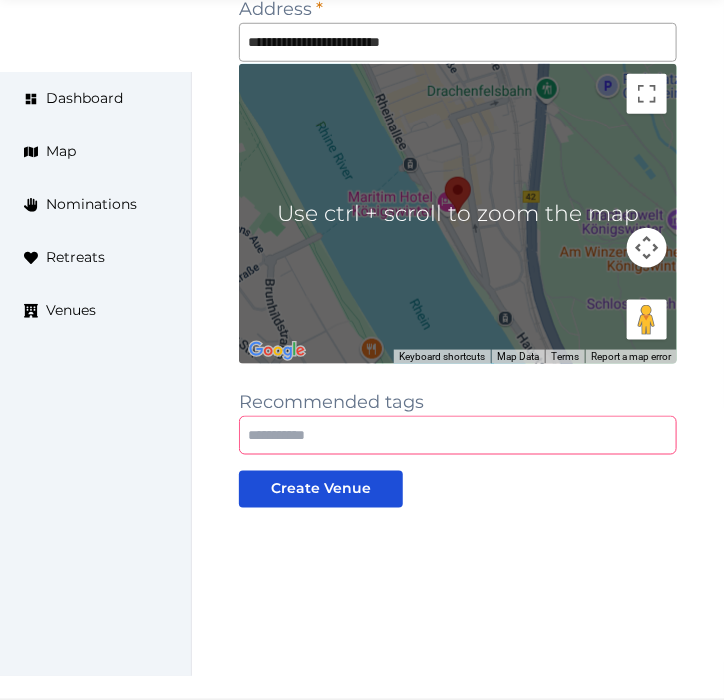 click at bounding box center (458, 435) 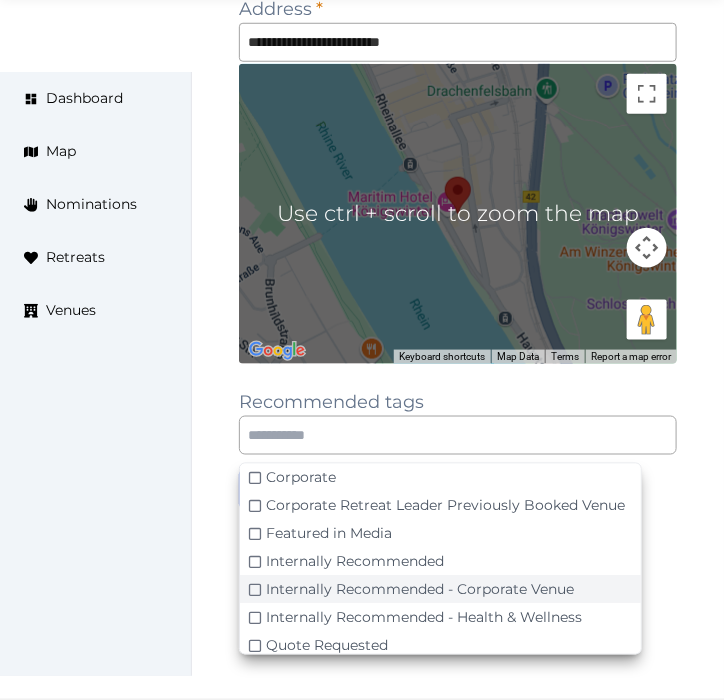 click on "Internally Recommended - Corporate Venue" at bounding box center (420, 590) 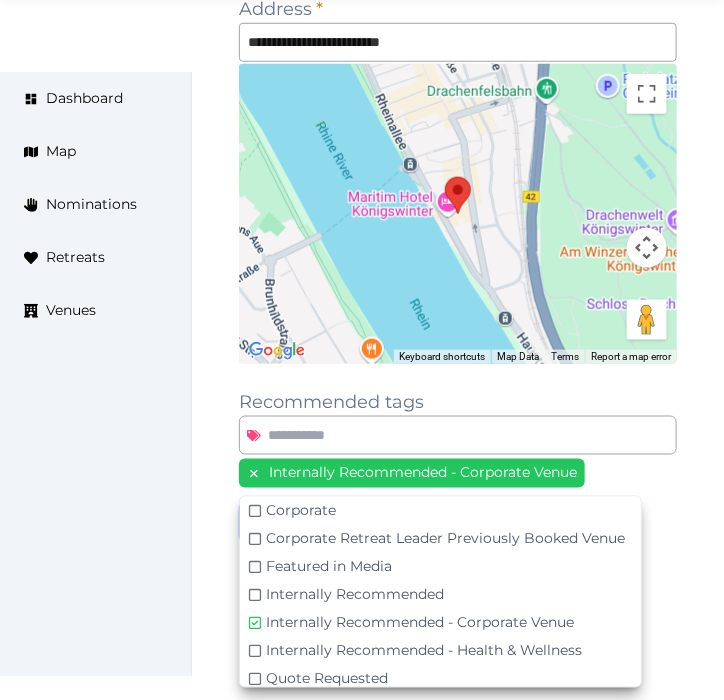 click on "**********" at bounding box center (458, 225) 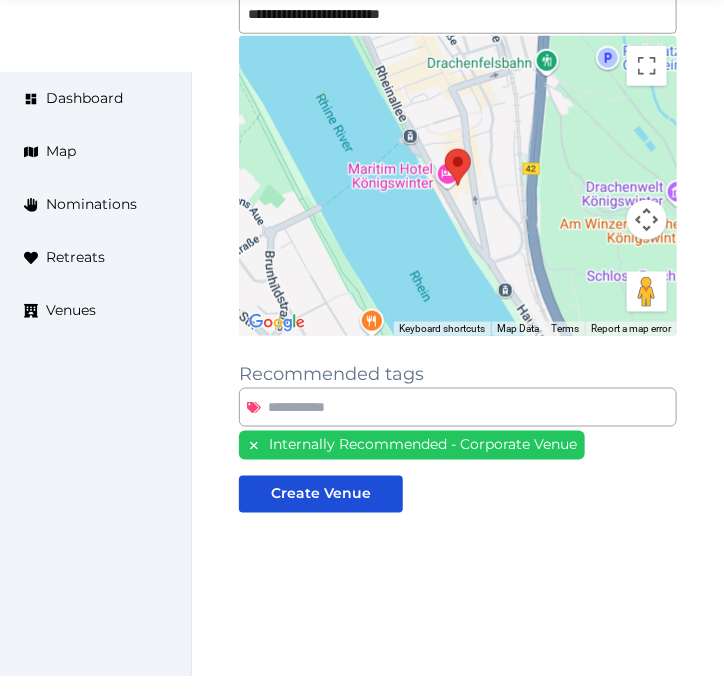 scroll, scrollTop: 388, scrollLeft: 0, axis: vertical 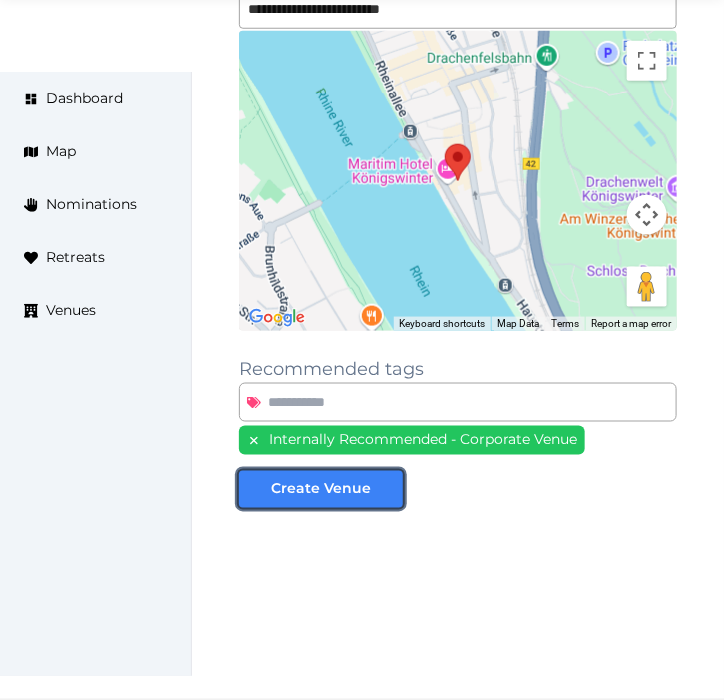 click on "Create Venue" at bounding box center (321, 489) 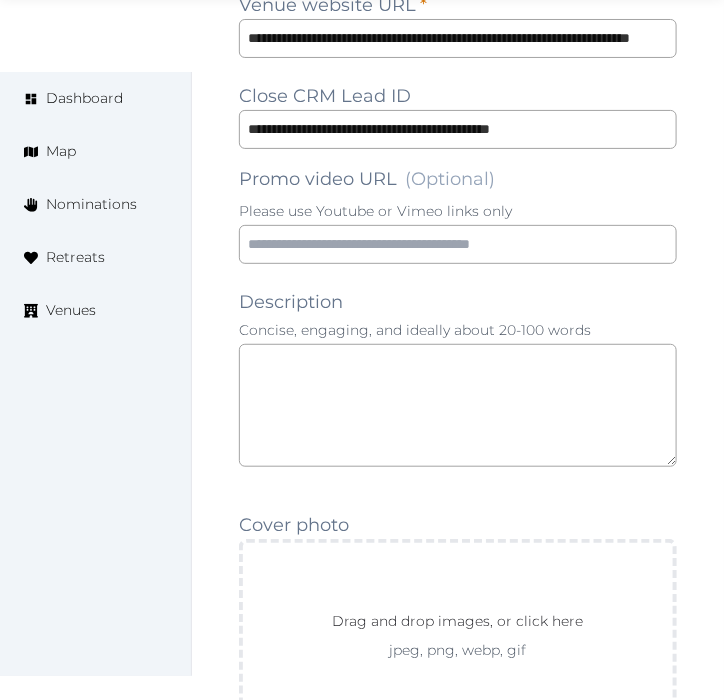 scroll, scrollTop: 1777, scrollLeft: 0, axis: vertical 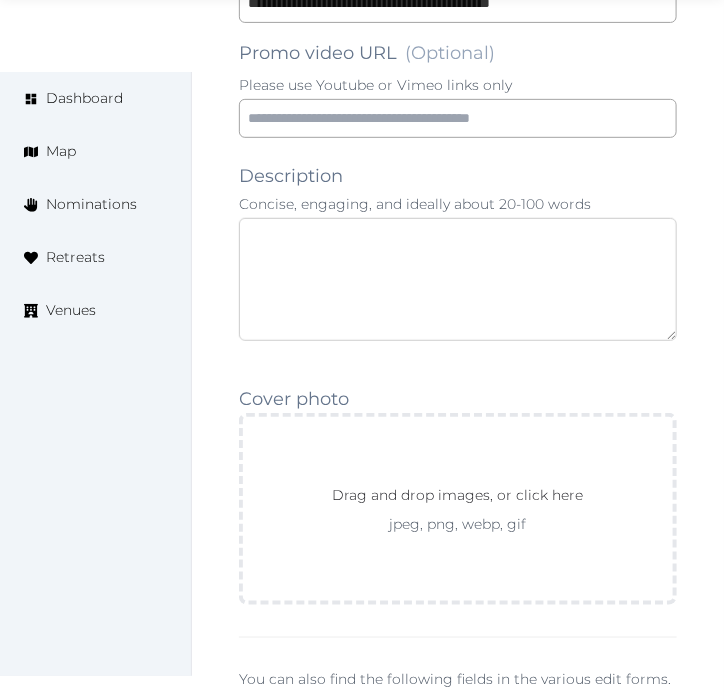 click at bounding box center (458, 279) 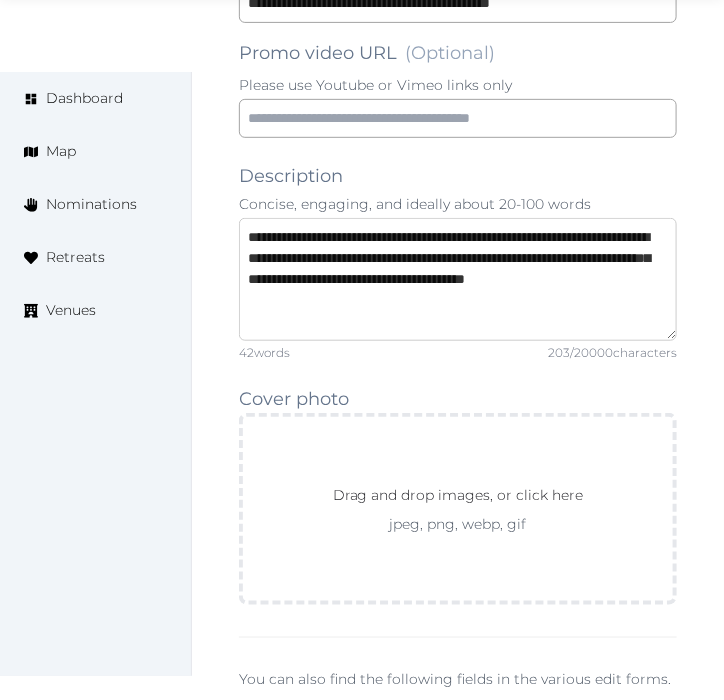 scroll, scrollTop: 11, scrollLeft: 0, axis: vertical 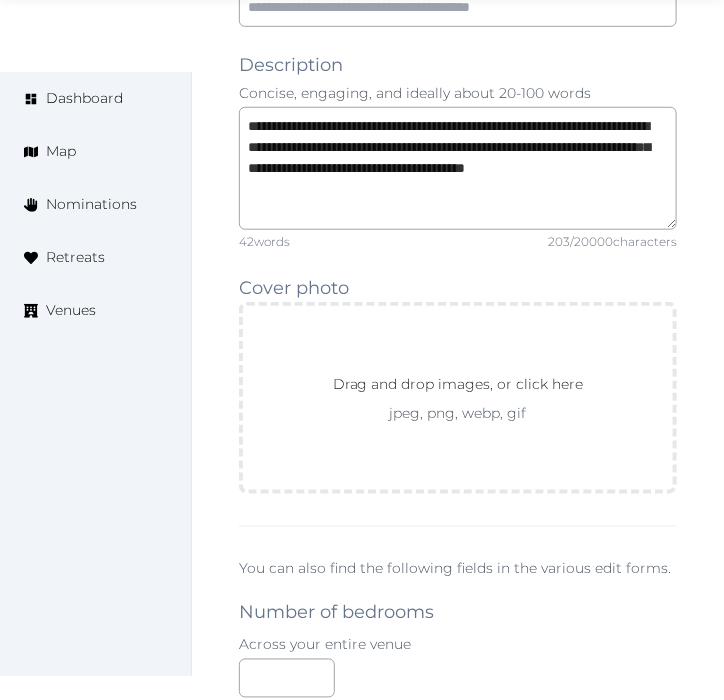 click on "**********" at bounding box center [458, 642] 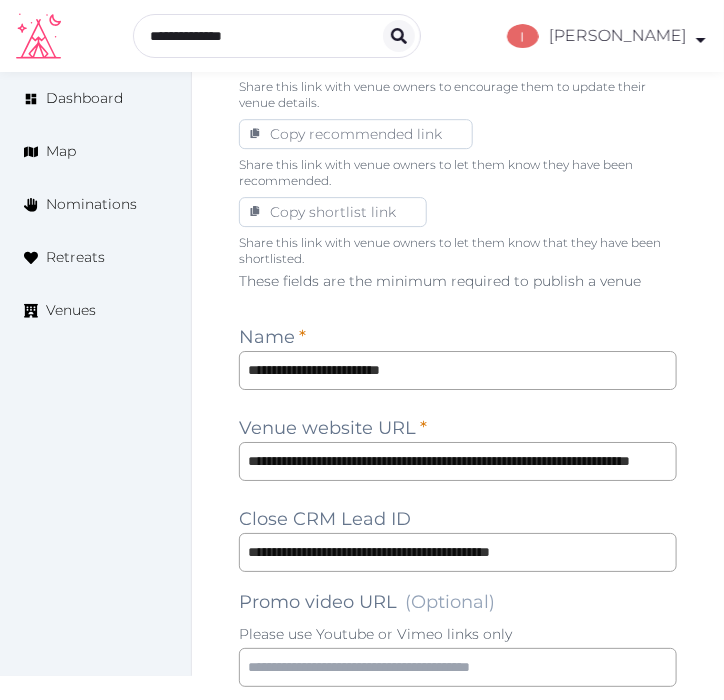 scroll, scrollTop: 1222, scrollLeft: 0, axis: vertical 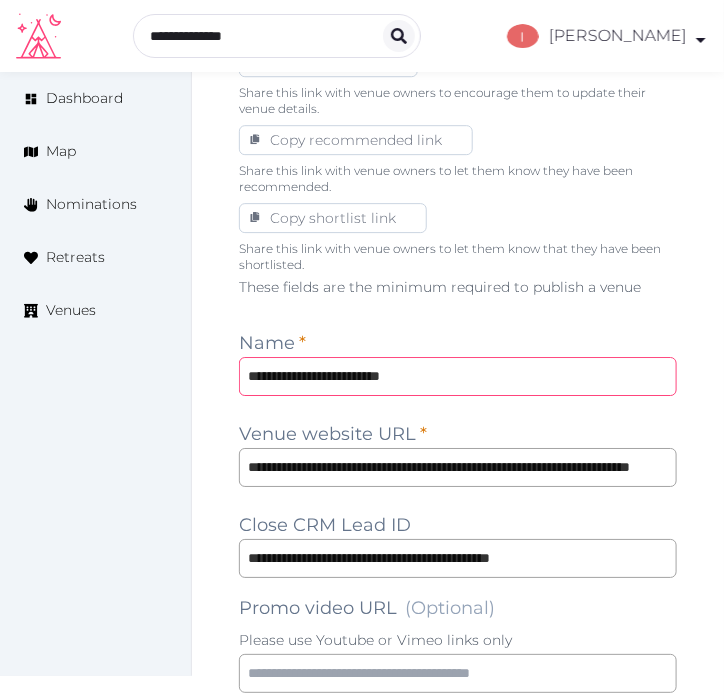 click on "**********" at bounding box center [458, 376] 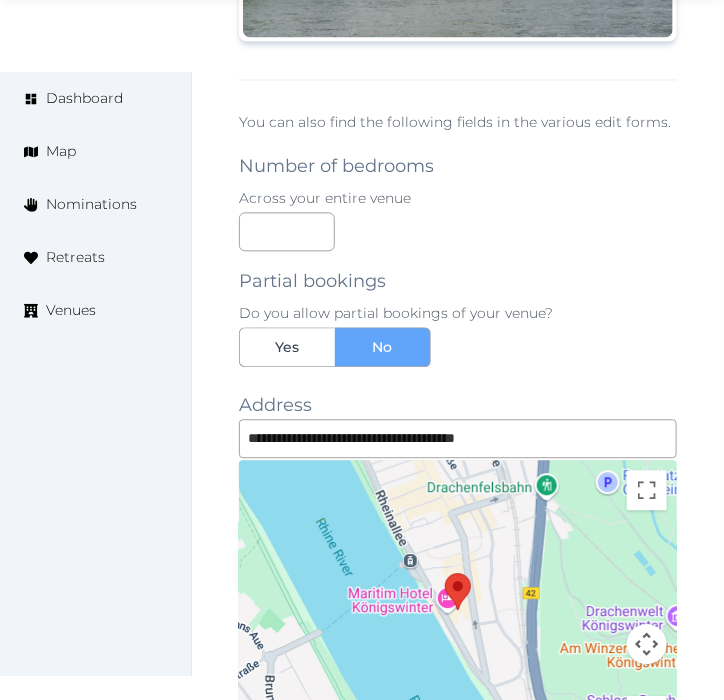 scroll, scrollTop: 2503, scrollLeft: 0, axis: vertical 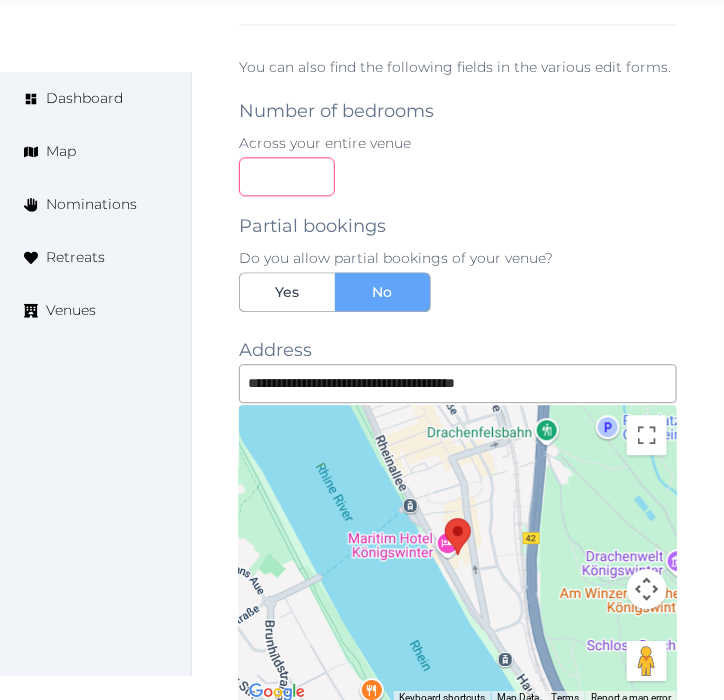 click at bounding box center (287, 176) 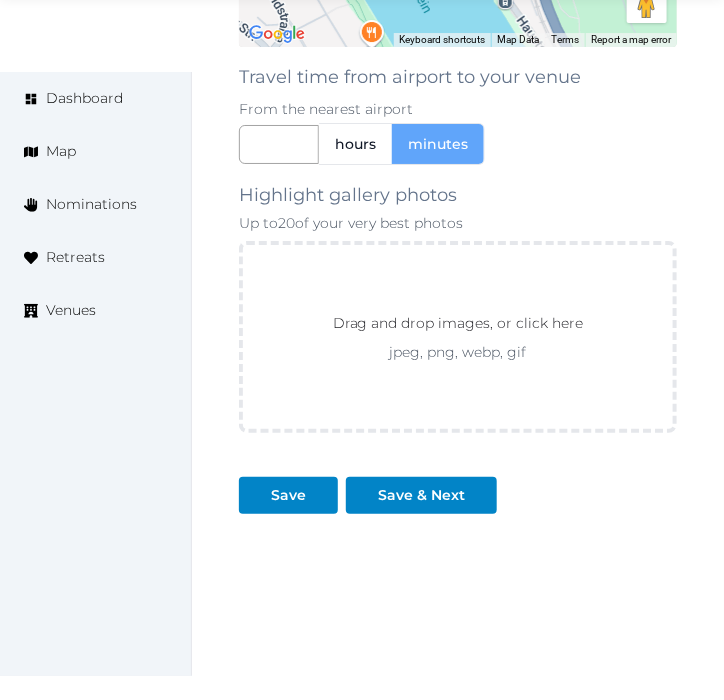 scroll, scrollTop: 3201, scrollLeft: 0, axis: vertical 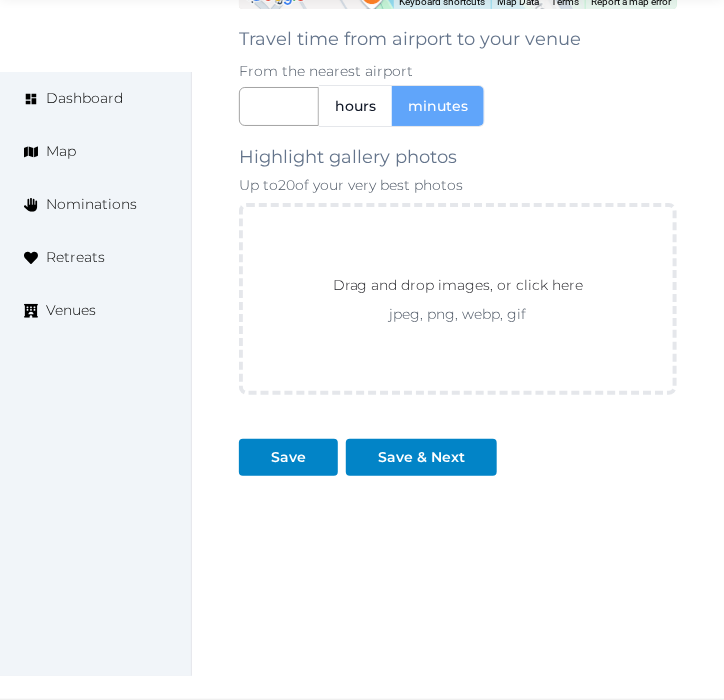 type on "**" 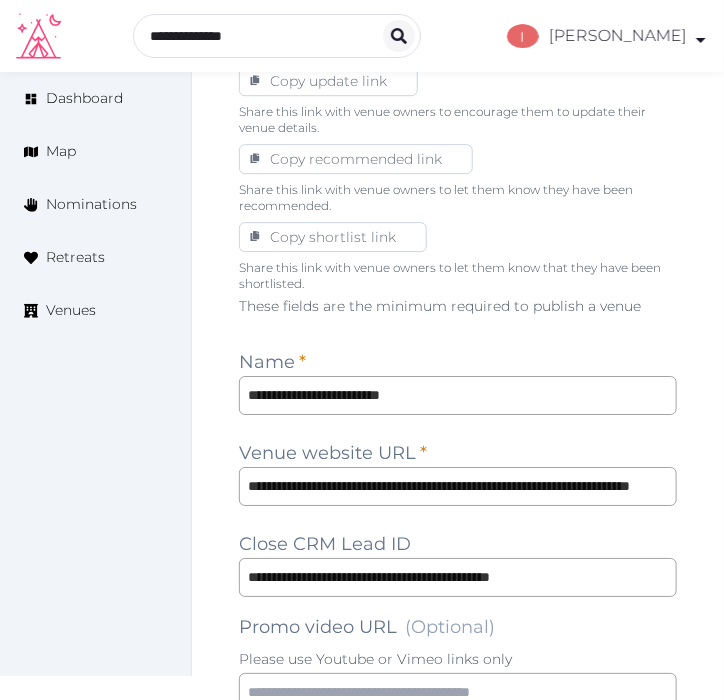 scroll, scrollTop: 1201, scrollLeft: 0, axis: vertical 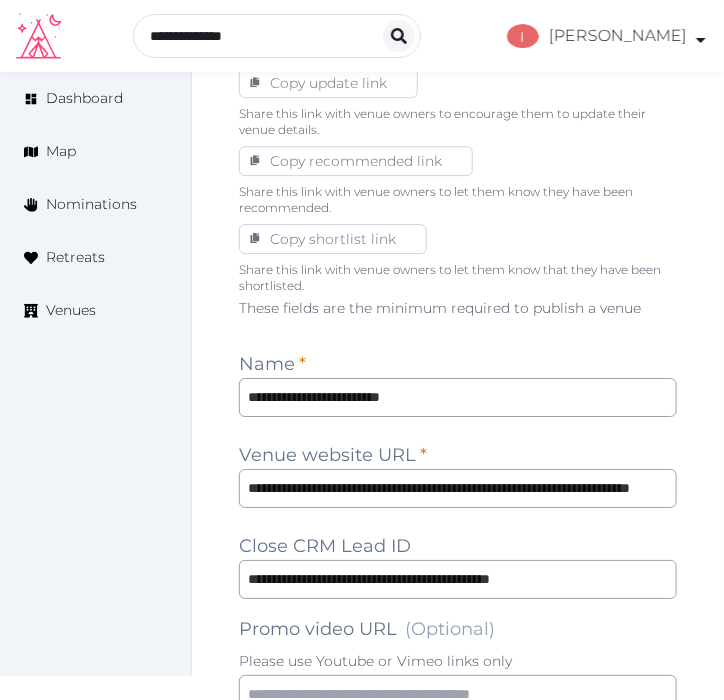 click on "**********" at bounding box center (458, 1386) 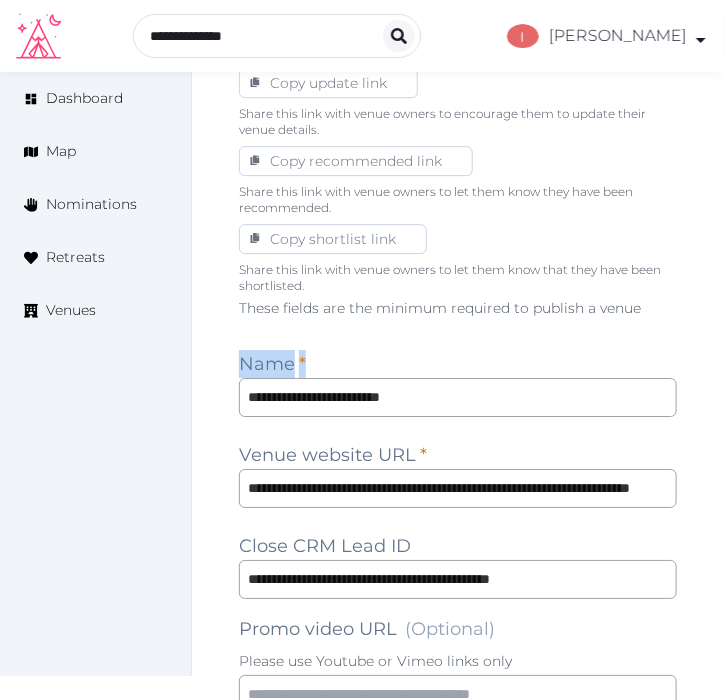 click on "**********" at bounding box center (458, 1386) 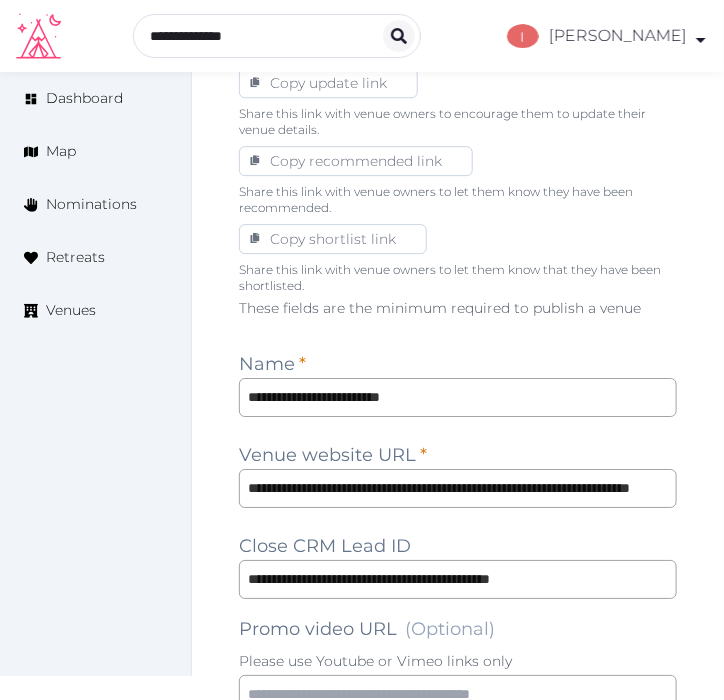 drag, startPoint x: 405, startPoint y: 428, endPoint x: 410, endPoint y: 404, distance: 24.5153 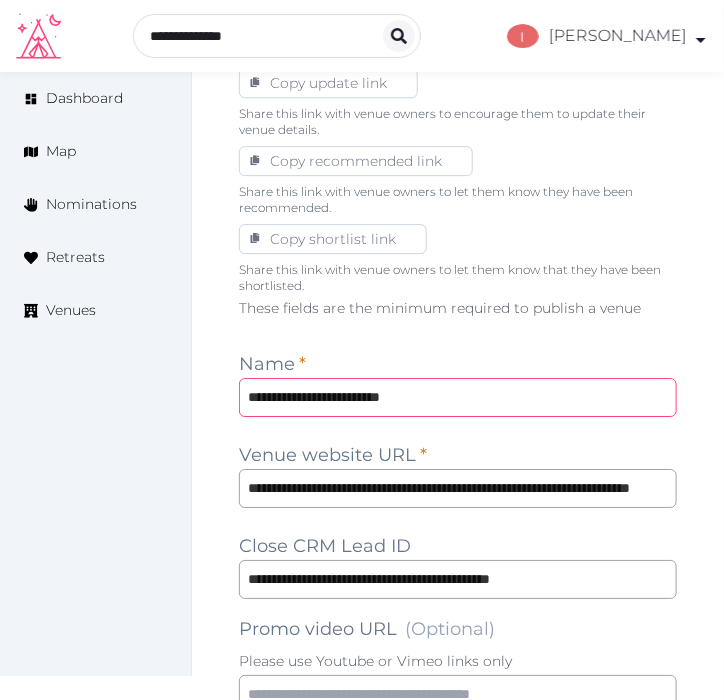 click on "**********" at bounding box center (458, 397) 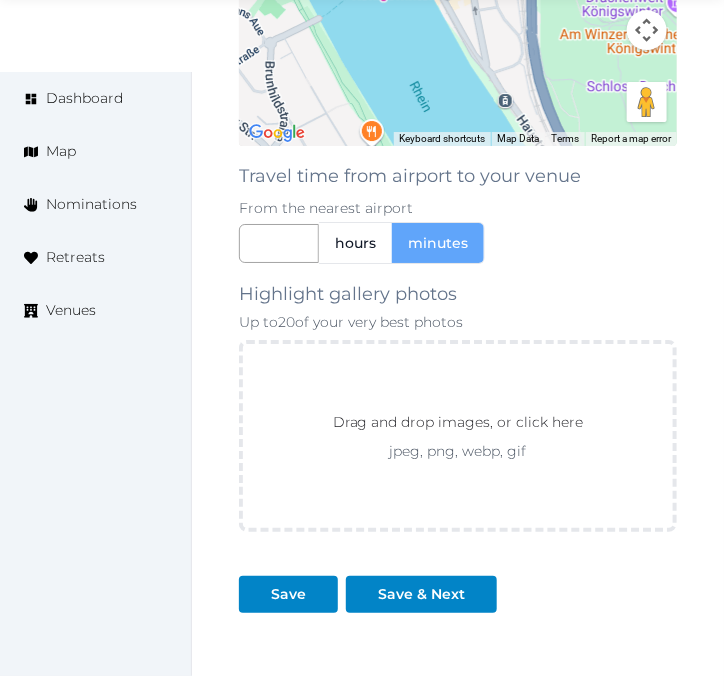 scroll, scrollTop: 3090, scrollLeft: 0, axis: vertical 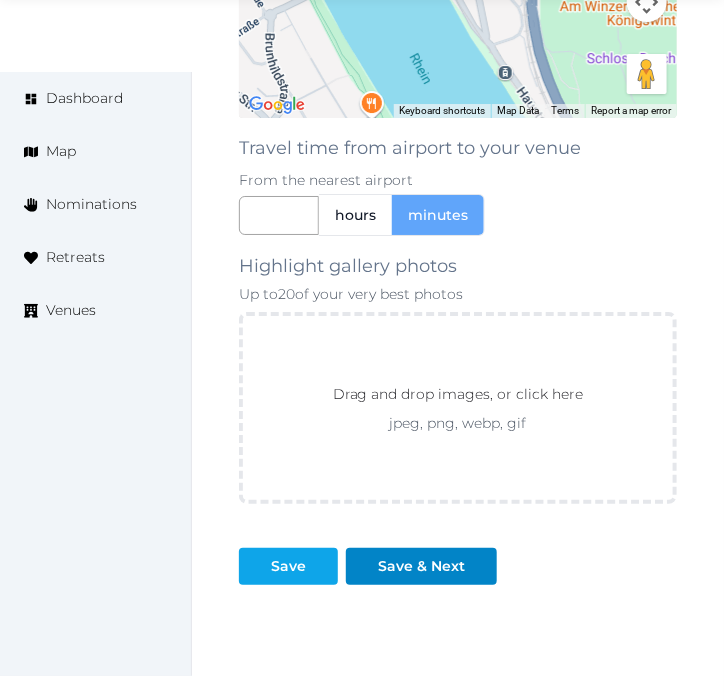 click on "**********" at bounding box center [458, -409] 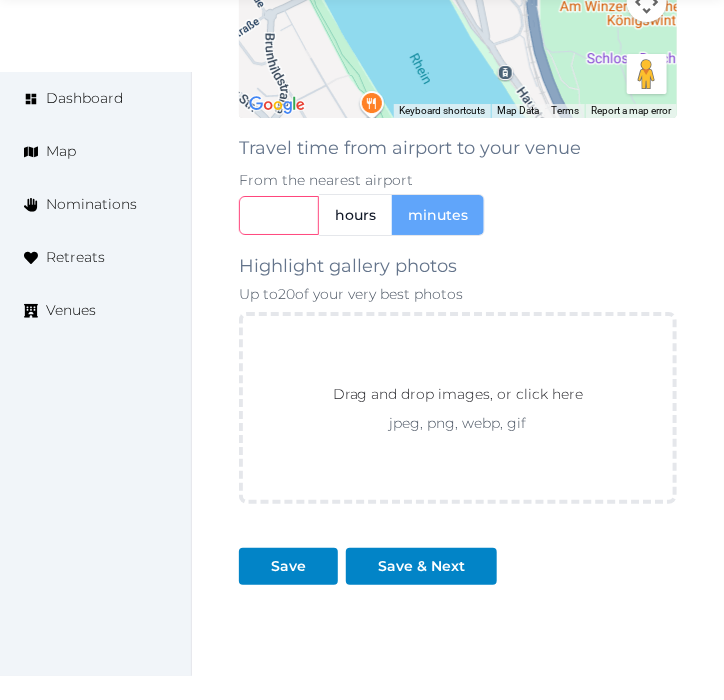 click at bounding box center (279, 215) 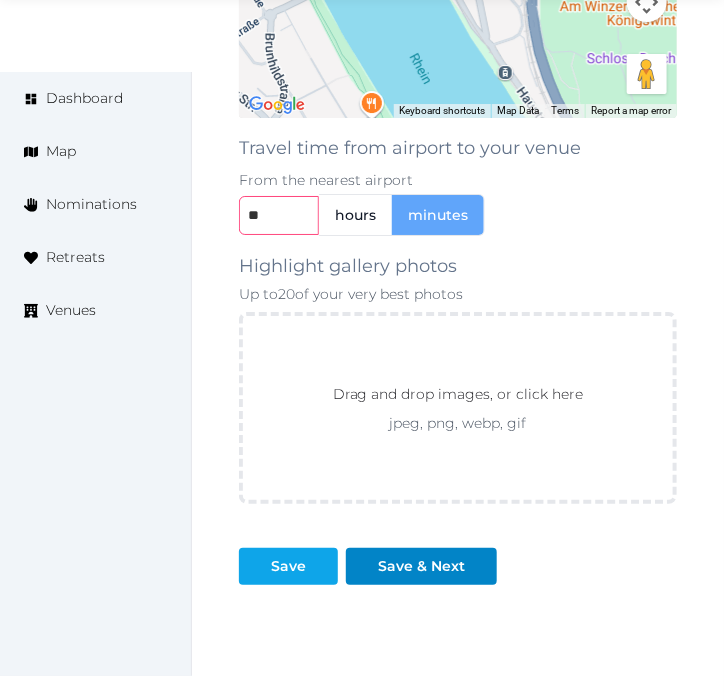 type on "**" 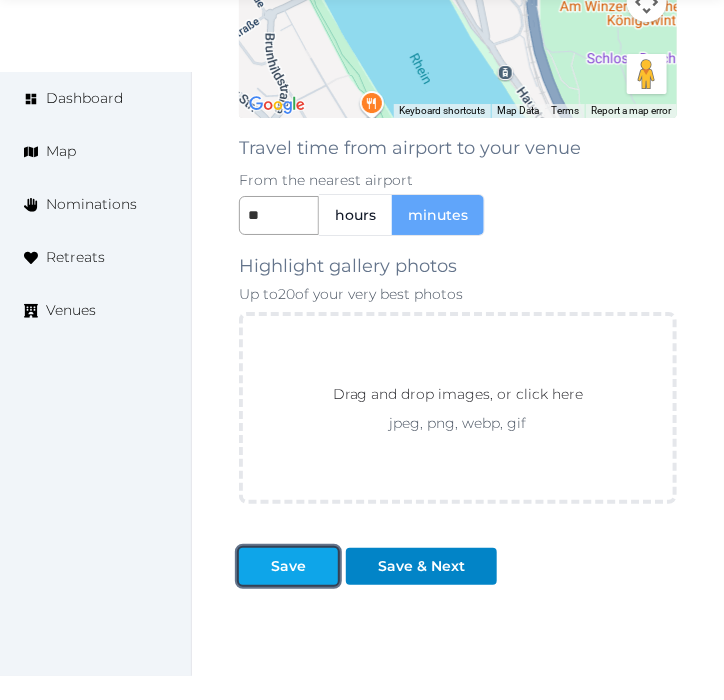 click at bounding box center [322, 566] 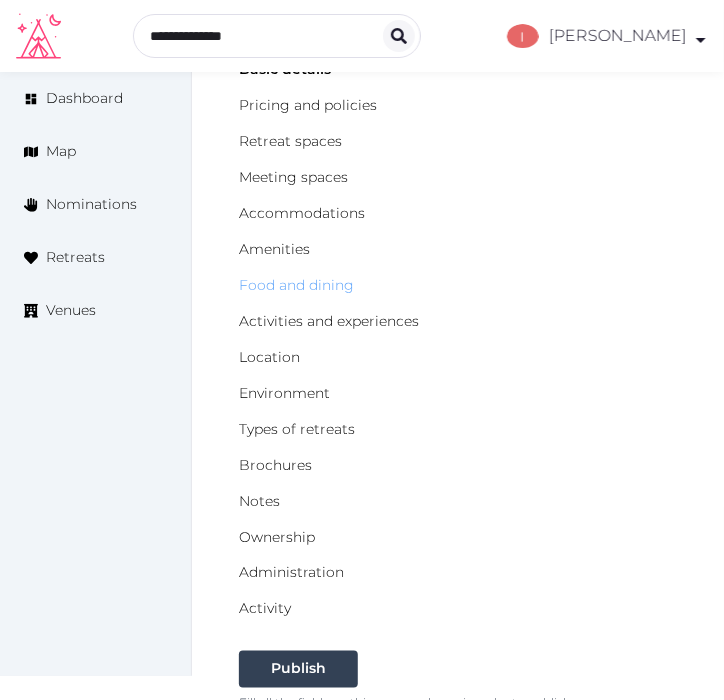 scroll, scrollTop: 423, scrollLeft: 0, axis: vertical 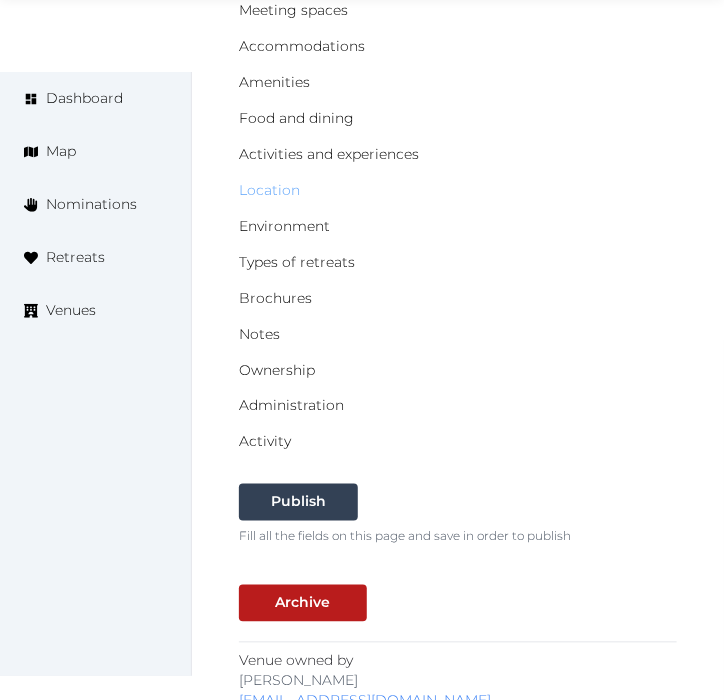 click on "Location" at bounding box center [269, 190] 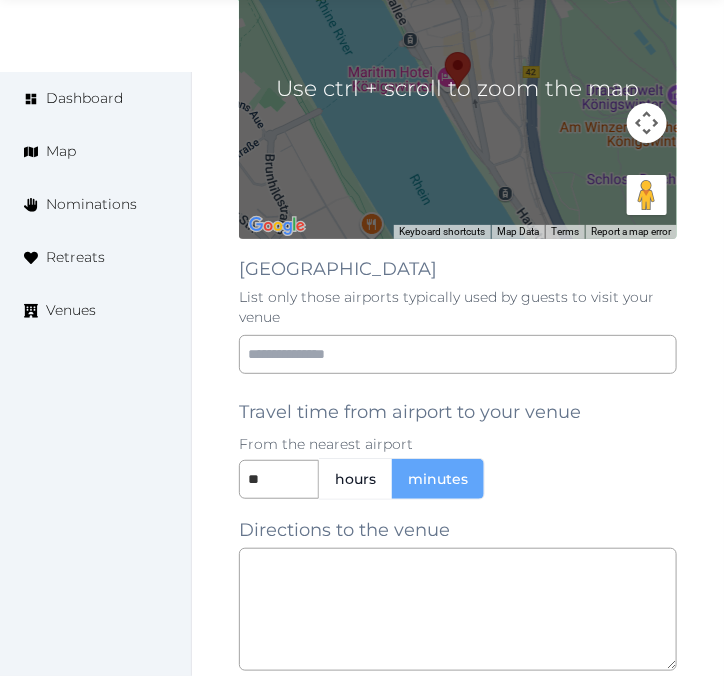 scroll, scrollTop: 1666, scrollLeft: 0, axis: vertical 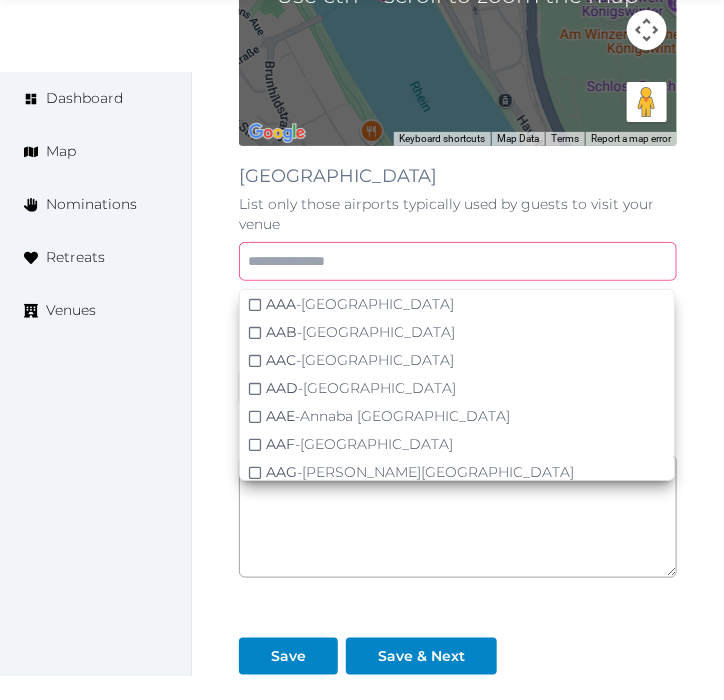 click at bounding box center (458, 261) 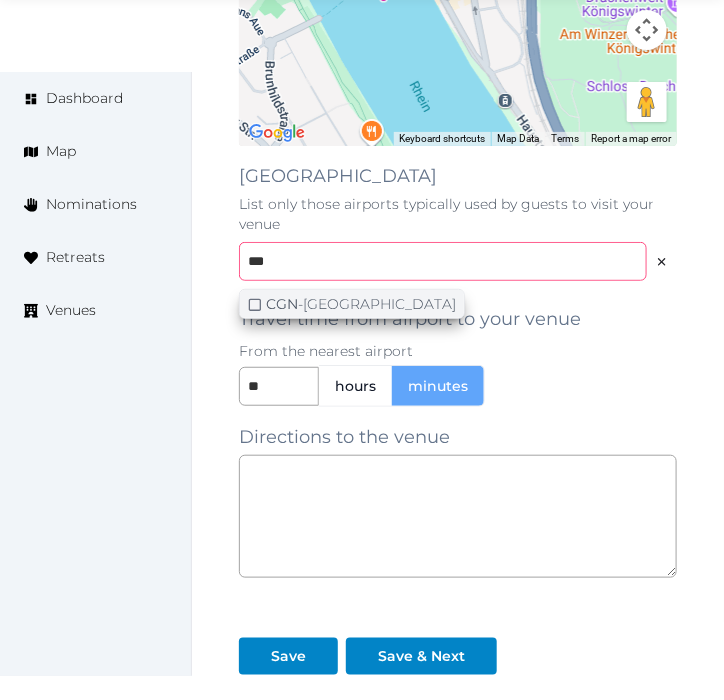 type on "***" 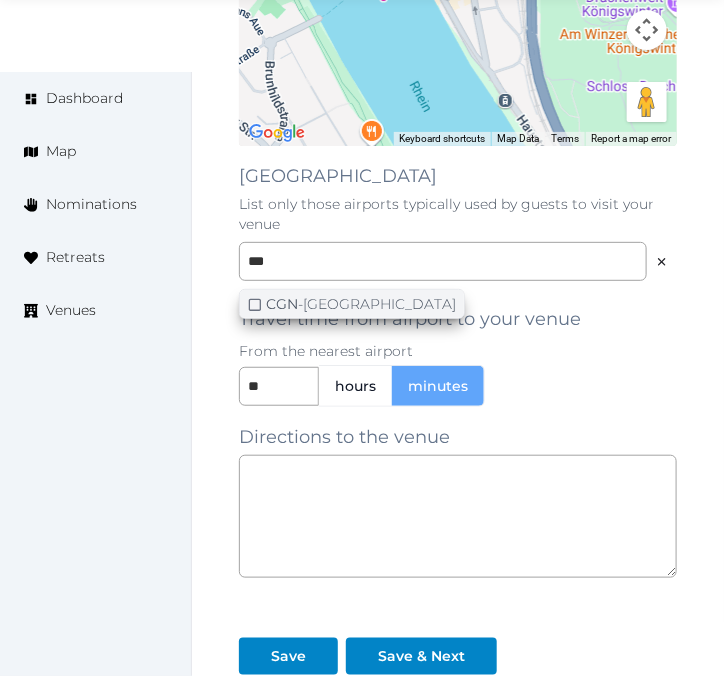 click on "CGN" at bounding box center [282, 304] 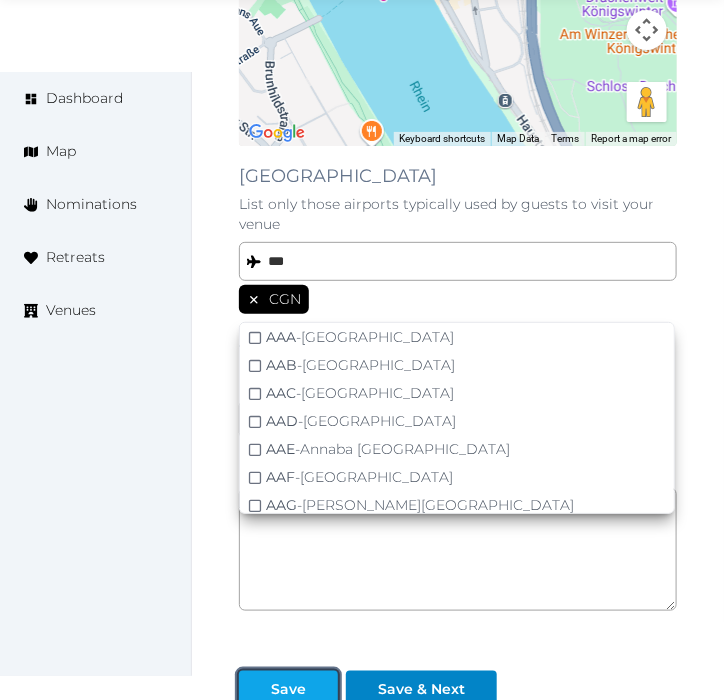 click at bounding box center (322, 689) 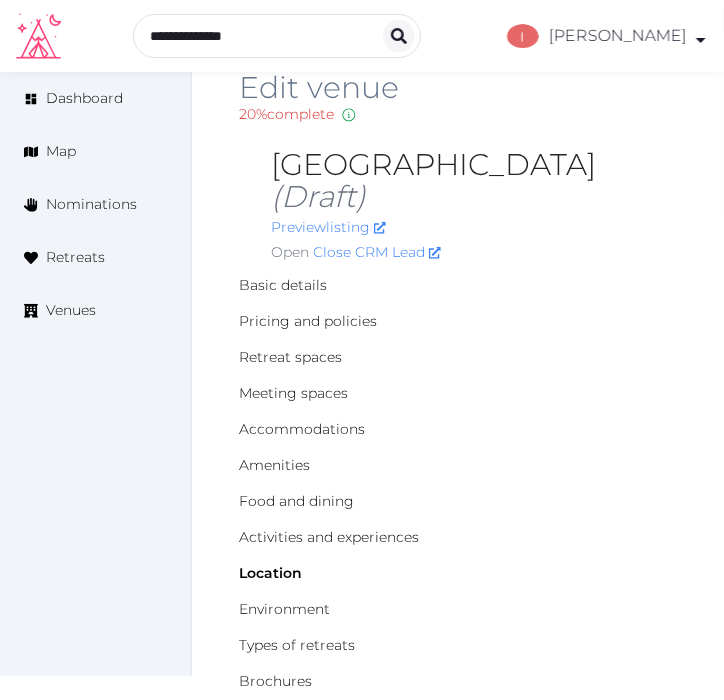 scroll, scrollTop: 0, scrollLeft: 0, axis: both 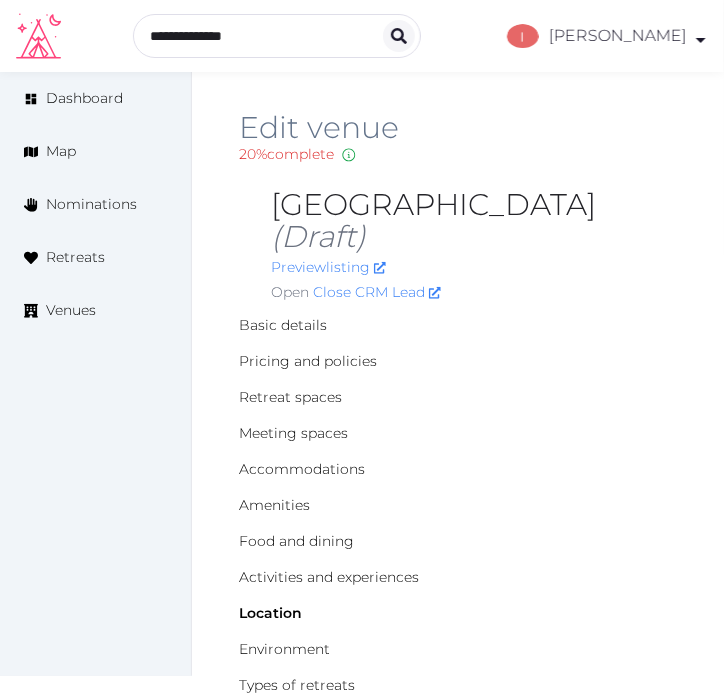 drag, startPoint x: 463, startPoint y: 234, endPoint x: 265, endPoint y: 217, distance: 198.72845 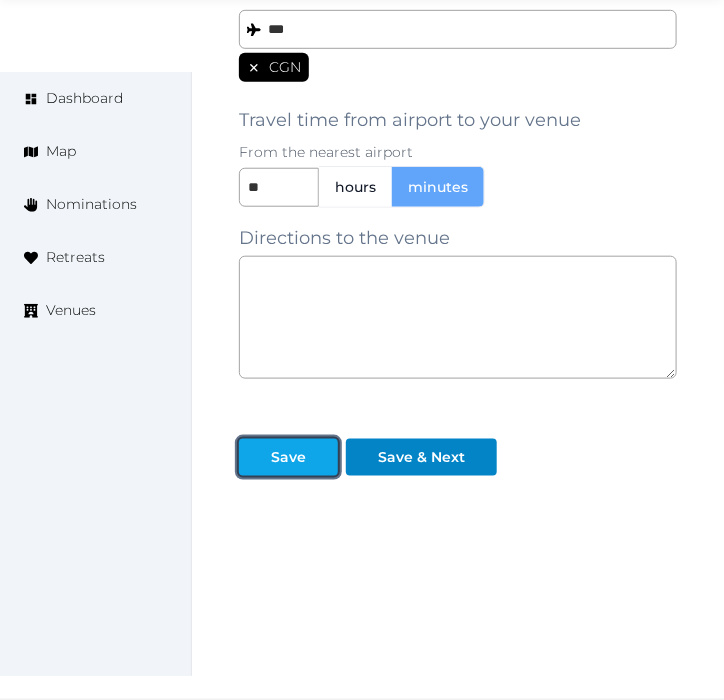 click on "Save" at bounding box center (288, 457) 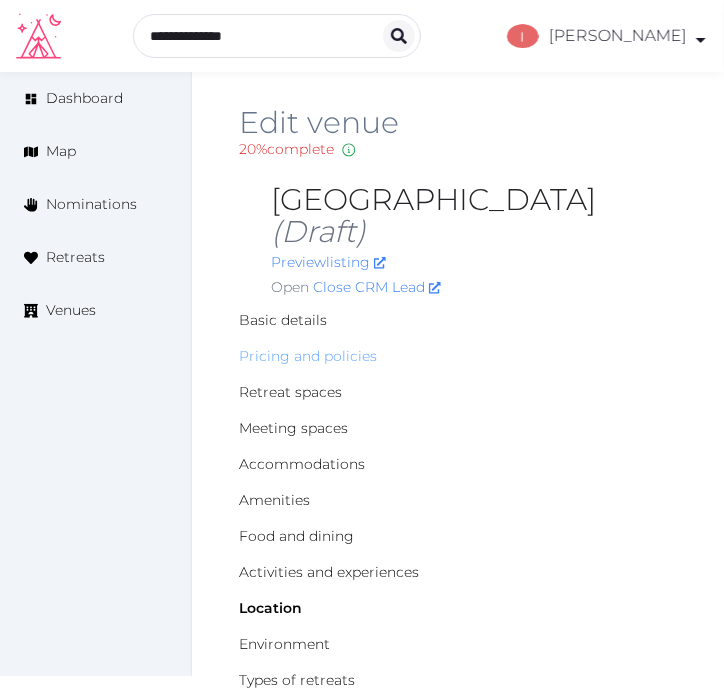 scroll, scrollTop: 0, scrollLeft: 0, axis: both 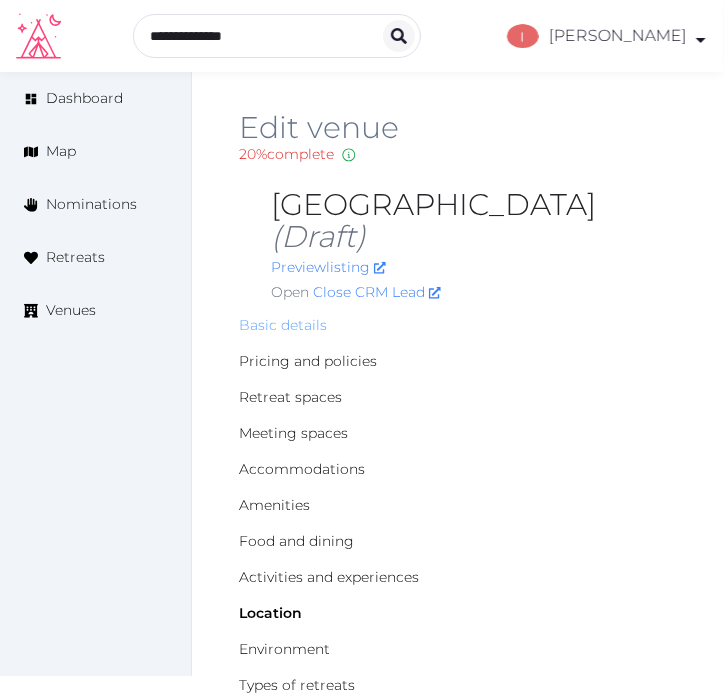 click on "Basic details" at bounding box center [283, 325] 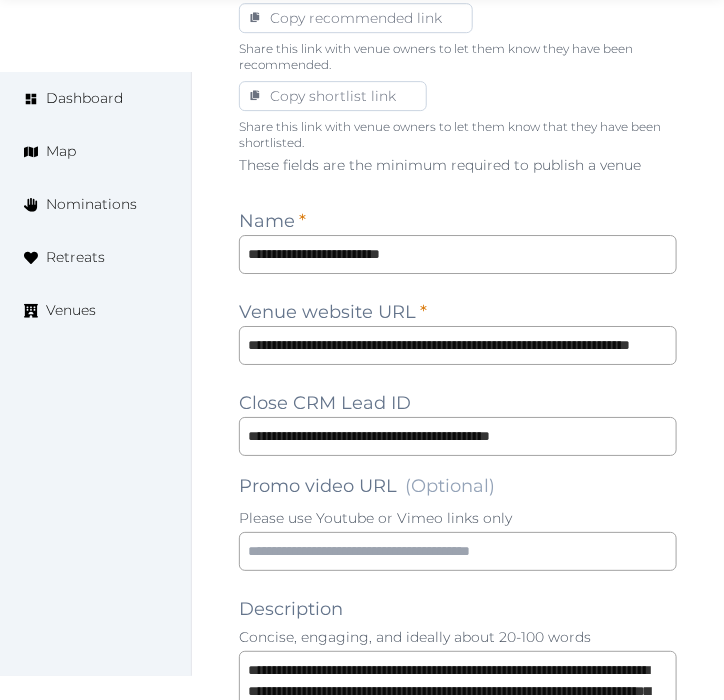 scroll, scrollTop: 1333, scrollLeft: 0, axis: vertical 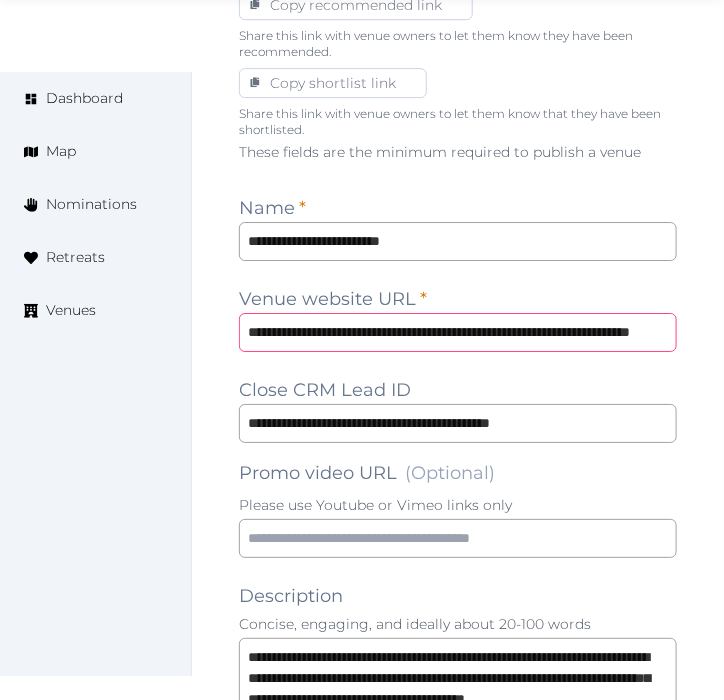 click on "**********" at bounding box center [458, 332] 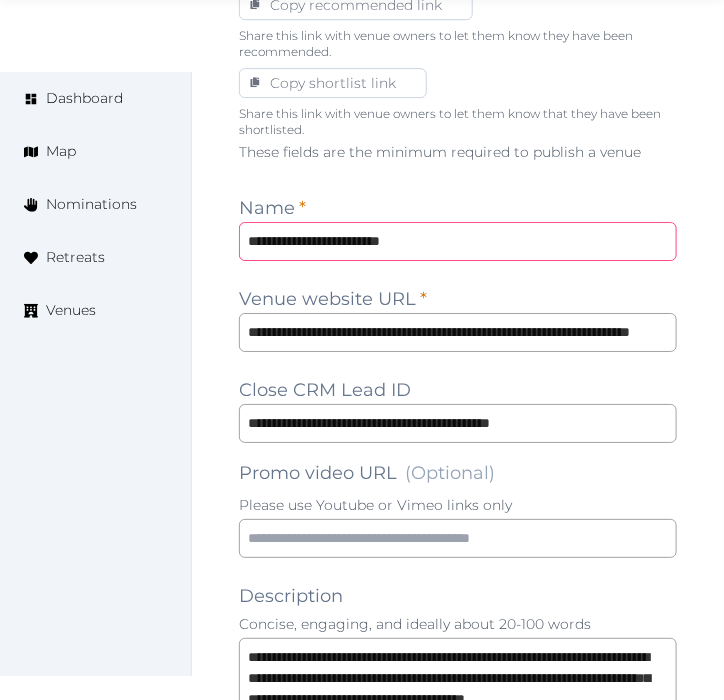 click on "**********" at bounding box center [458, 241] 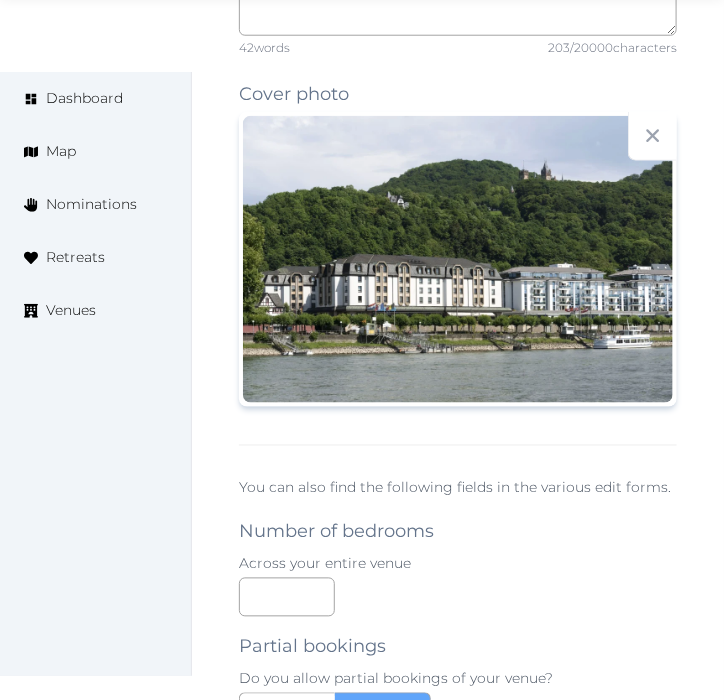 scroll, scrollTop: 2288, scrollLeft: 0, axis: vertical 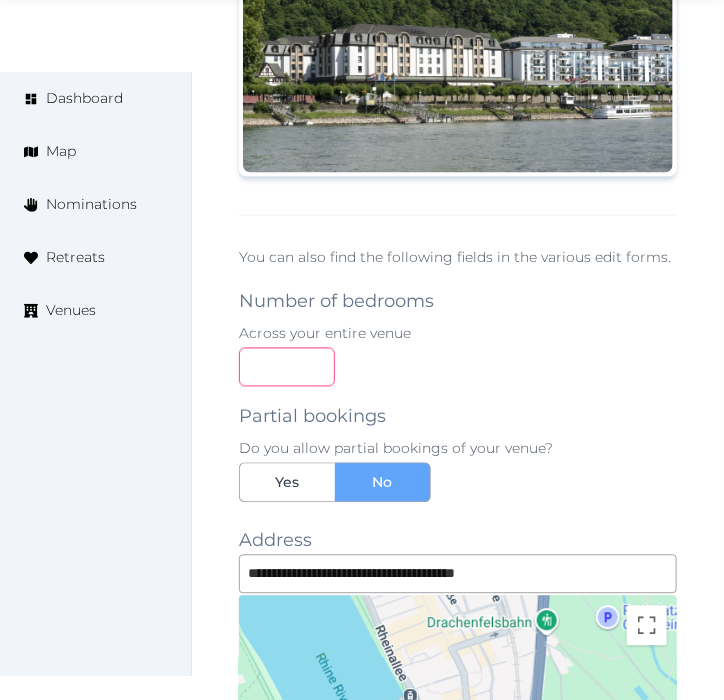 drag, startPoint x: 284, startPoint y: 366, endPoint x: 180, endPoint y: 362, distance: 104.0769 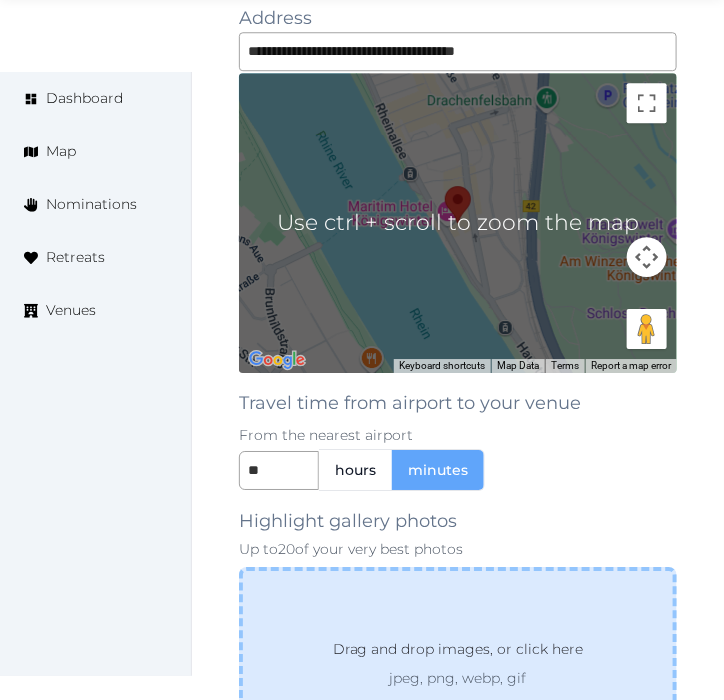 scroll, scrollTop: 2955, scrollLeft: 0, axis: vertical 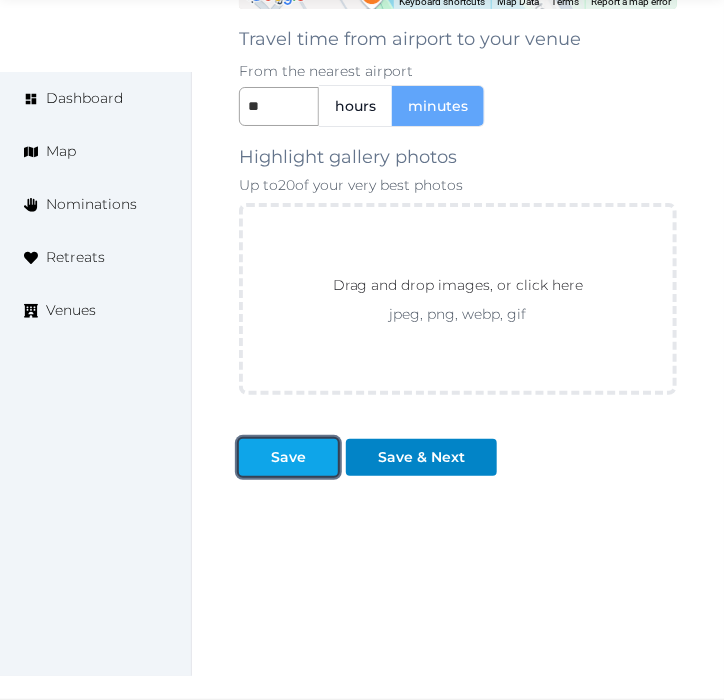 click on "Save" at bounding box center (288, 457) 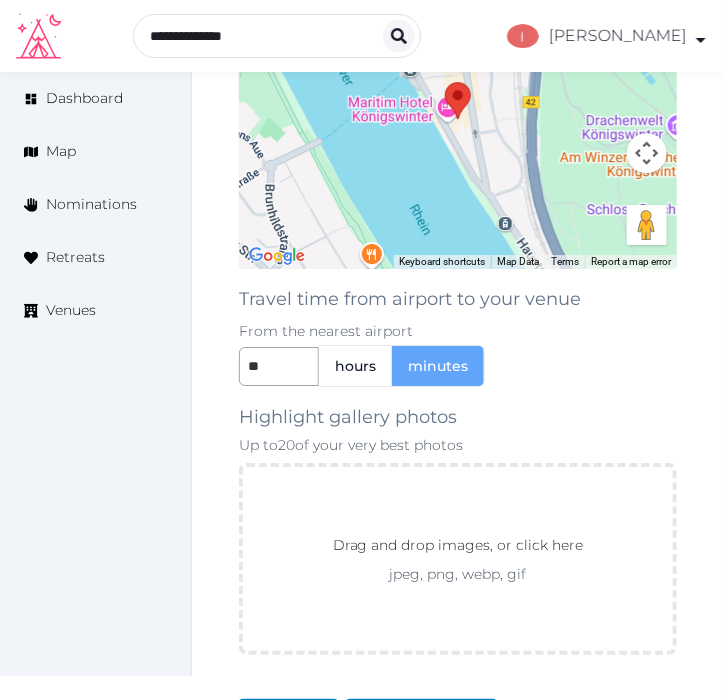 scroll, scrollTop: 3066, scrollLeft: 0, axis: vertical 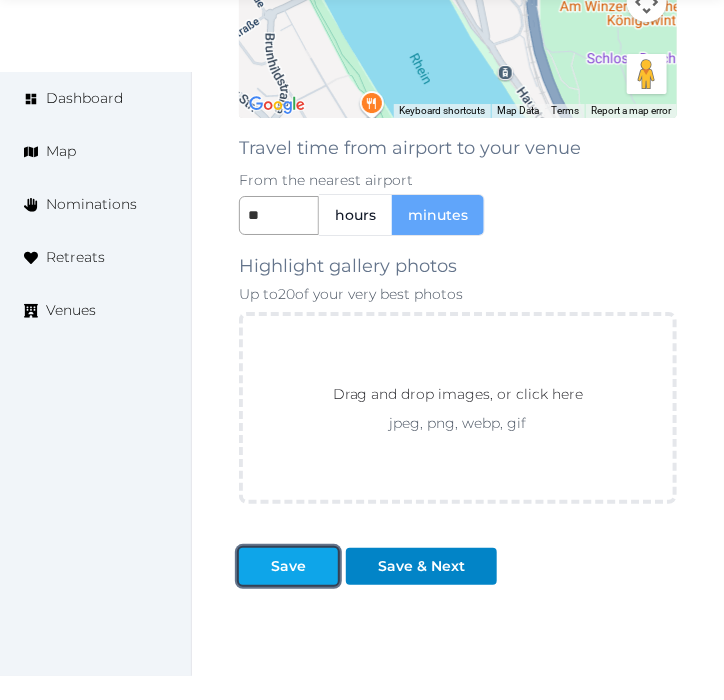 click on "Save" at bounding box center [288, 566] 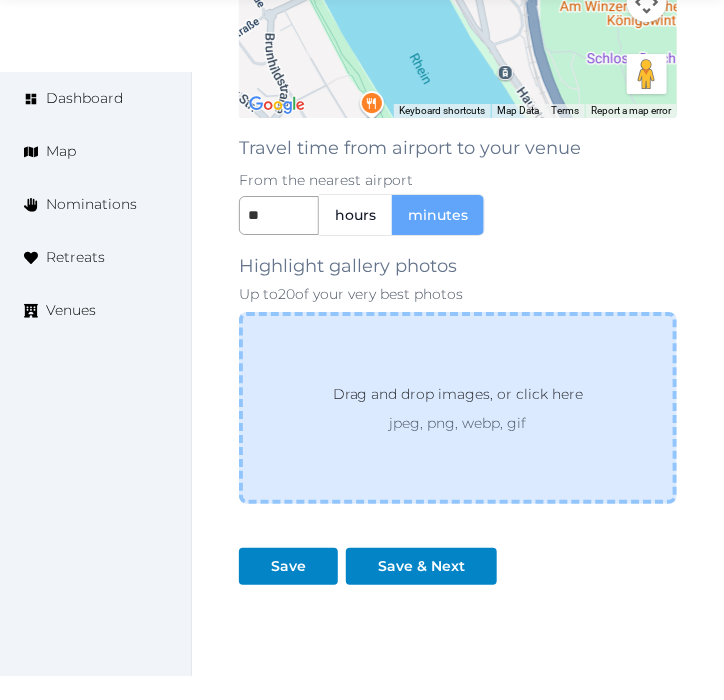 scroll, scrollTop: 3177, scrollLeft: 0, axis: vertical 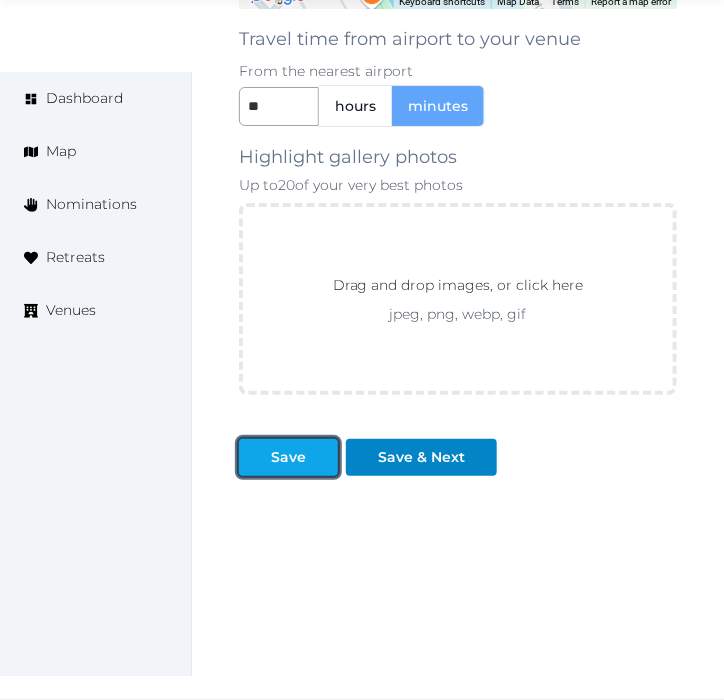 click on "Save" at bounding box center [288, 457] 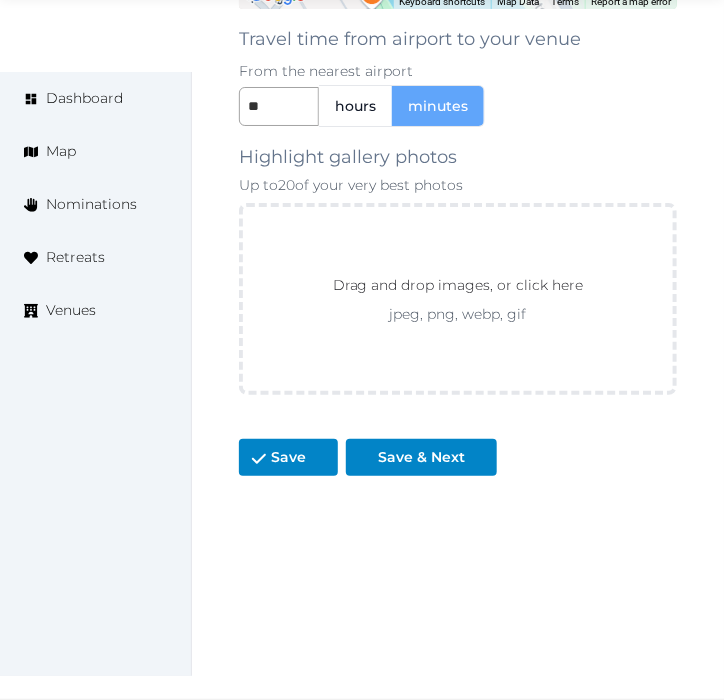 click on "** hours minutes" at bounding box center (458, 106) 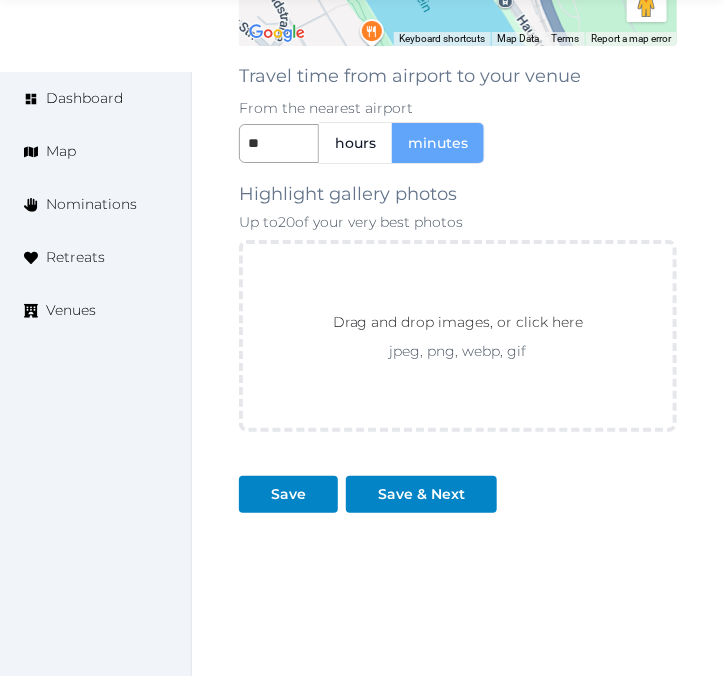 scroll, scrollTop: 3177, scrollLeft: 0, axis: vertical 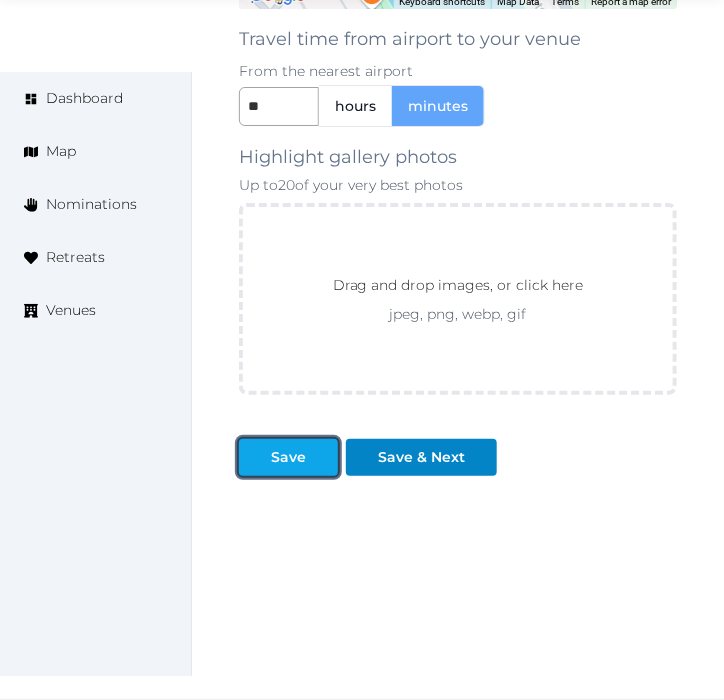 click on "Save" at bounding box center [288, 457] 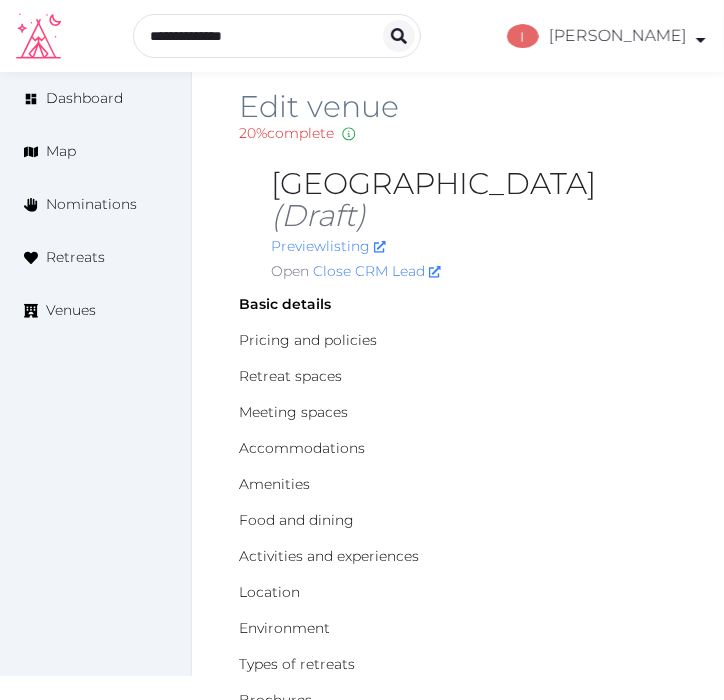 scroll, scrollTop: 0, scrollLeft: 0, axis: both 